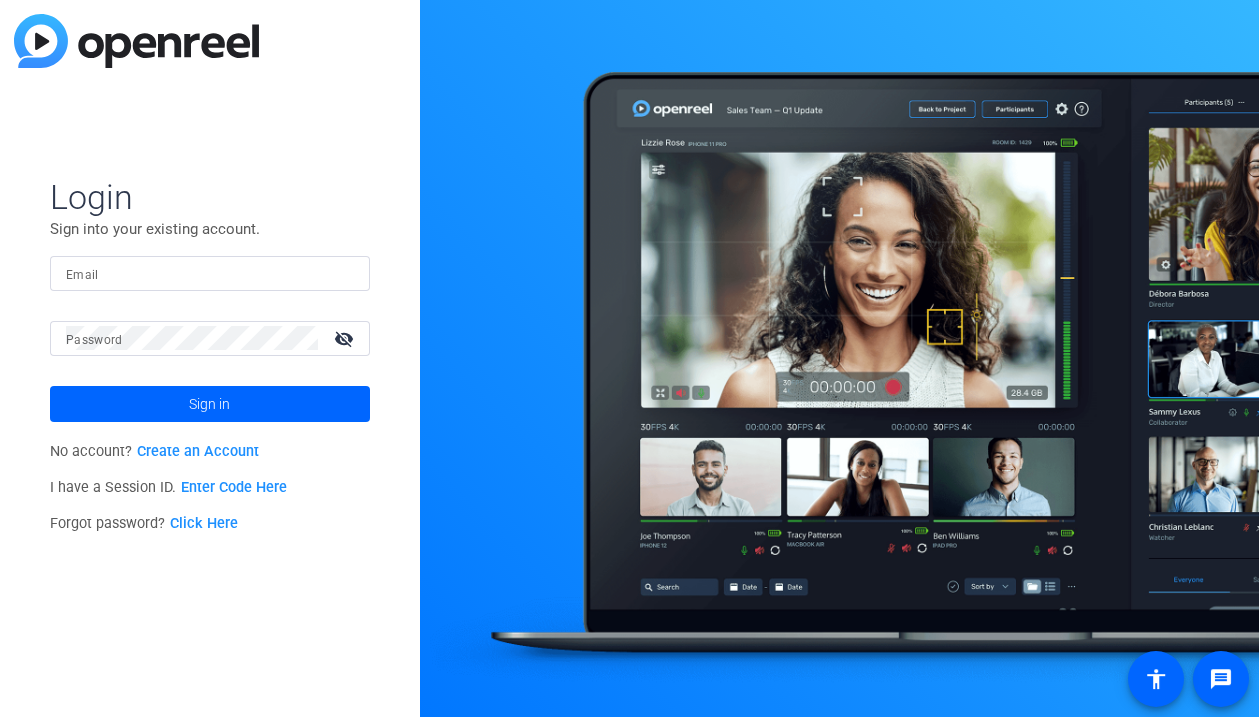 scroll, scrollTop: 0, scrollLeft: 0, axis: both 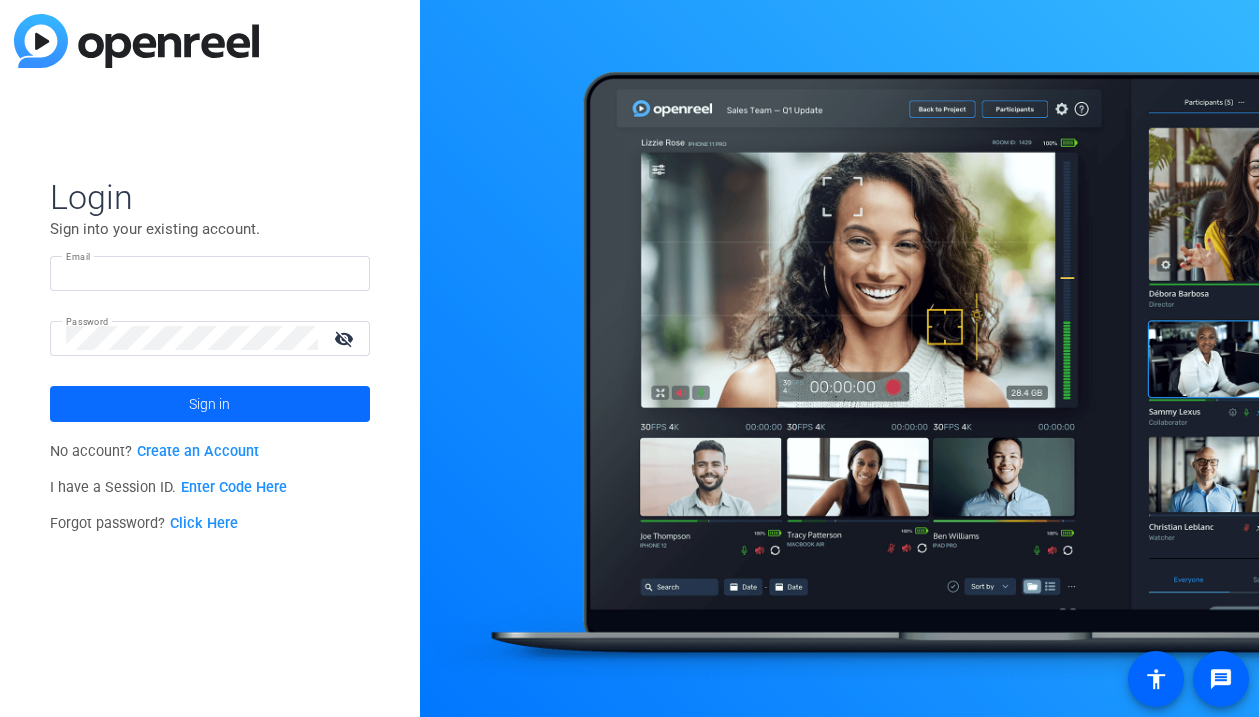 type on "[EMAIL]@[DOMAIN].com" 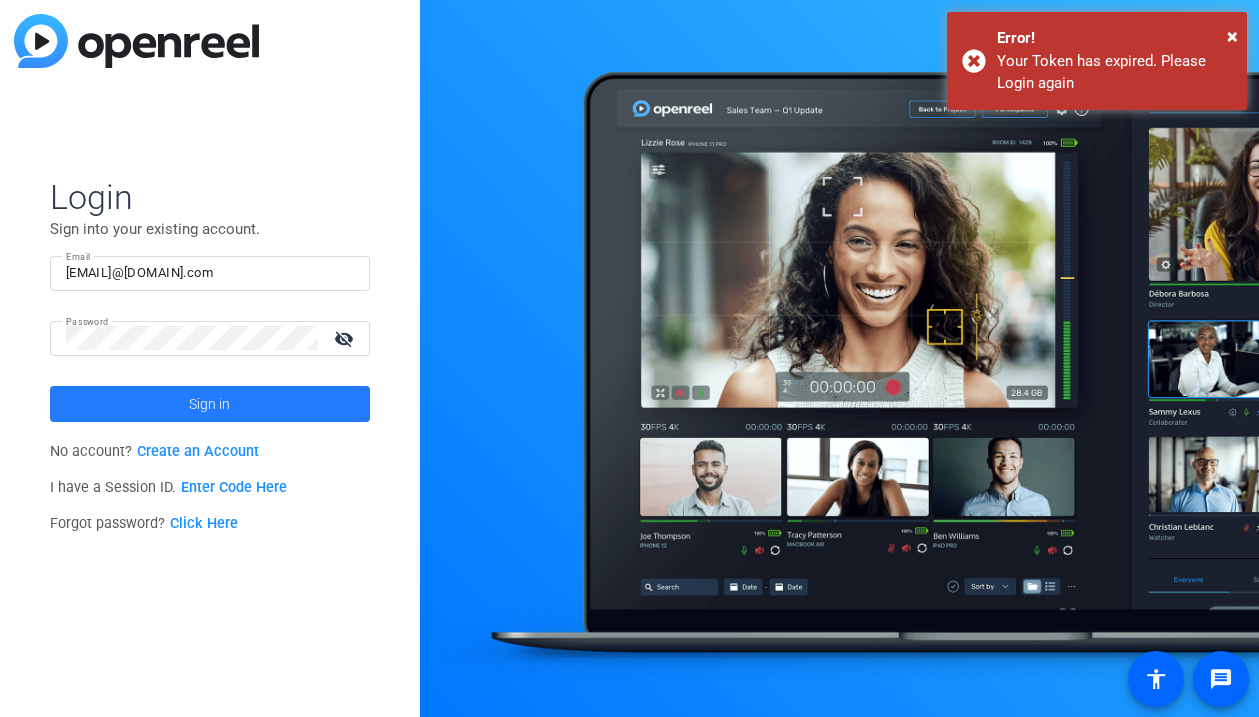 click 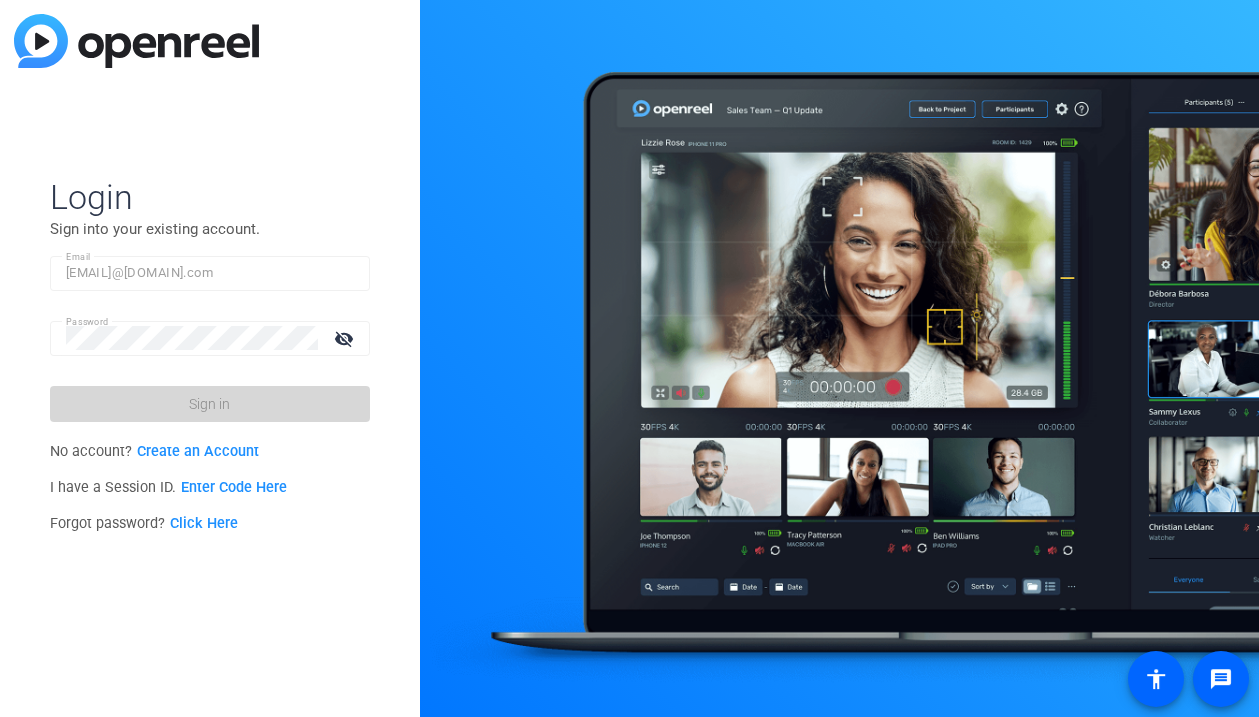 scroll, scrollTop: 0, scrollLeft: 0, axis: both 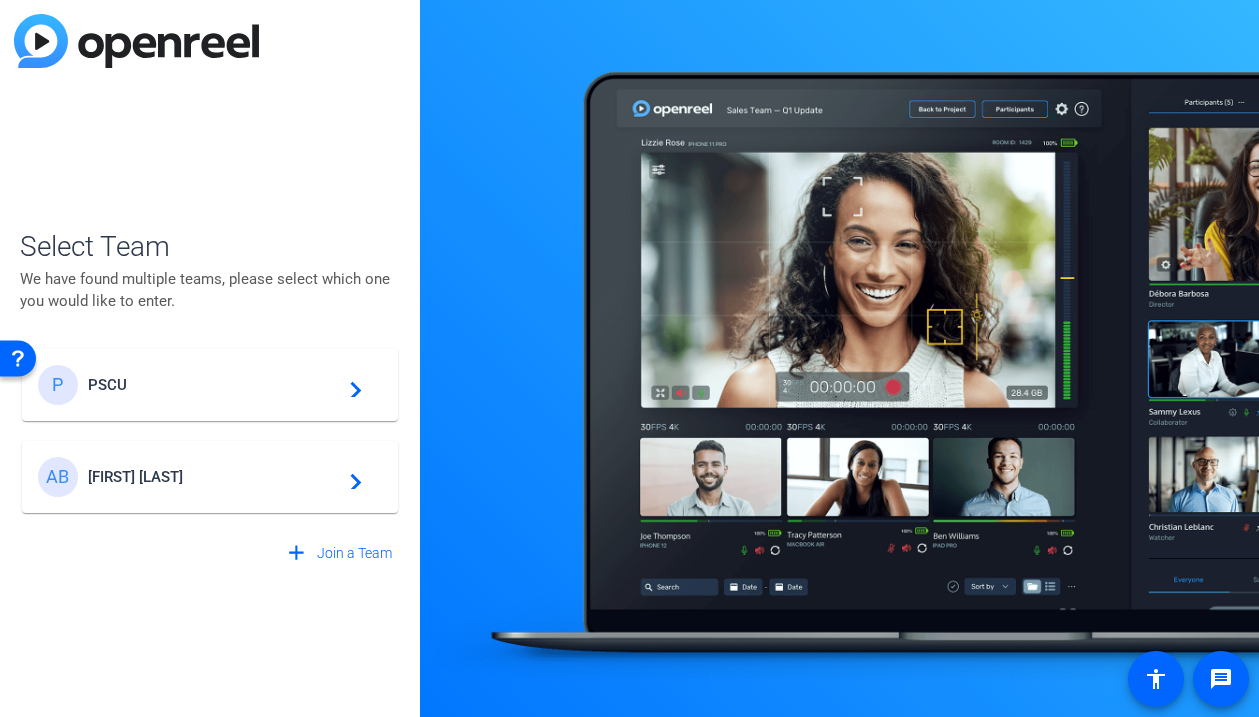 click on "PSCU" 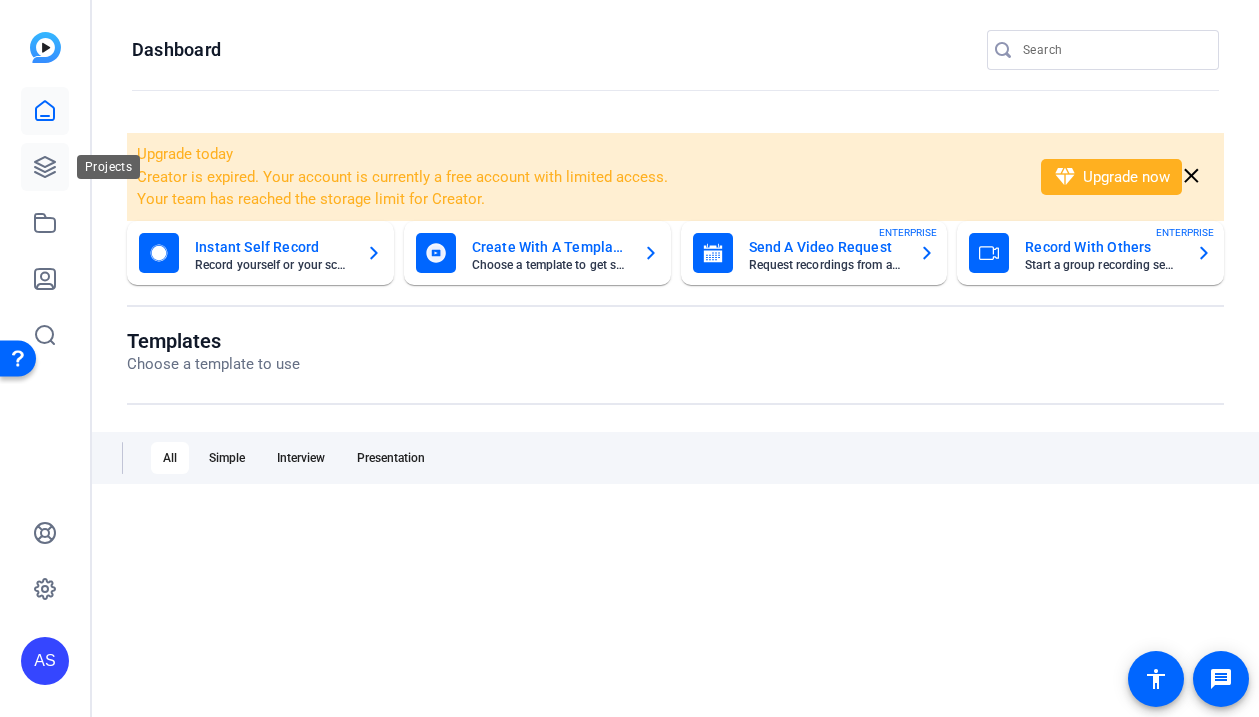 click 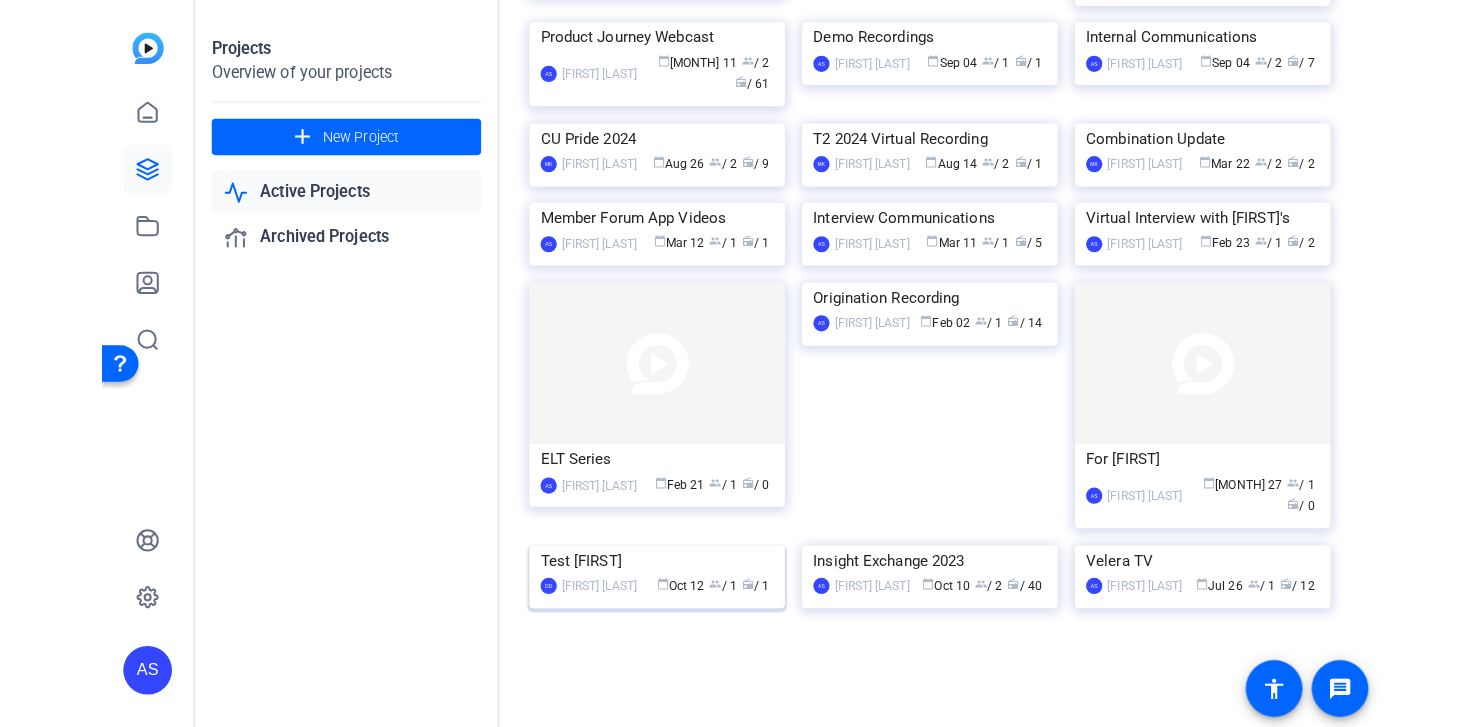 scroll, scrollTop: 1547, scrollLeft: 0, axis: vertical 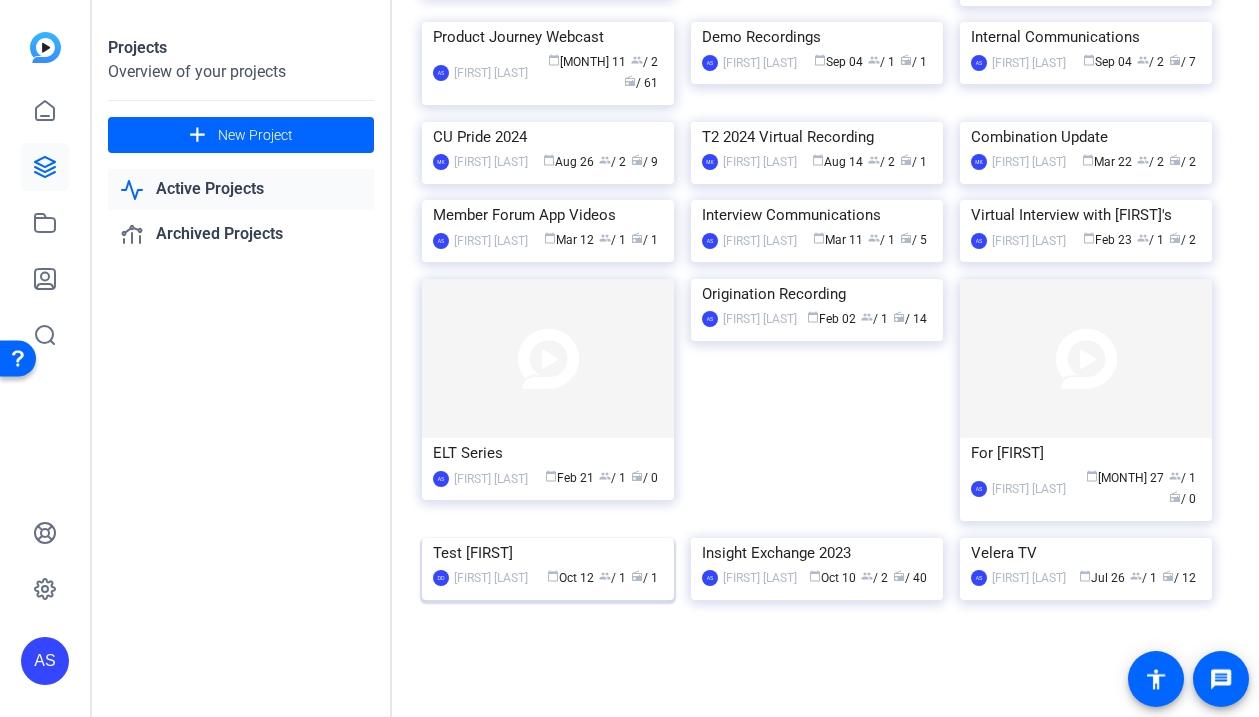 click on "calendar_today  [MONTH] 12" 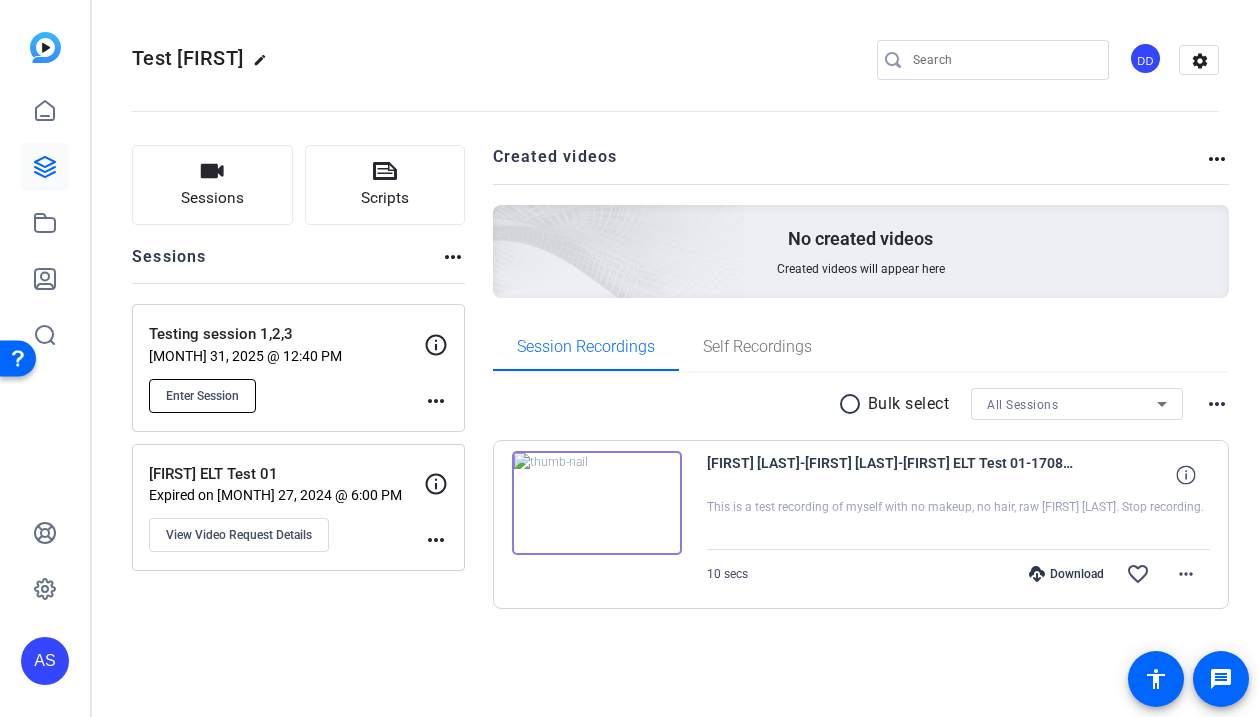 click on "Enter Session" 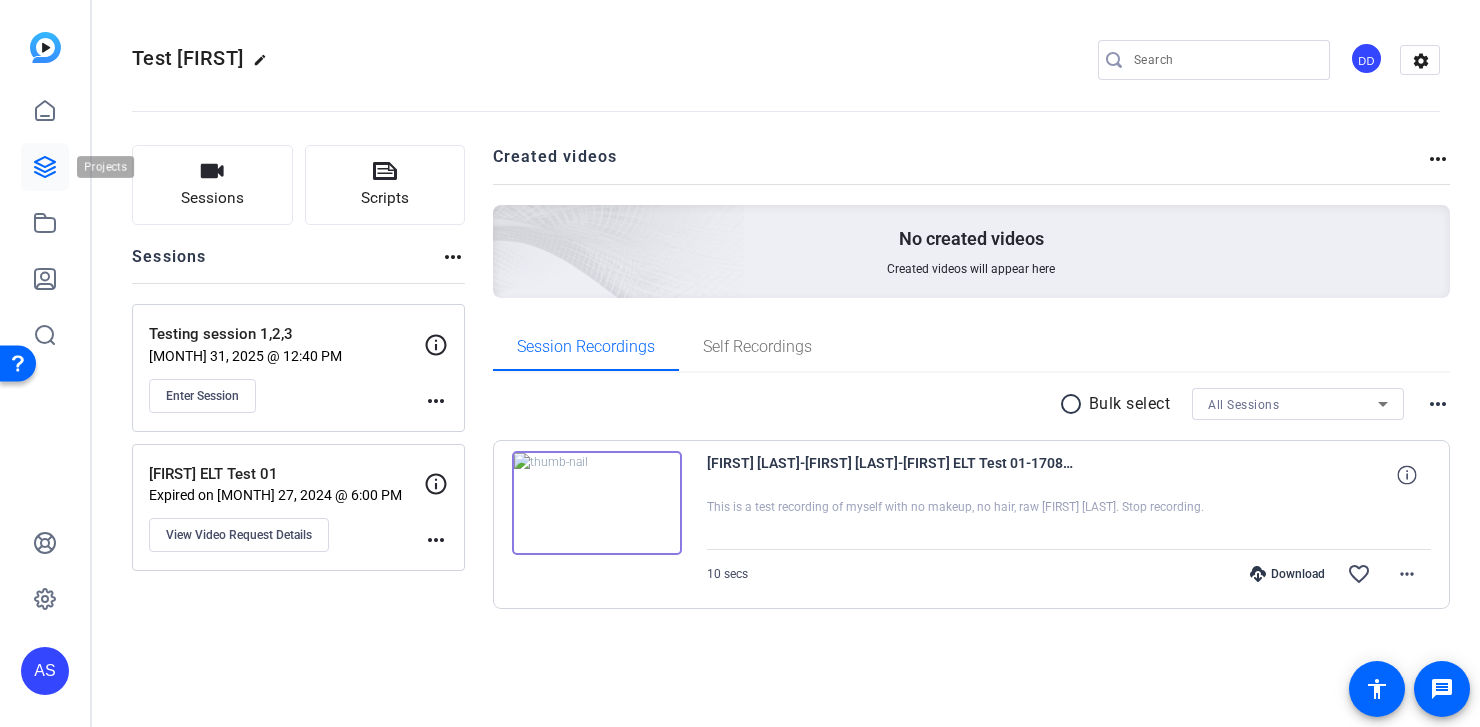 click 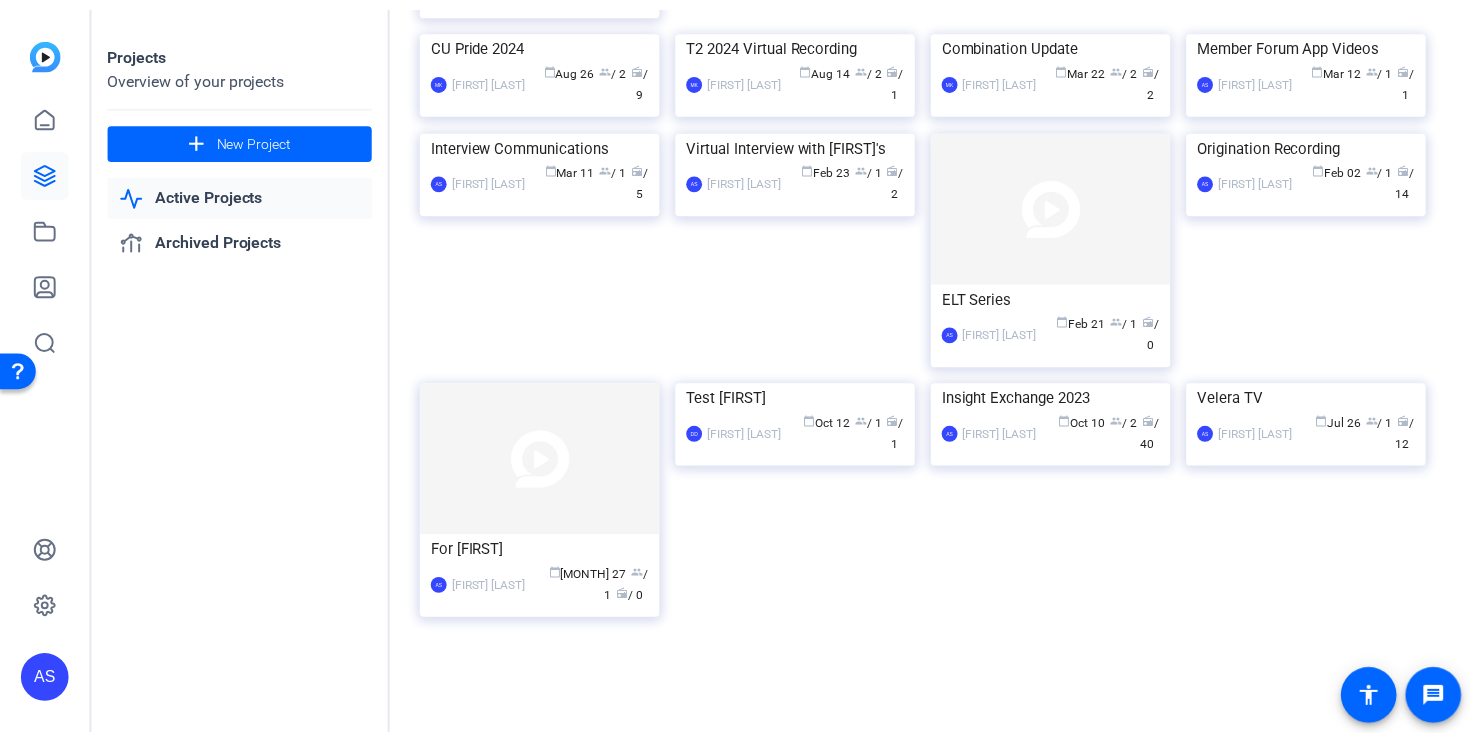 scroll, scrollTop: 1026, scrollLeft: 0, axis: vertical 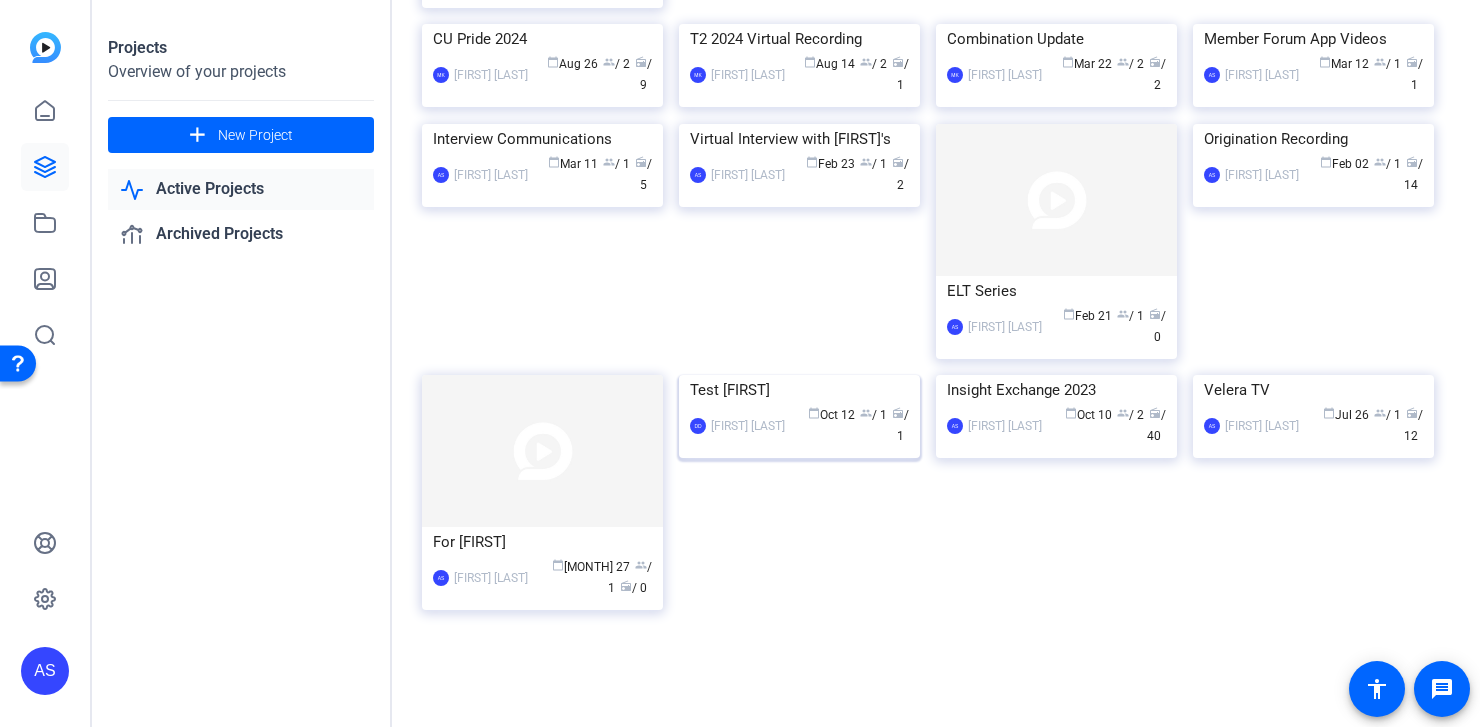 click on "Test [FIRST]" 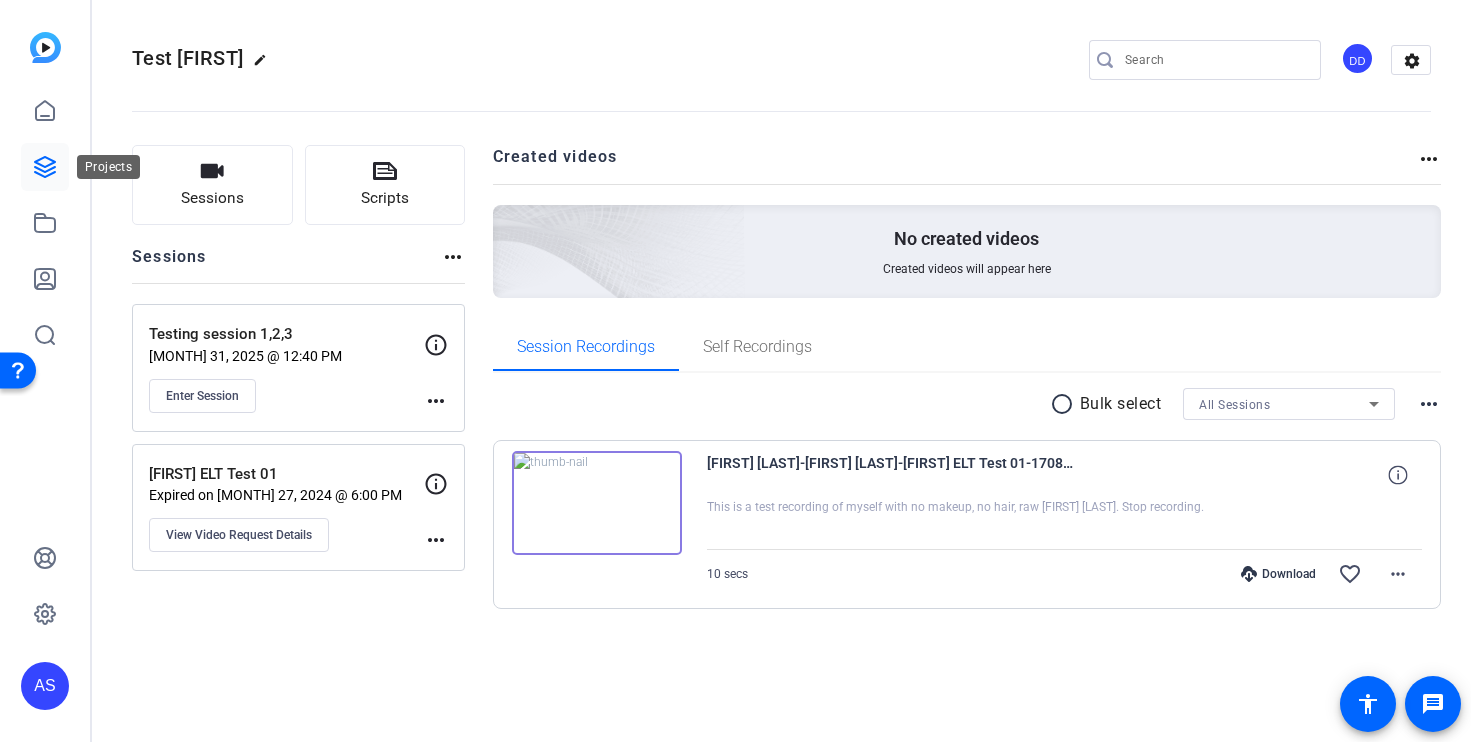 click 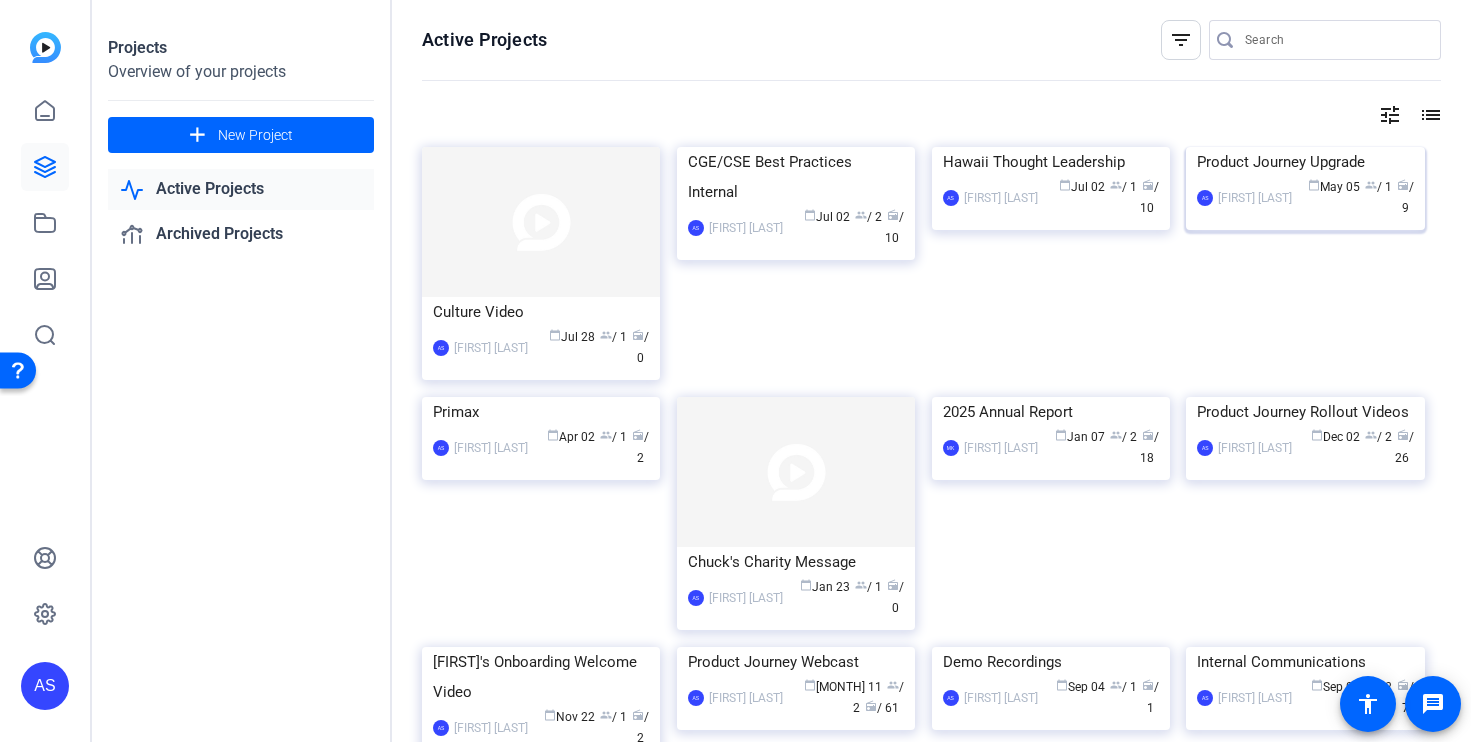 click on "AS [FIRST] [LAST] calendar_today [MONTH] 05 group / 1 radio / 9" 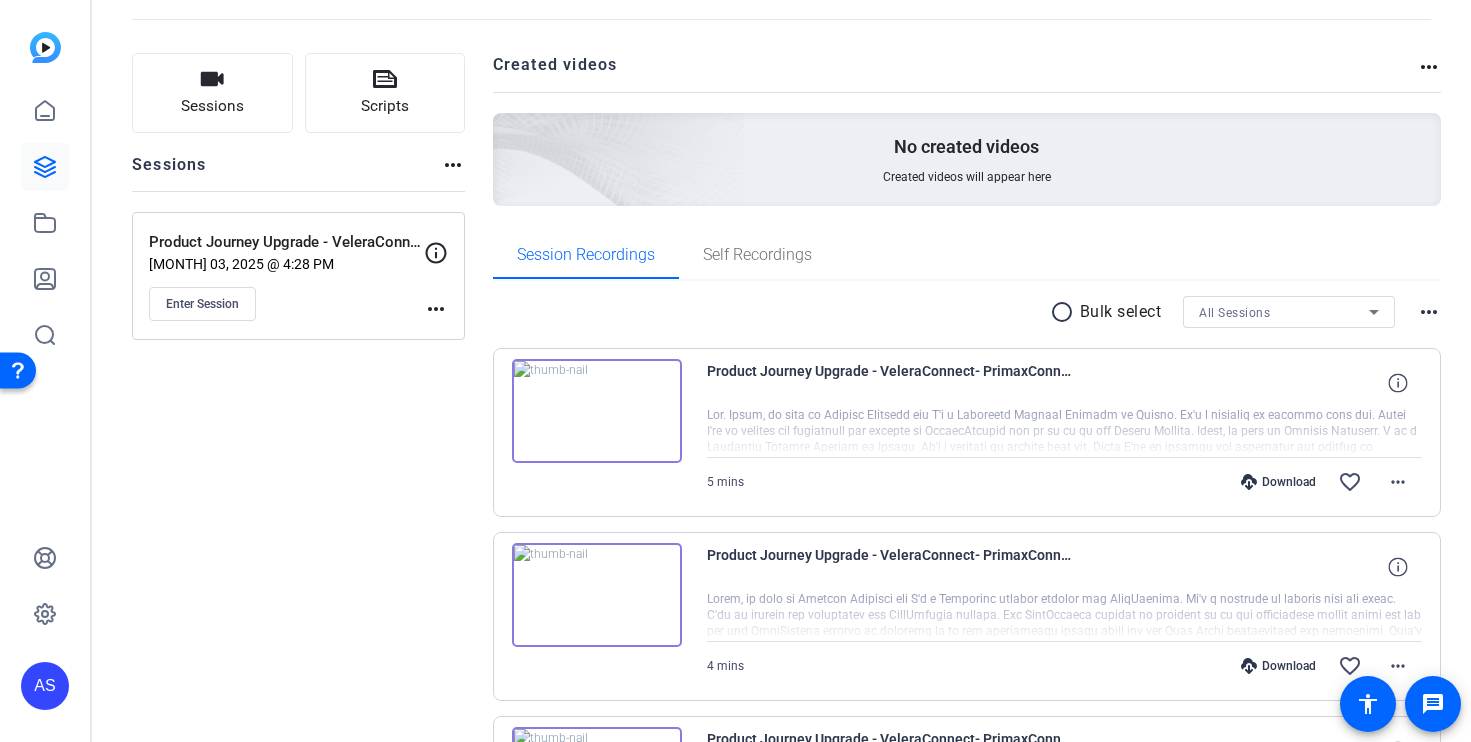 scroll, scrollTop: 0, scrollLeft: 0, axis: both 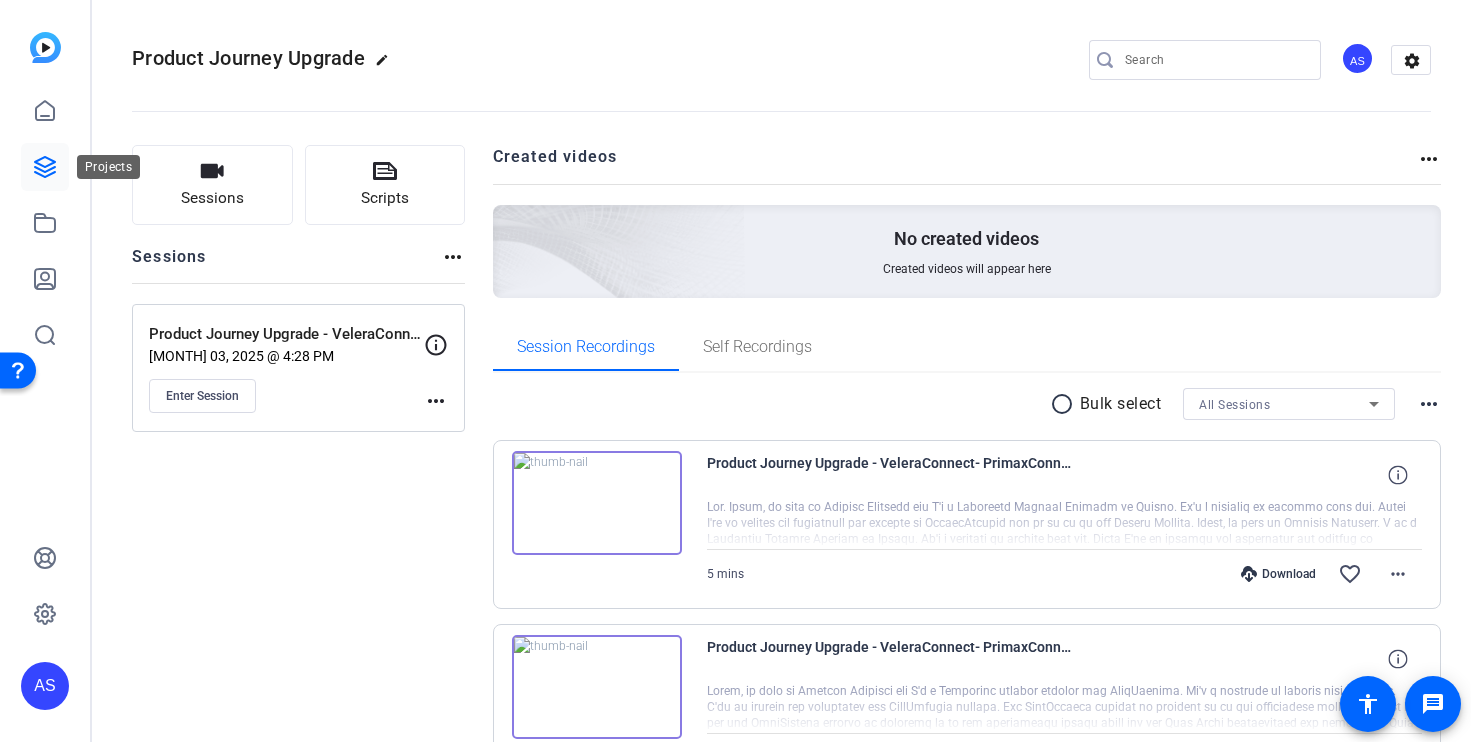 click 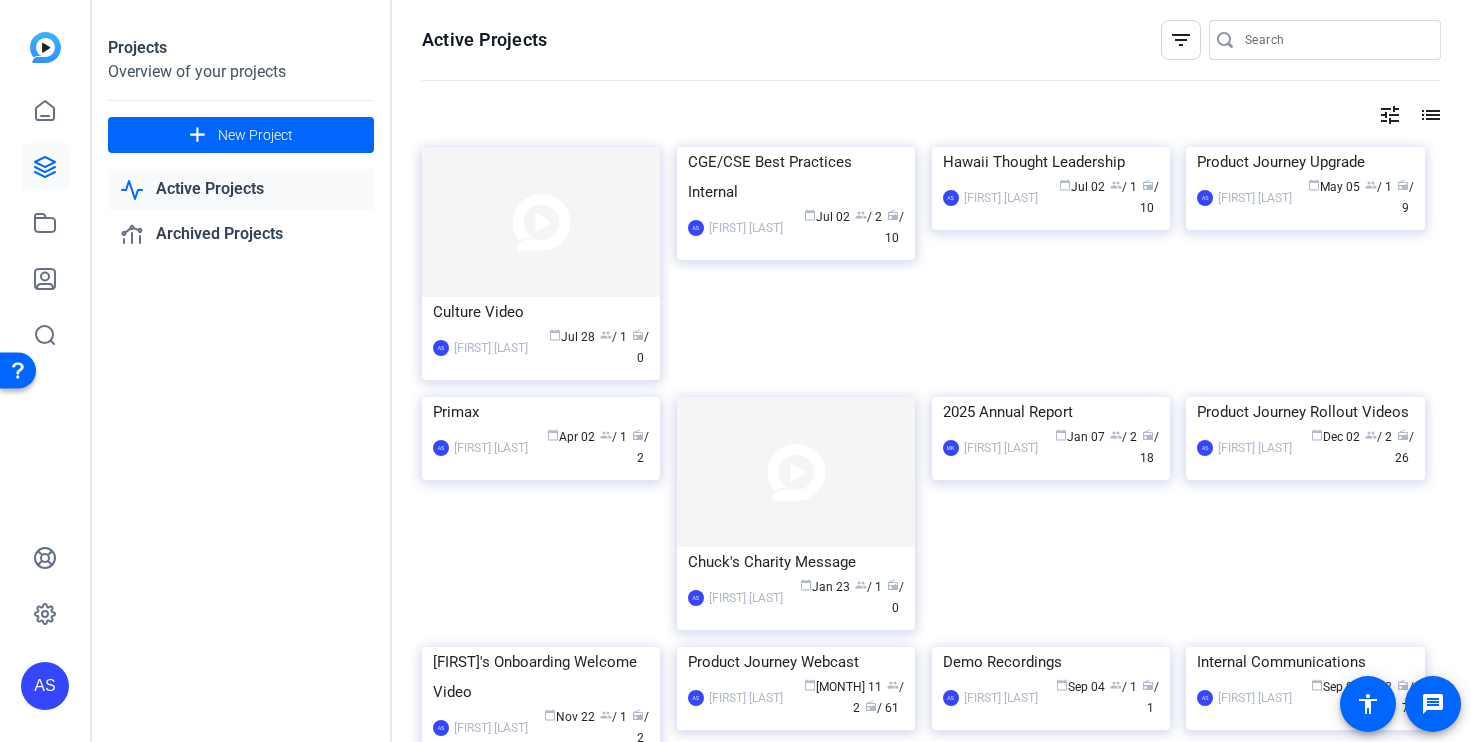 scroll, scrollTop: 1004, scrollLeft: 0, axis: vertical 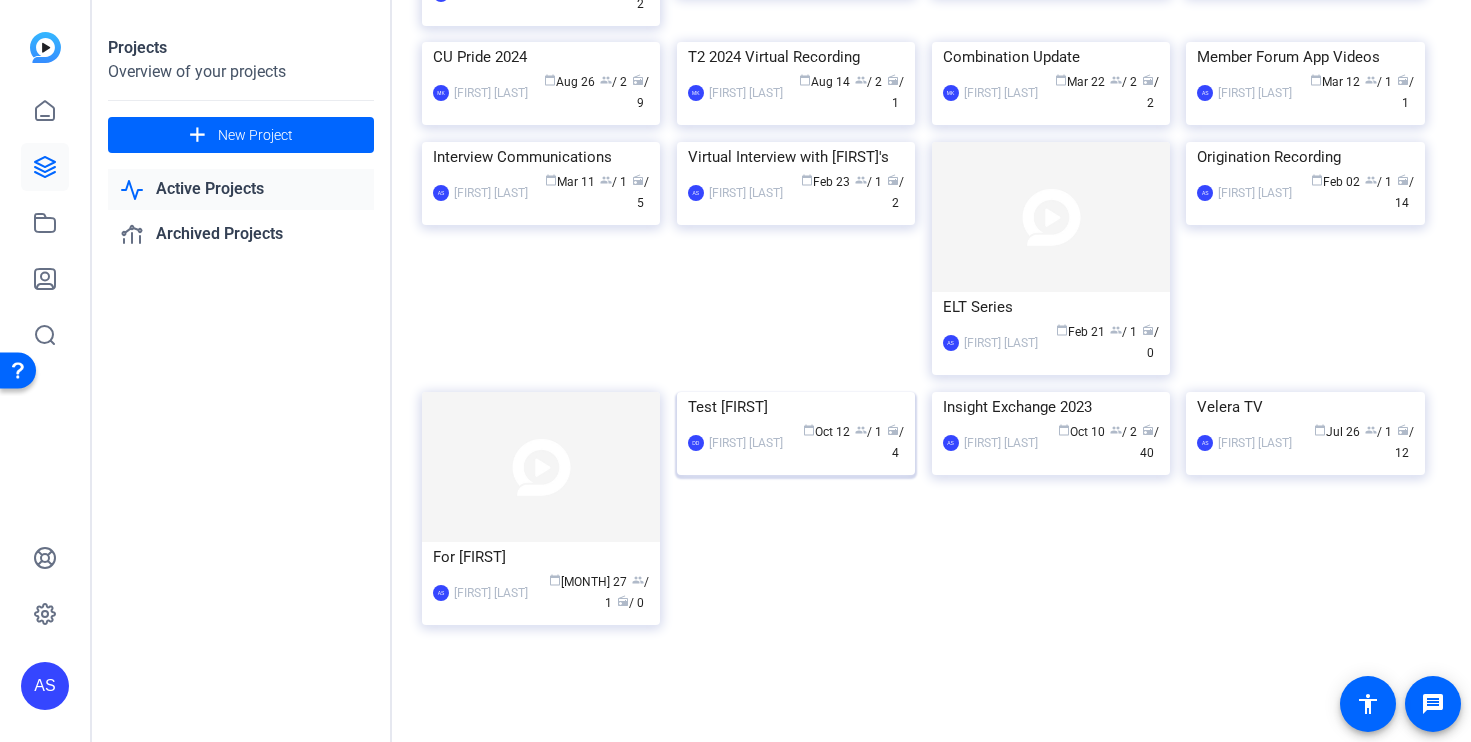 click on "Test [FIRST]" 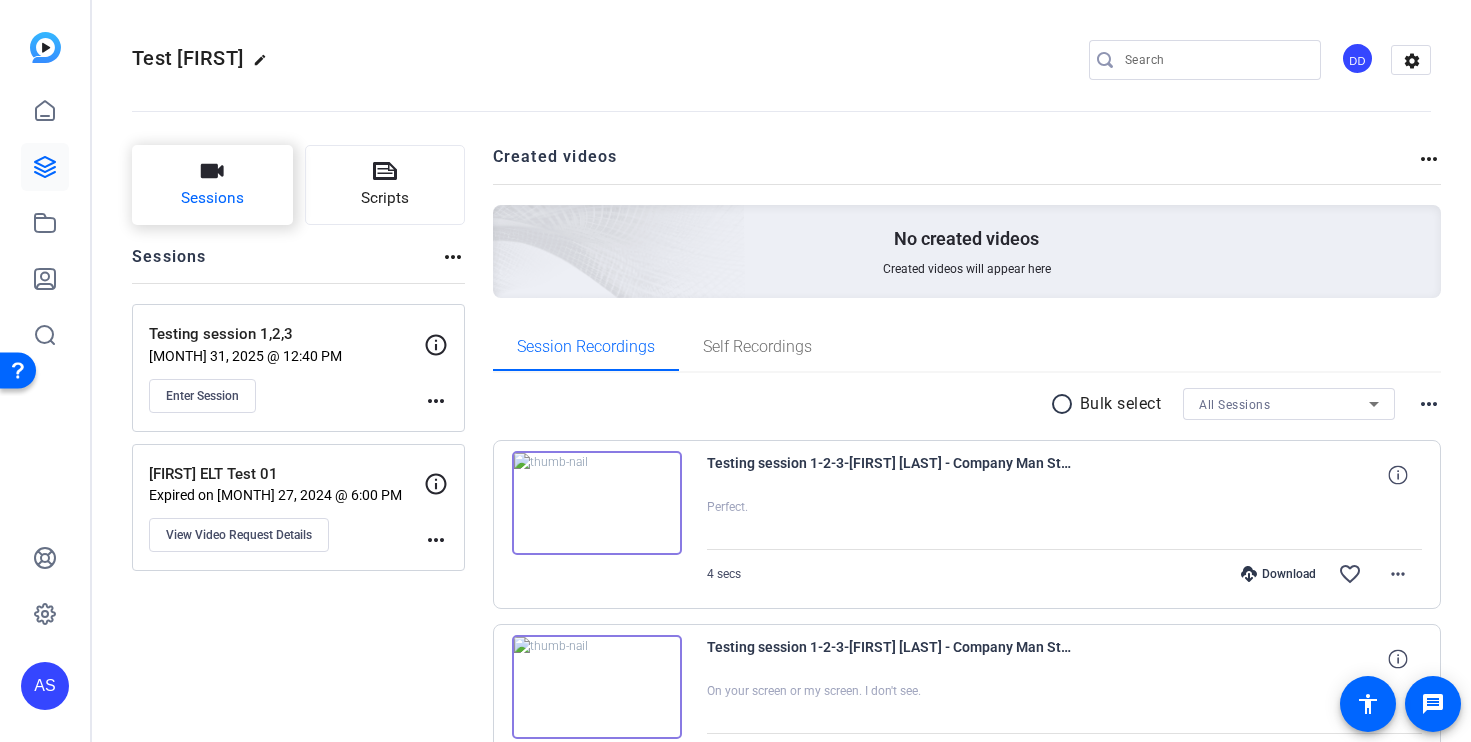 click 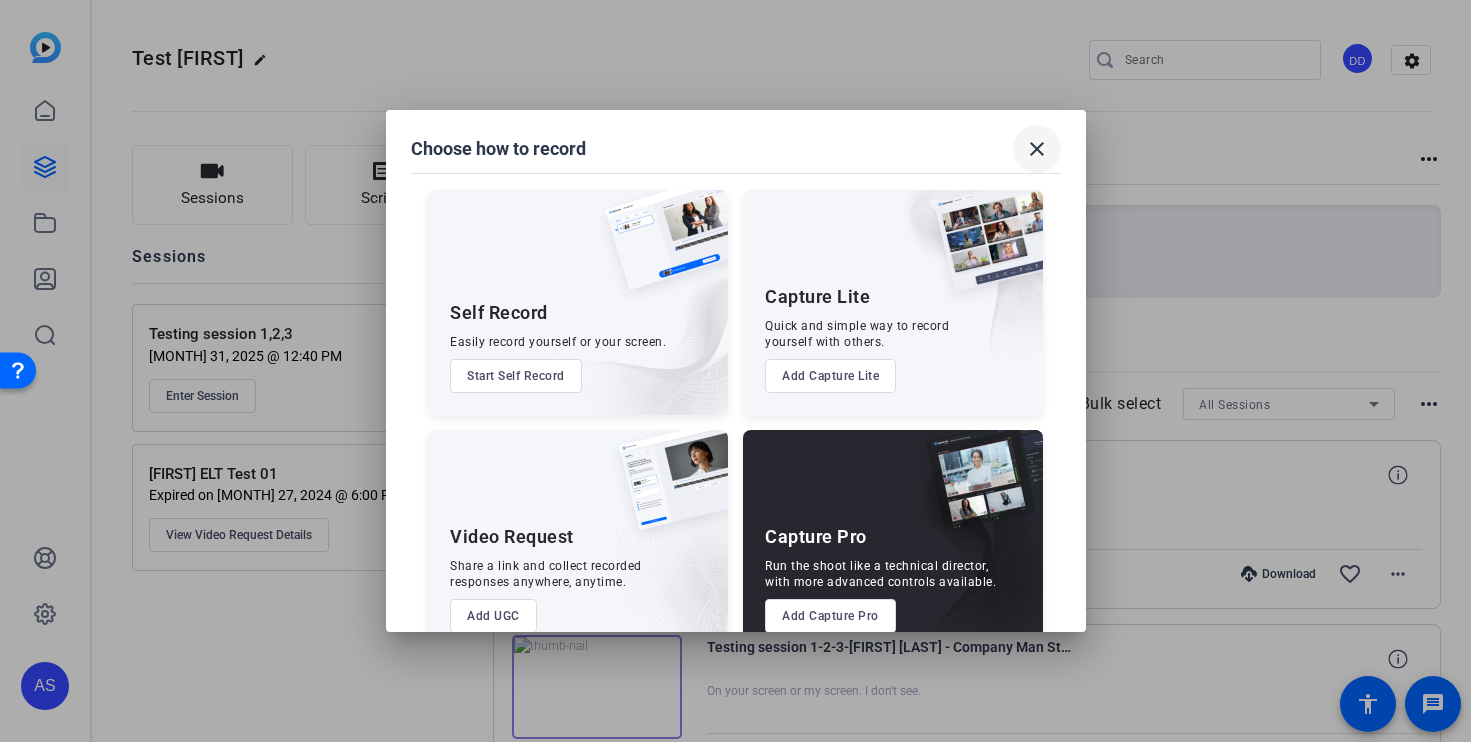 click on "close" at bounding box center [1037, 149] 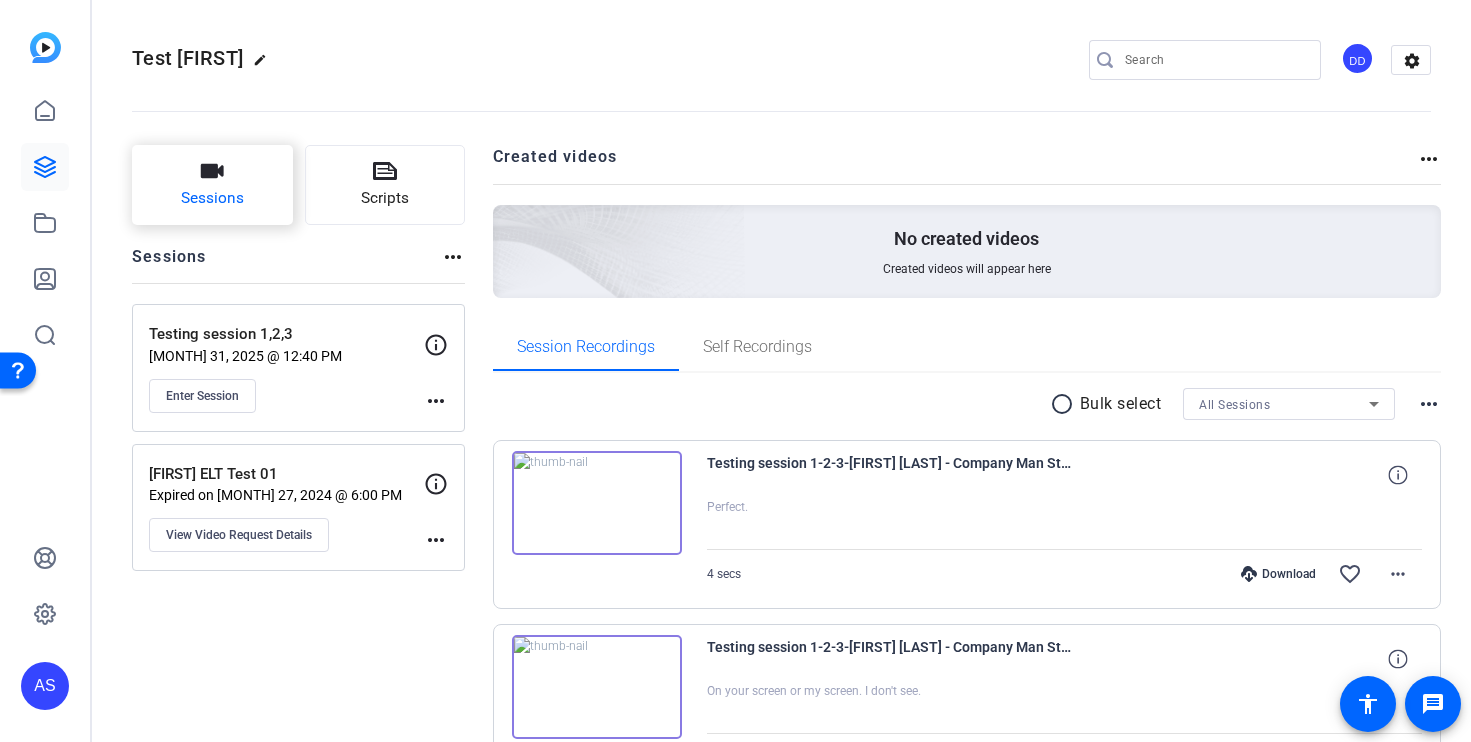 click on "Sessions" 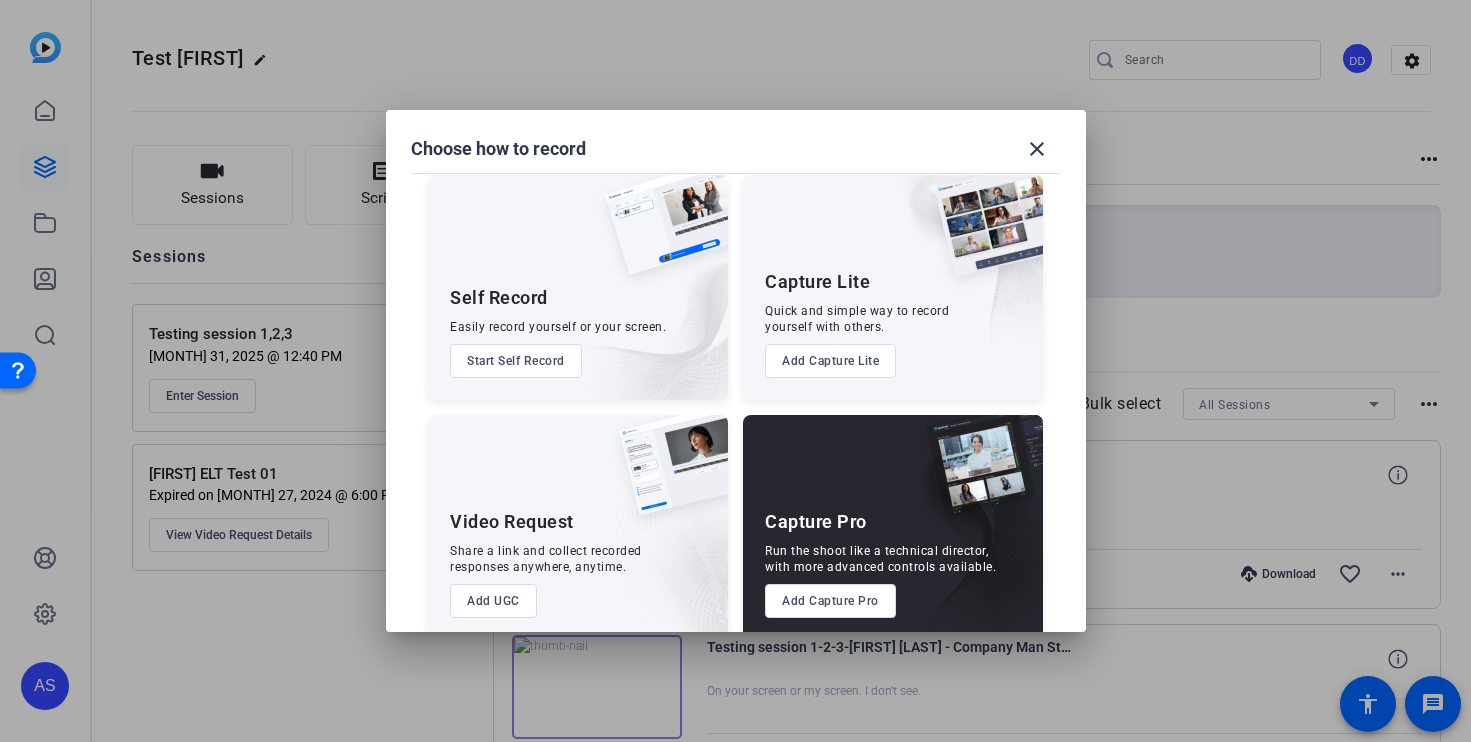 scroll, scrollTop: 42, scrollLeft: 0, axis: vertical 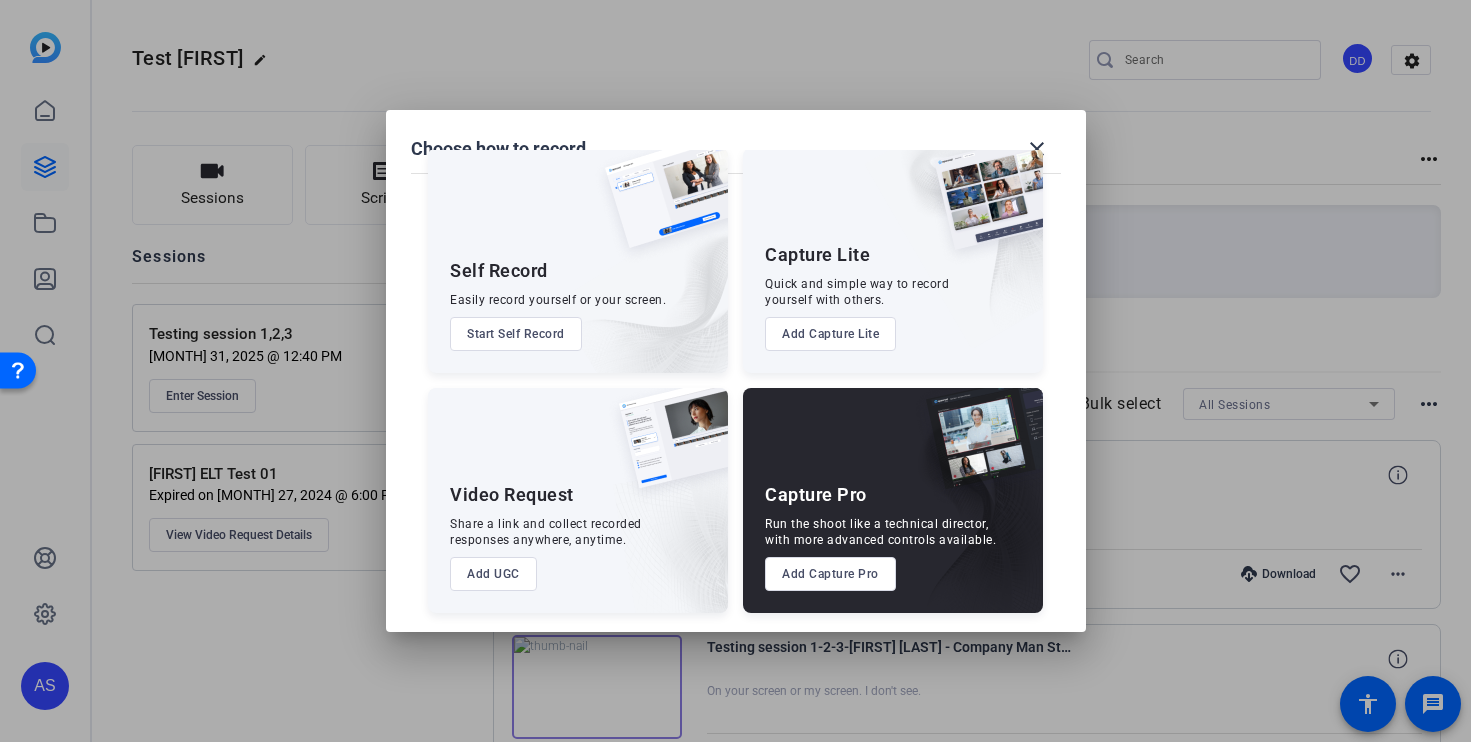 click on "Add Capture Pro" at bounding box center [830, 574] 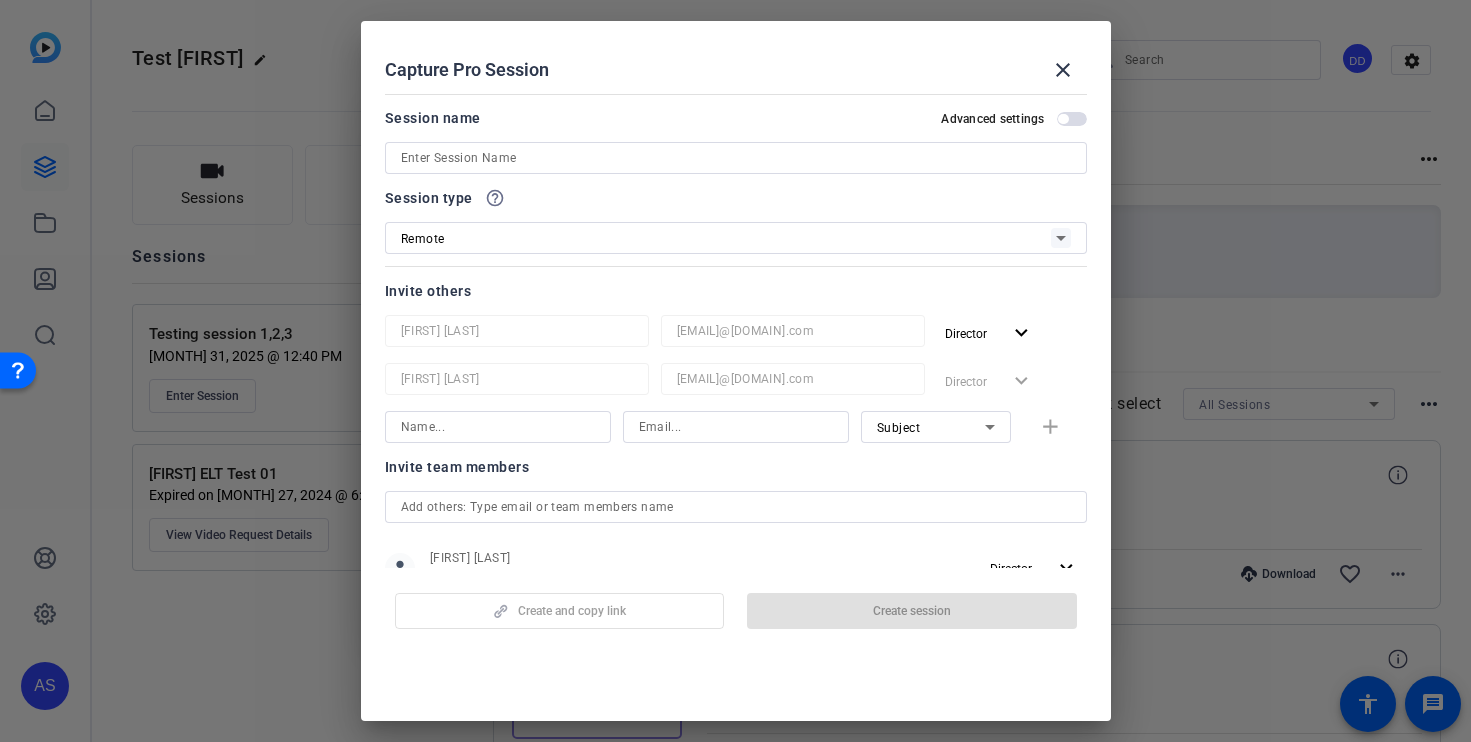 click at bounding box center [736, 158] 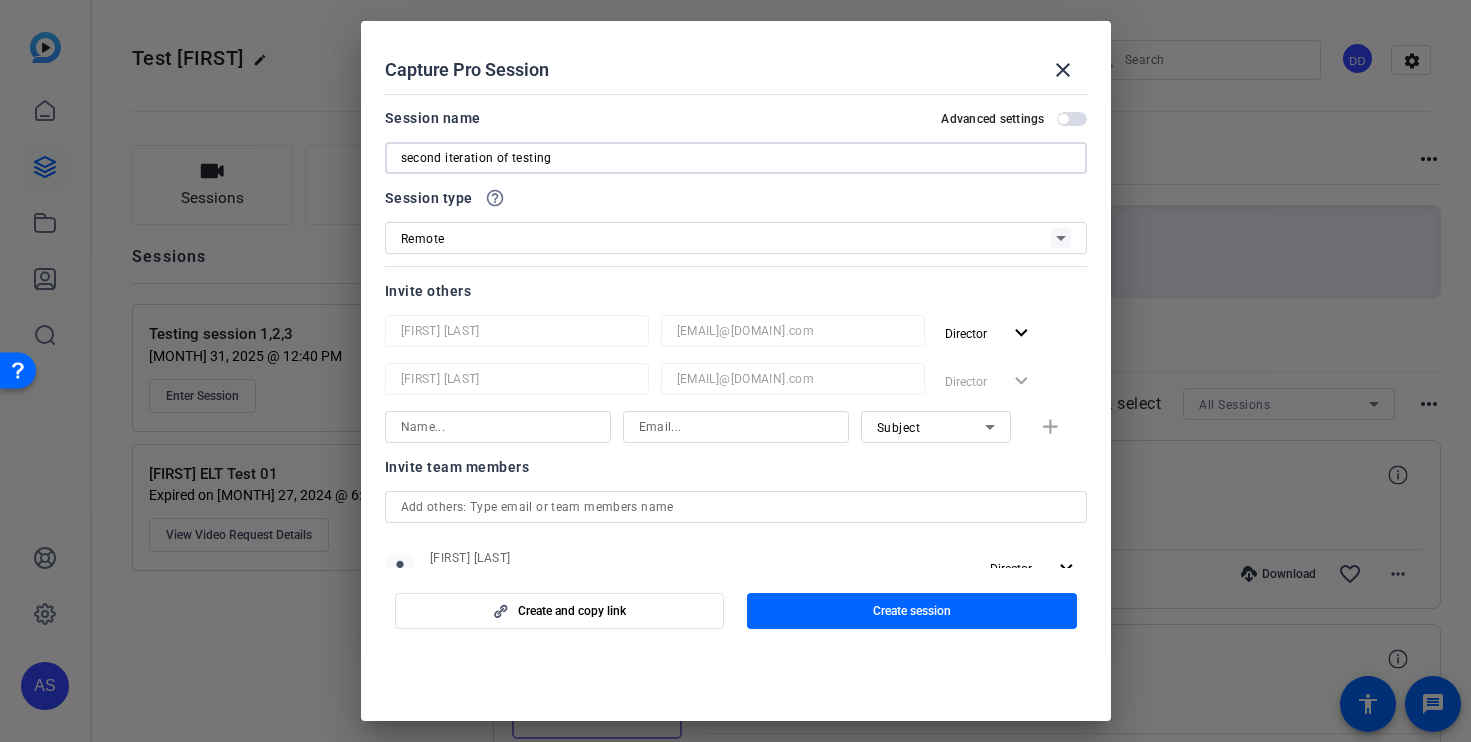 type on "second iteration of testing" 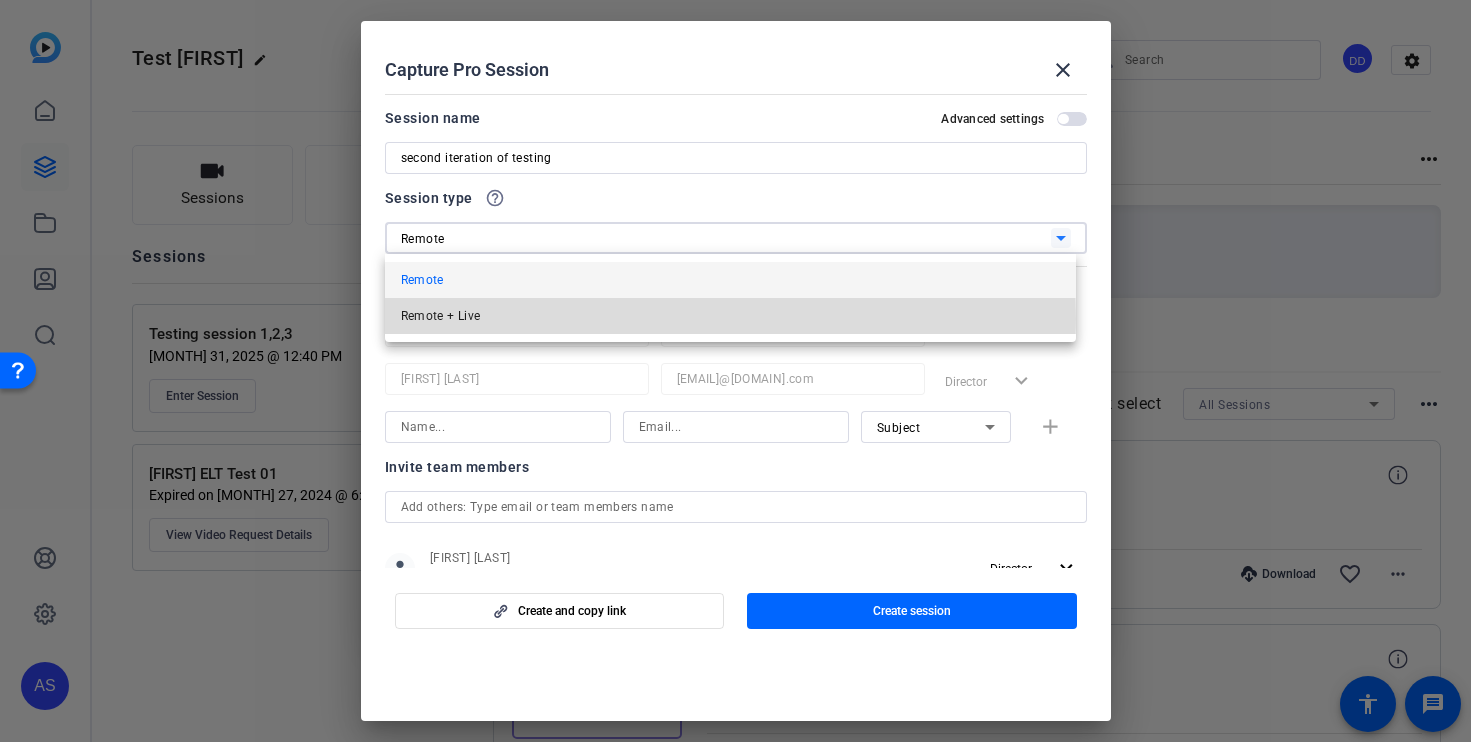 click on "Remote + Live" at bounding box center (730, 316) 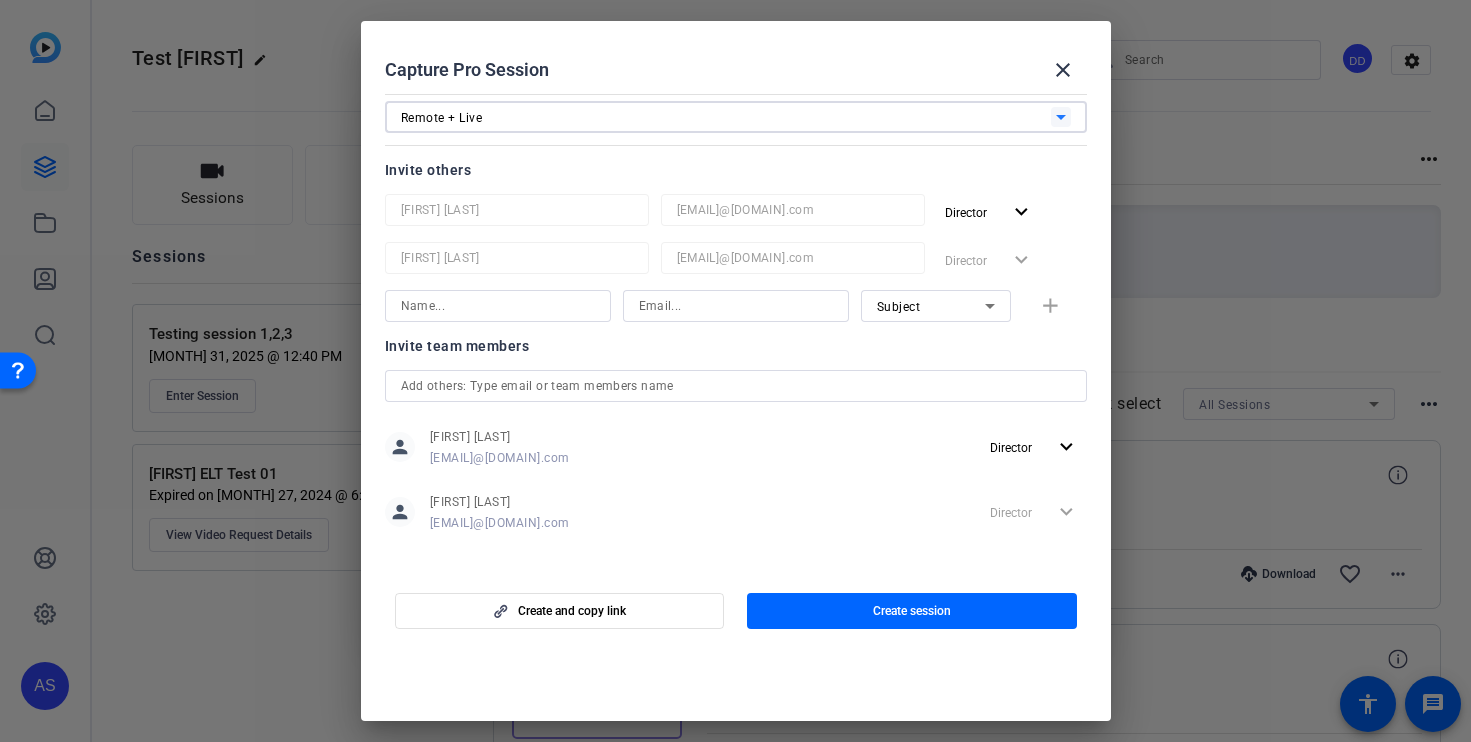 scroll, scrollTop: 122, scrollLeft: 0, axis: vertical 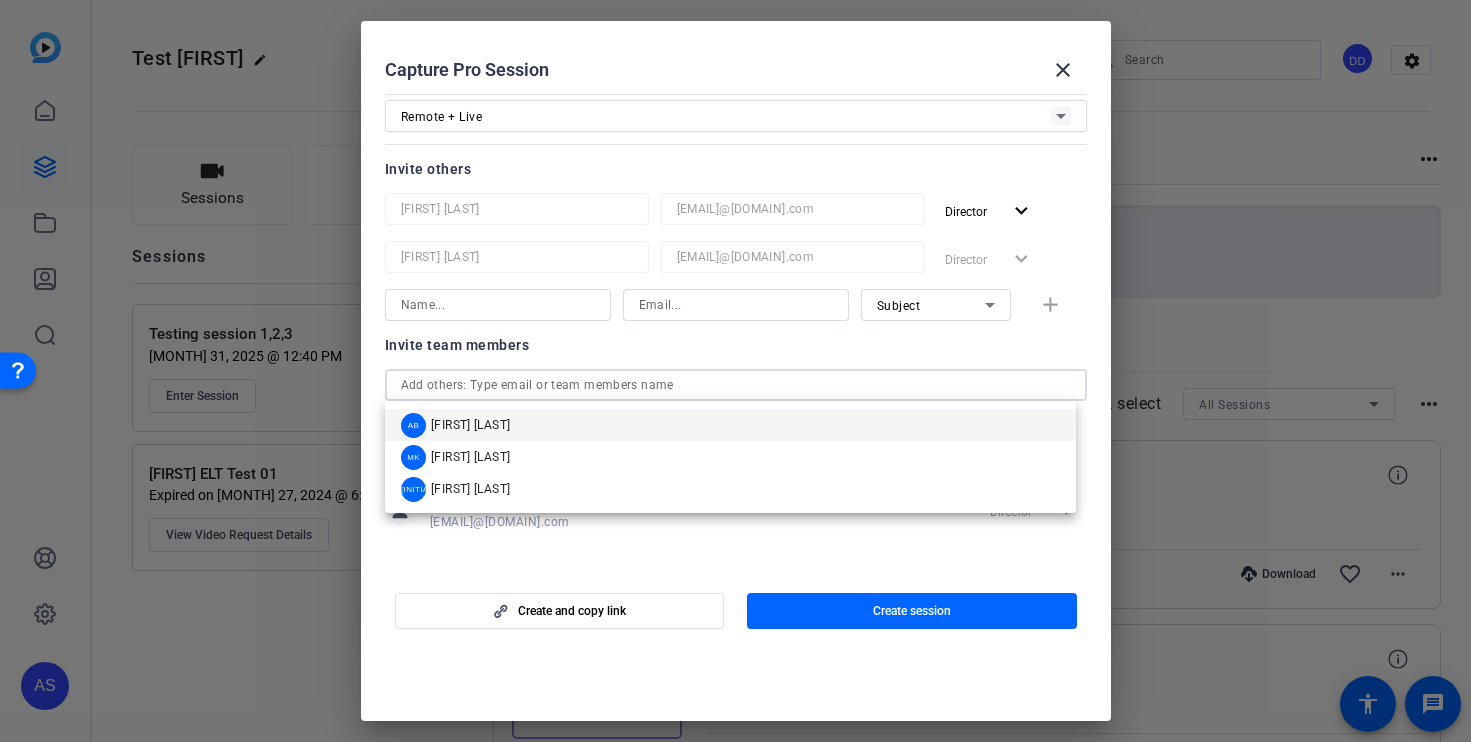 click at bounding box center [736, 385] 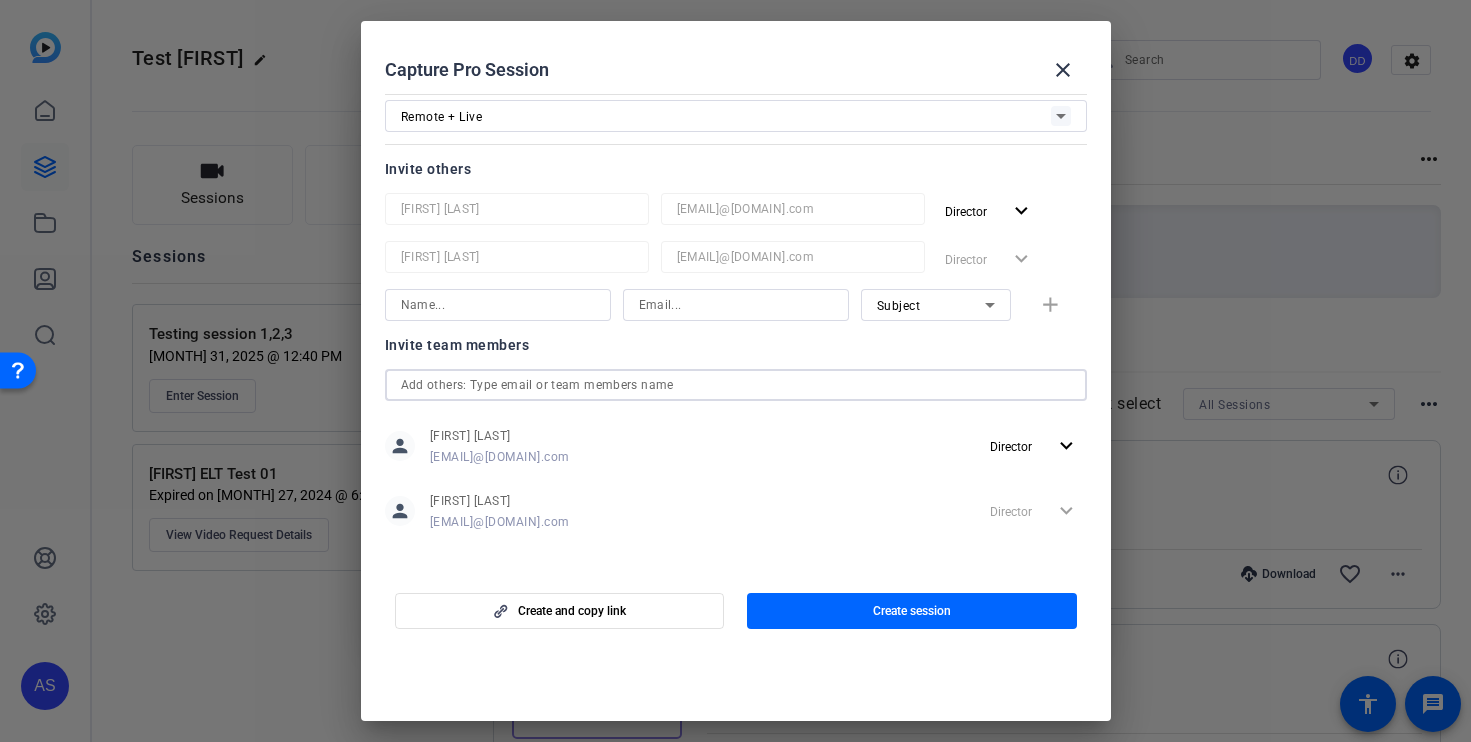 type 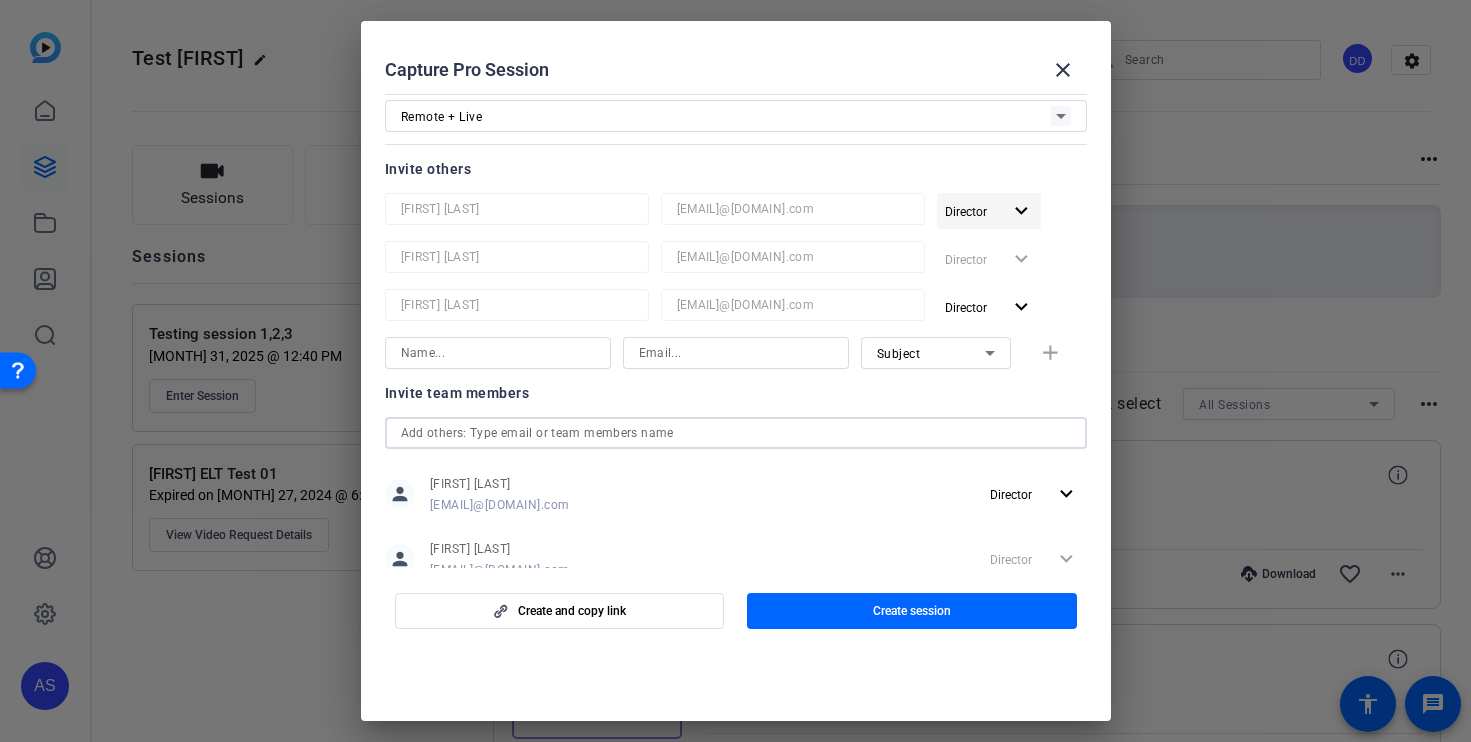 click on "expand_more" 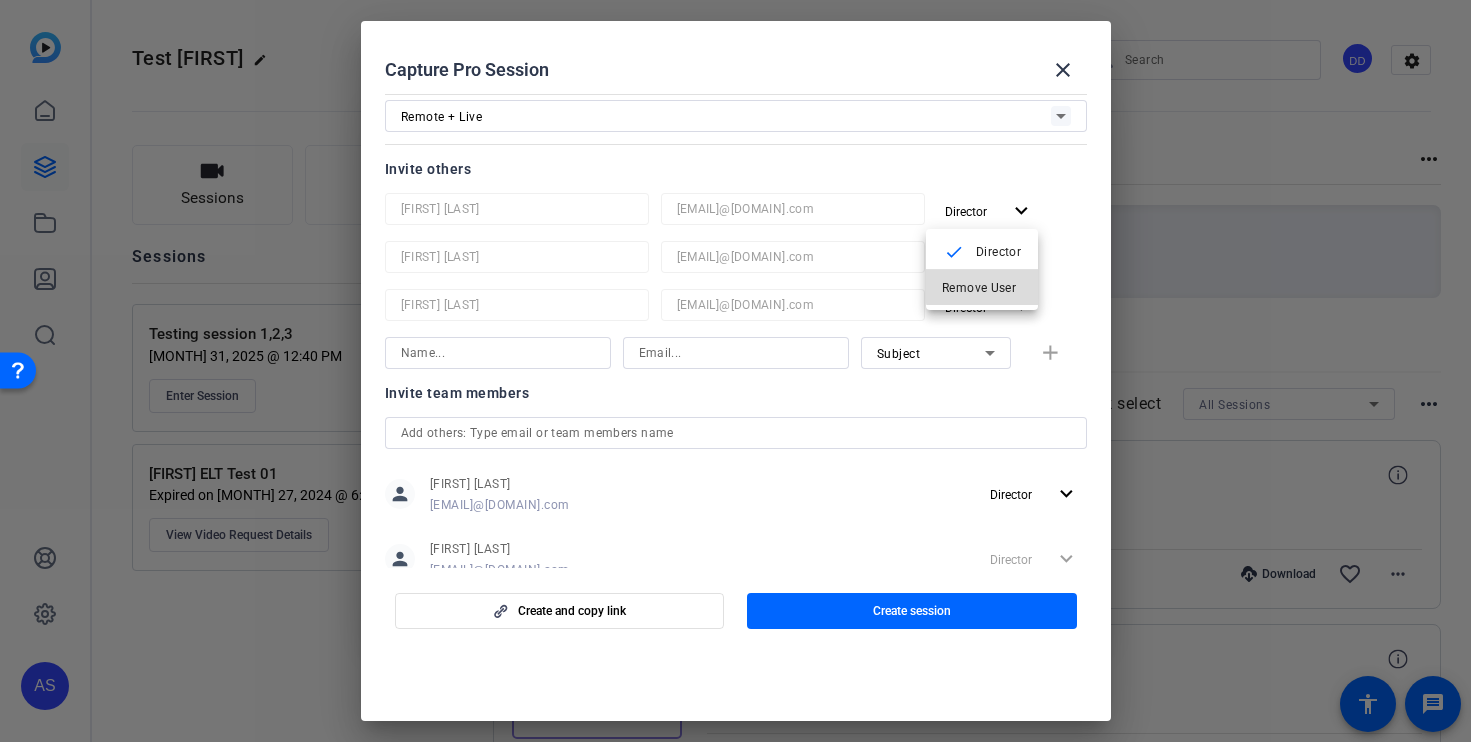 click on "Remove User" at bounding box center [979, 288] 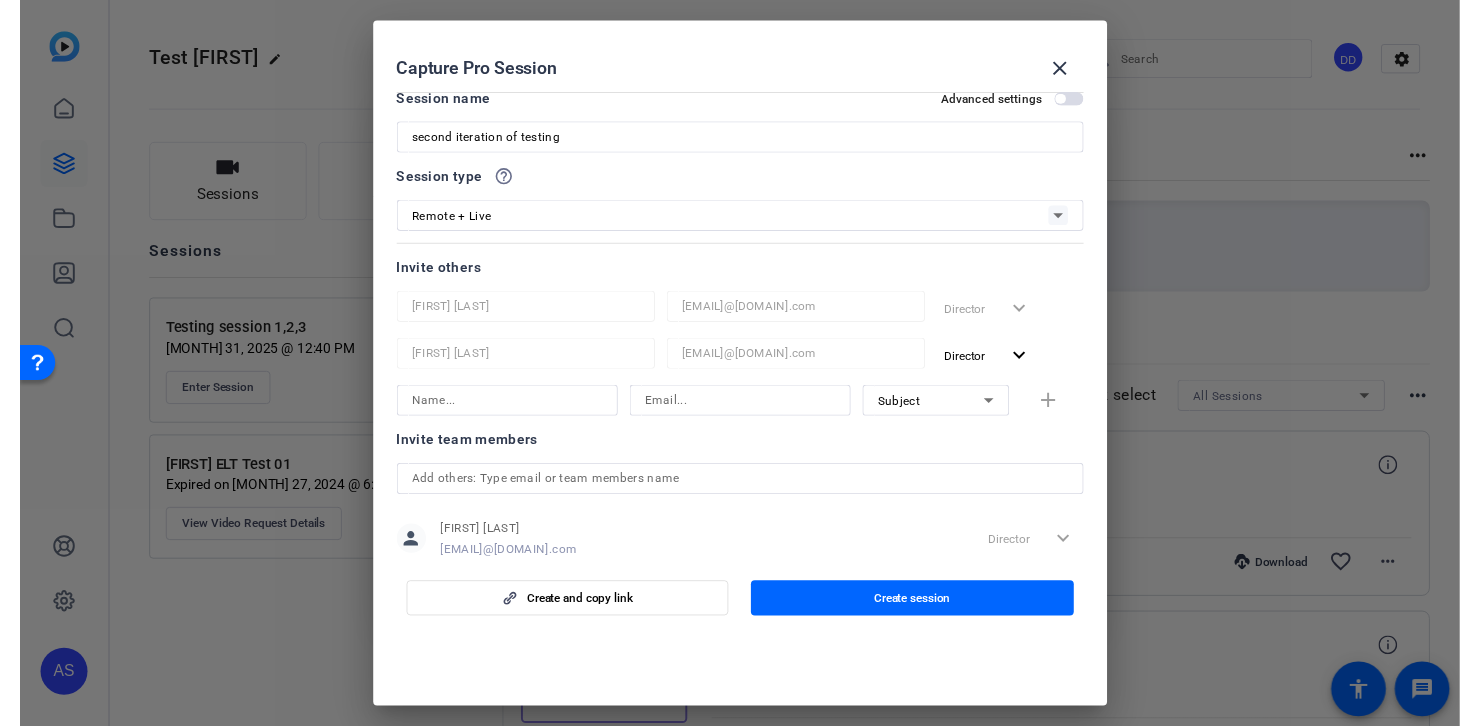 scroll, scrollTop: 0, scrollLeft: 0, axis: both 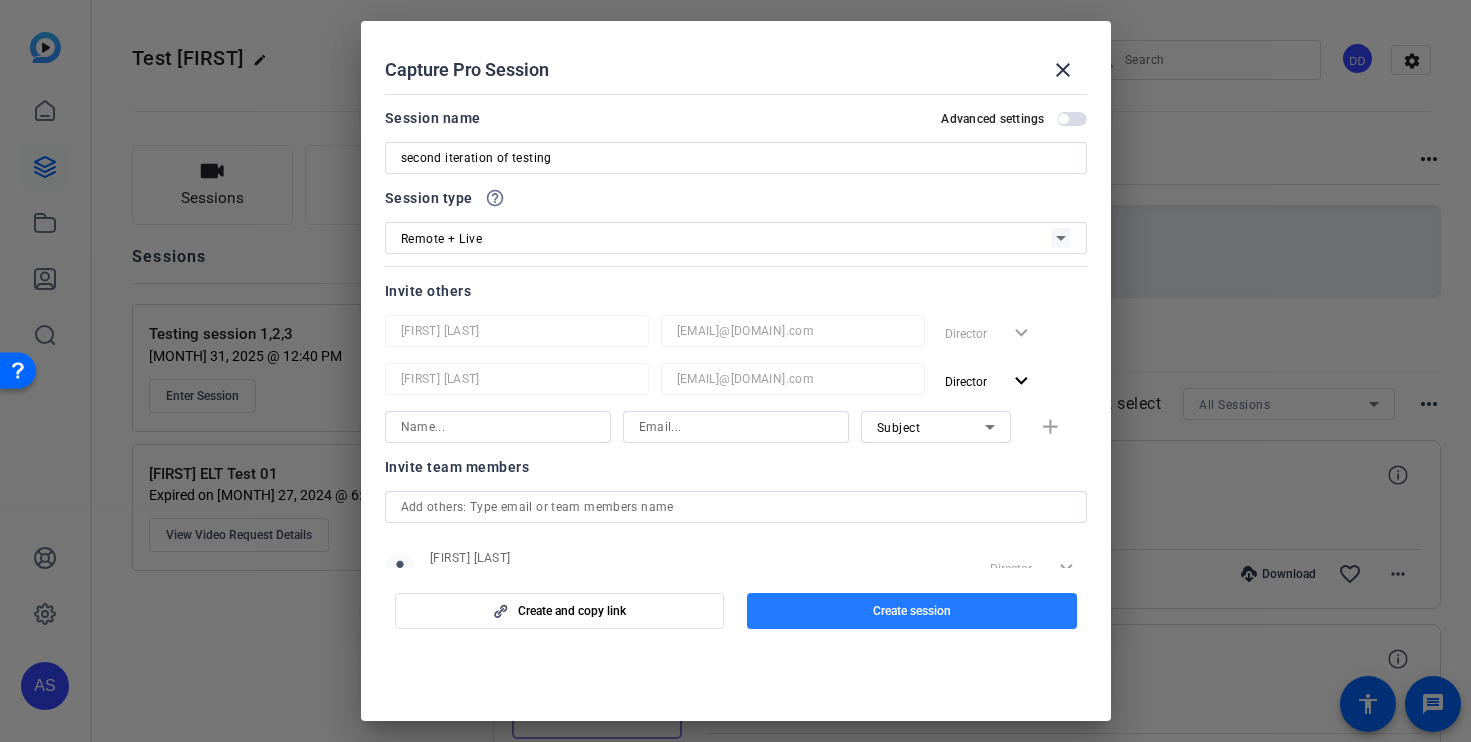 click 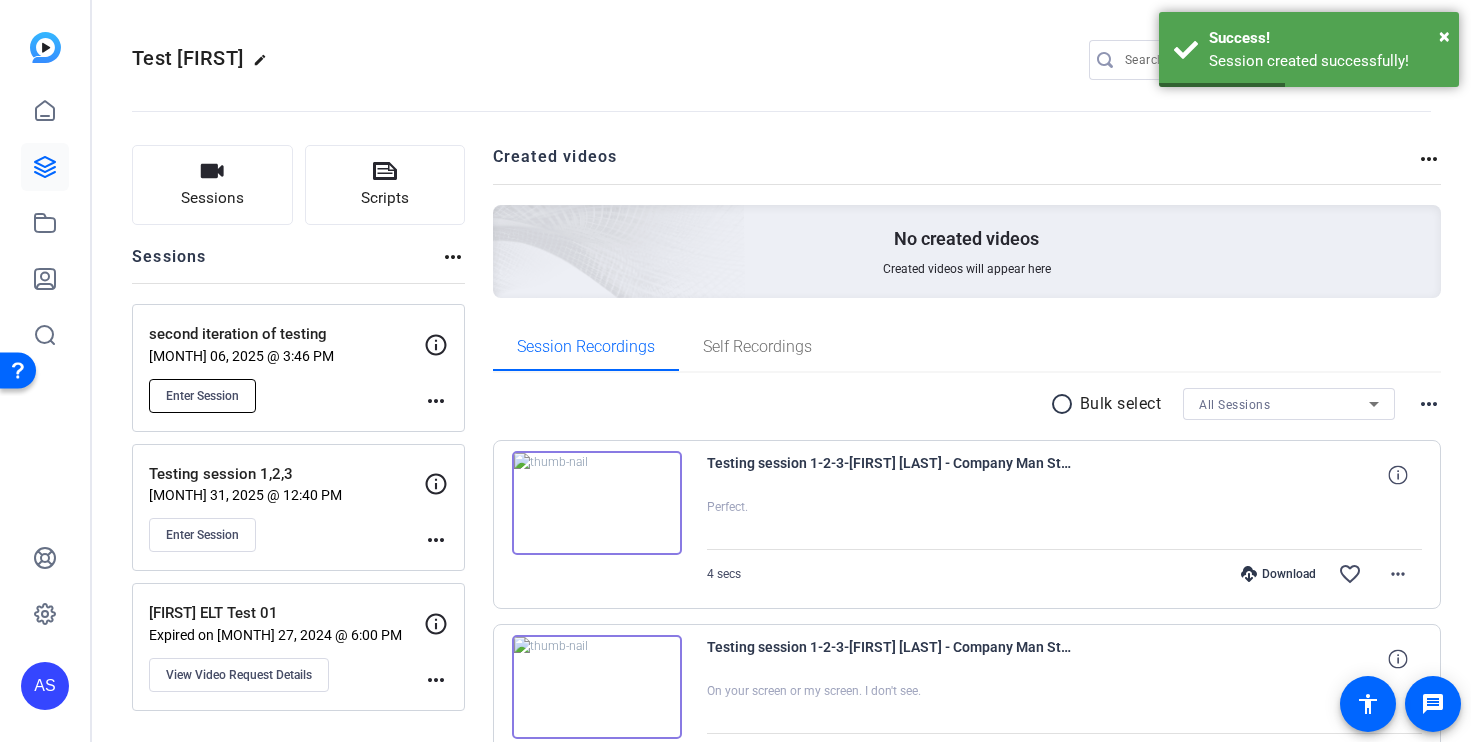 click on "Enter Session" 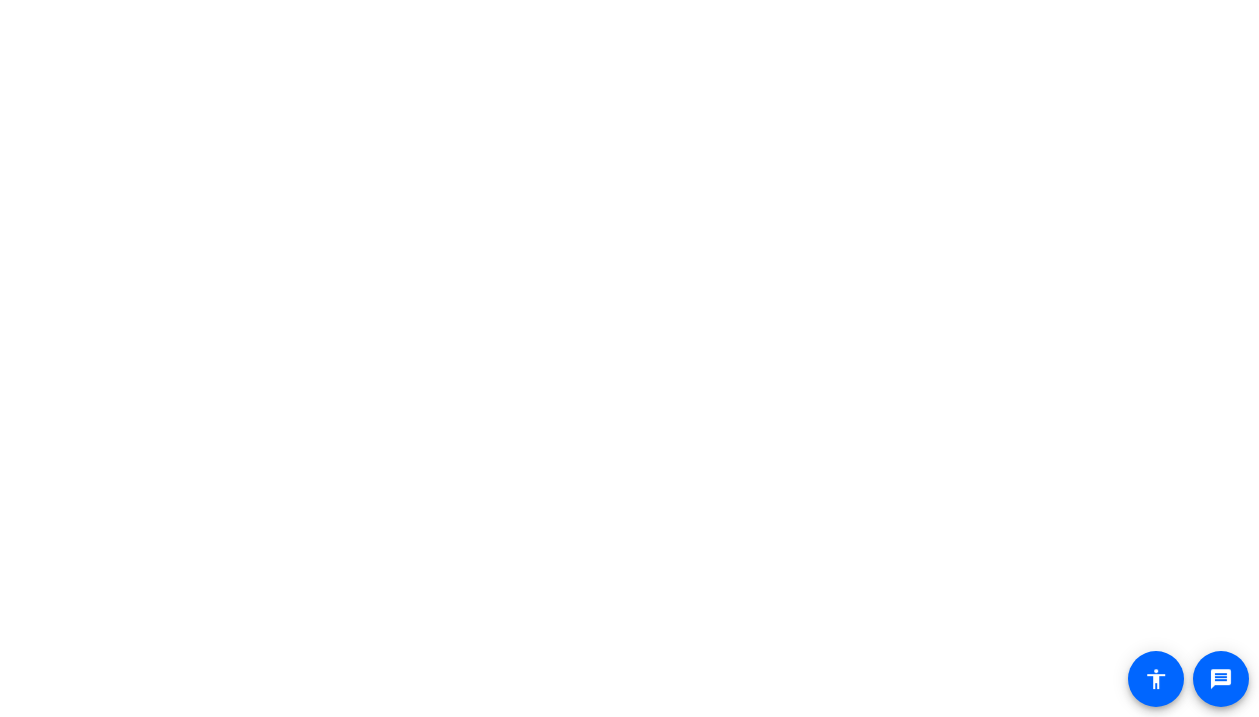scroll, scrollTop: 0, scrollLeft: 0, axis: both 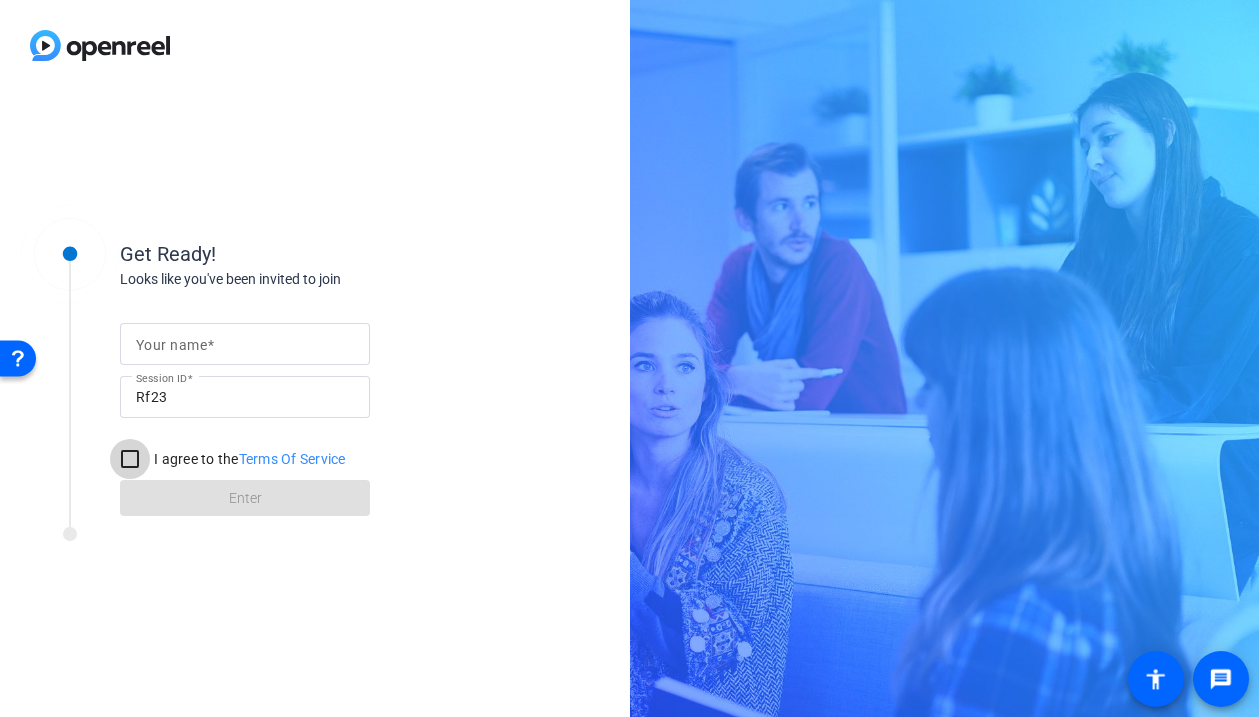 click on "I agree to the  Terms Of Service" at bounding box center [130, 459] 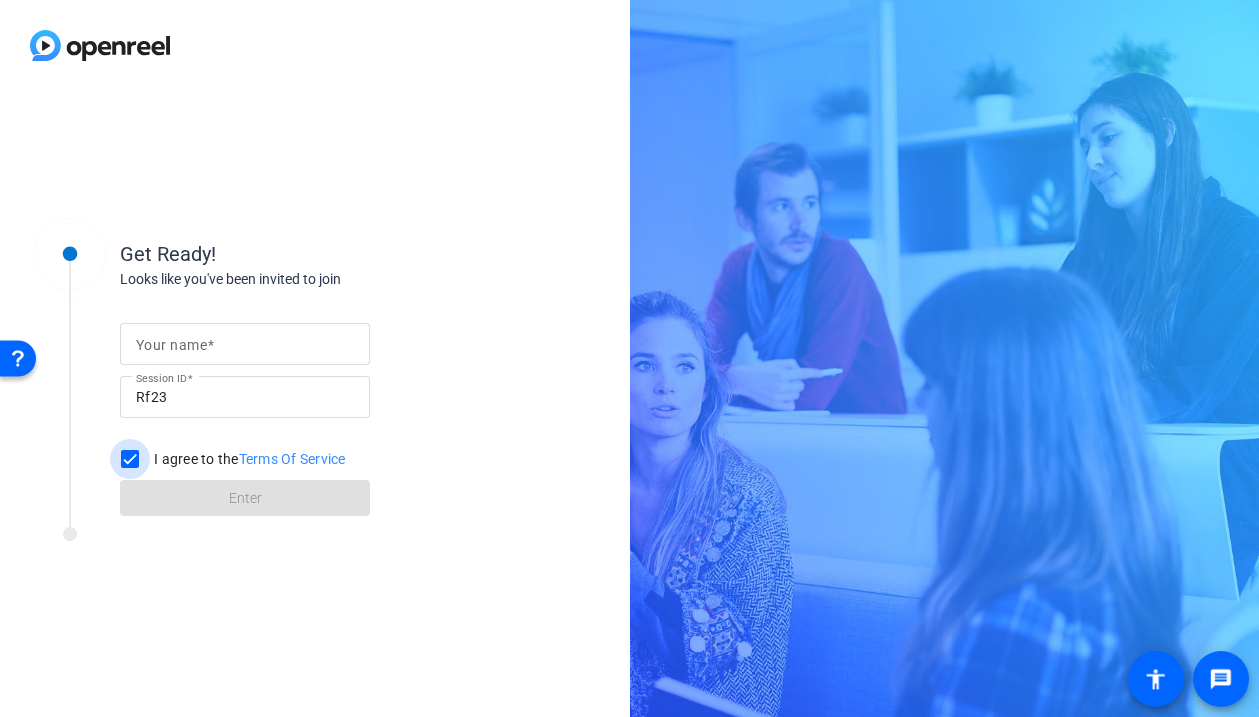 checkbox on "true" 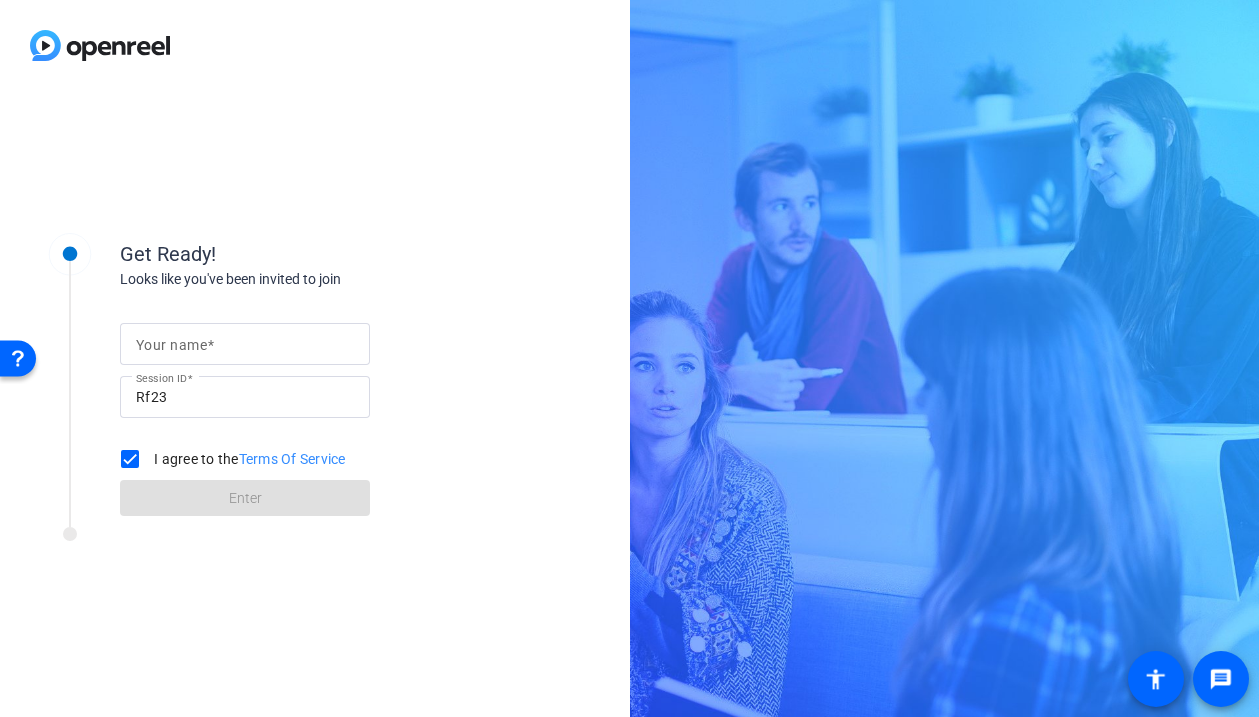click at bounding box center (210, 345) 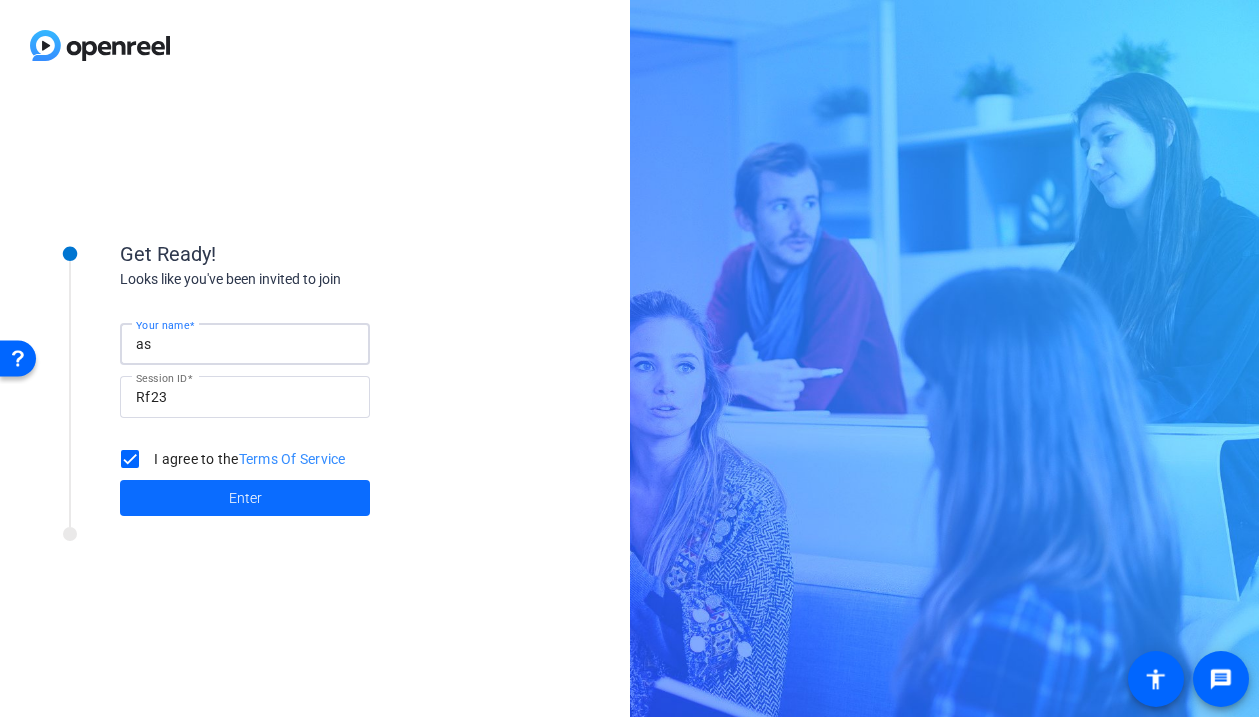 type on "as" 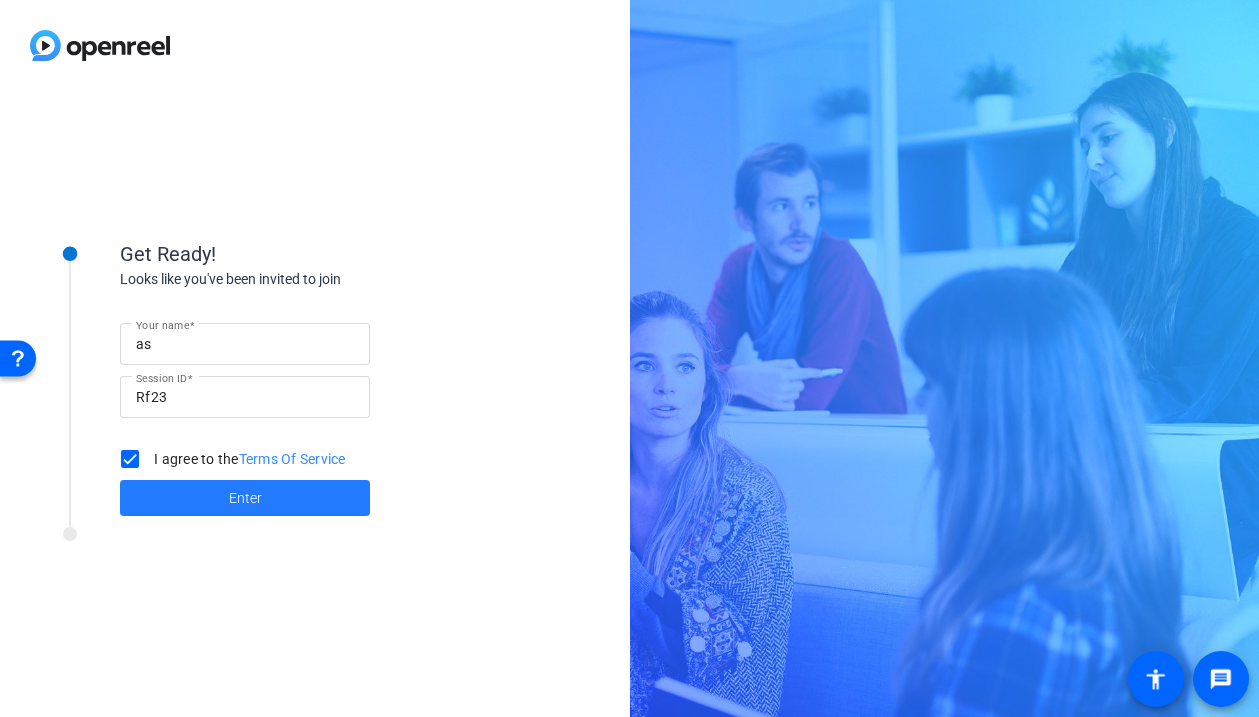 click 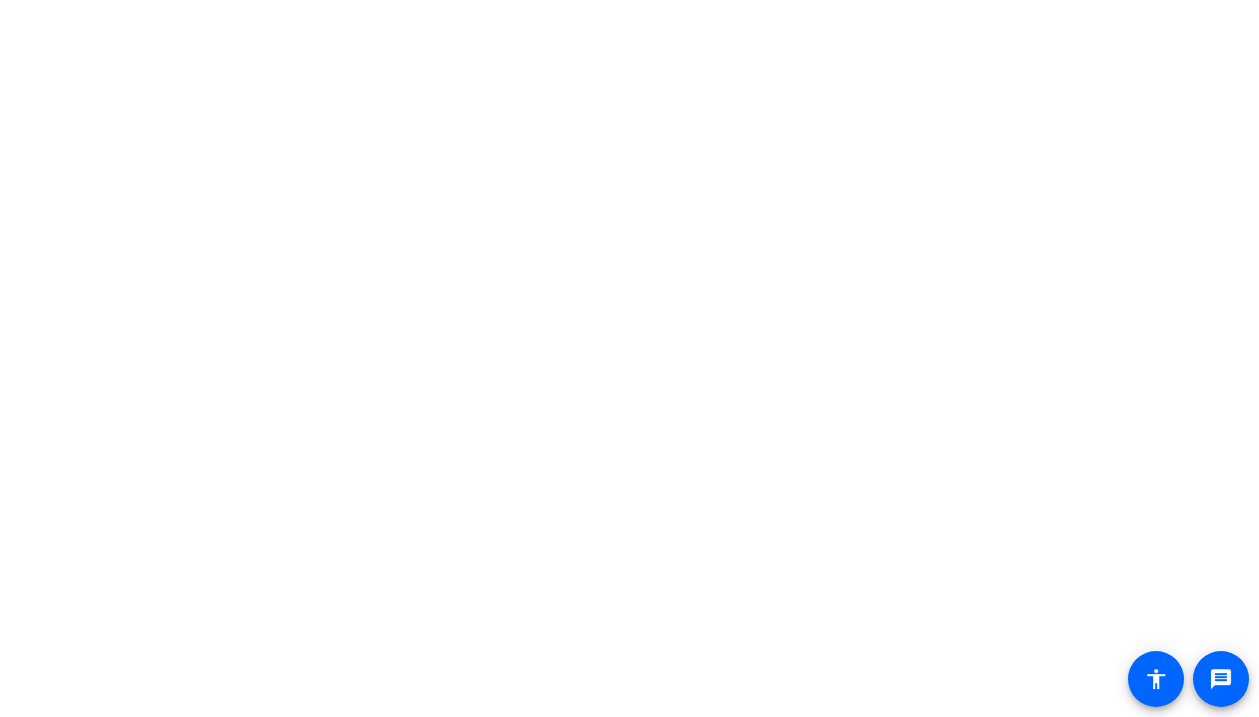 scroll, scrollTop: 0, scrollLeft: 0, axis: both 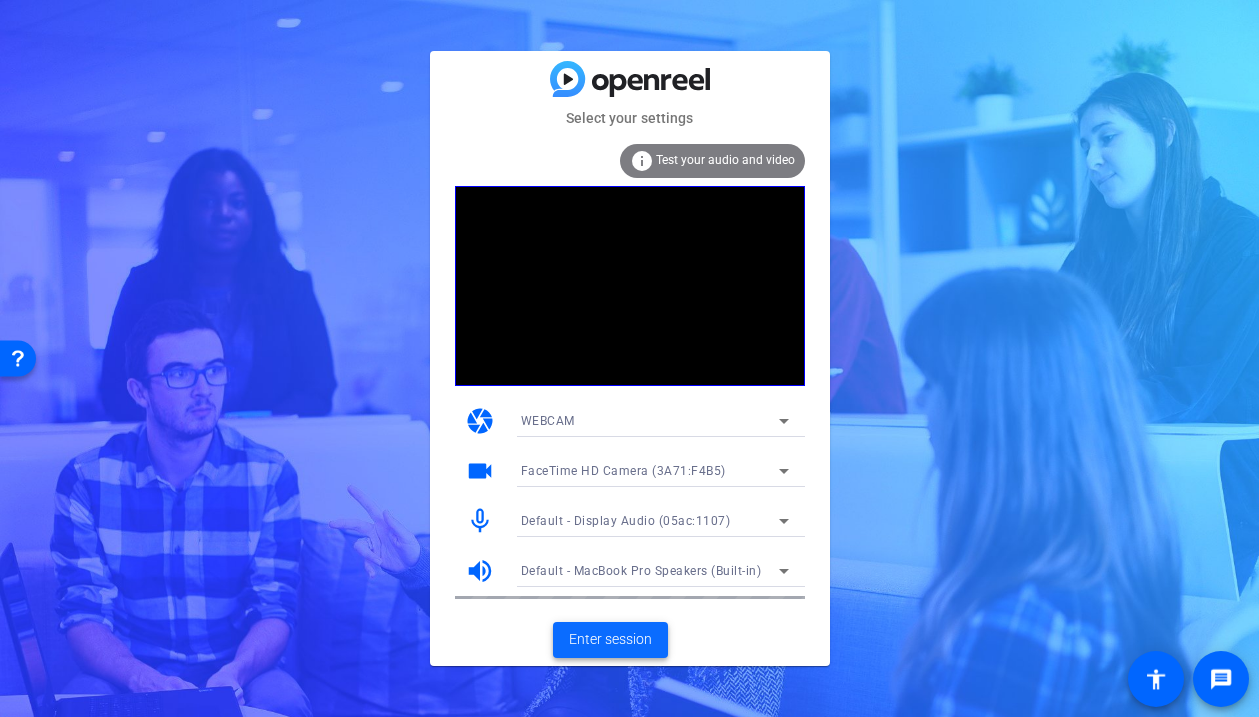 click 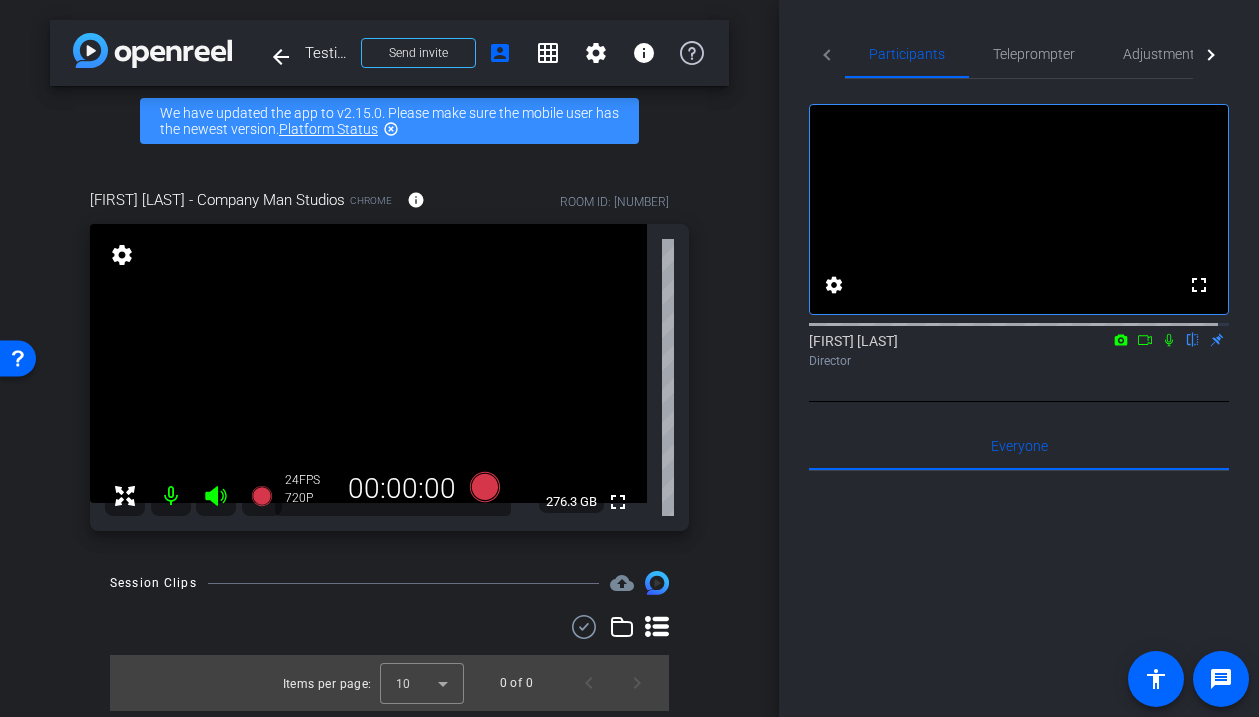click 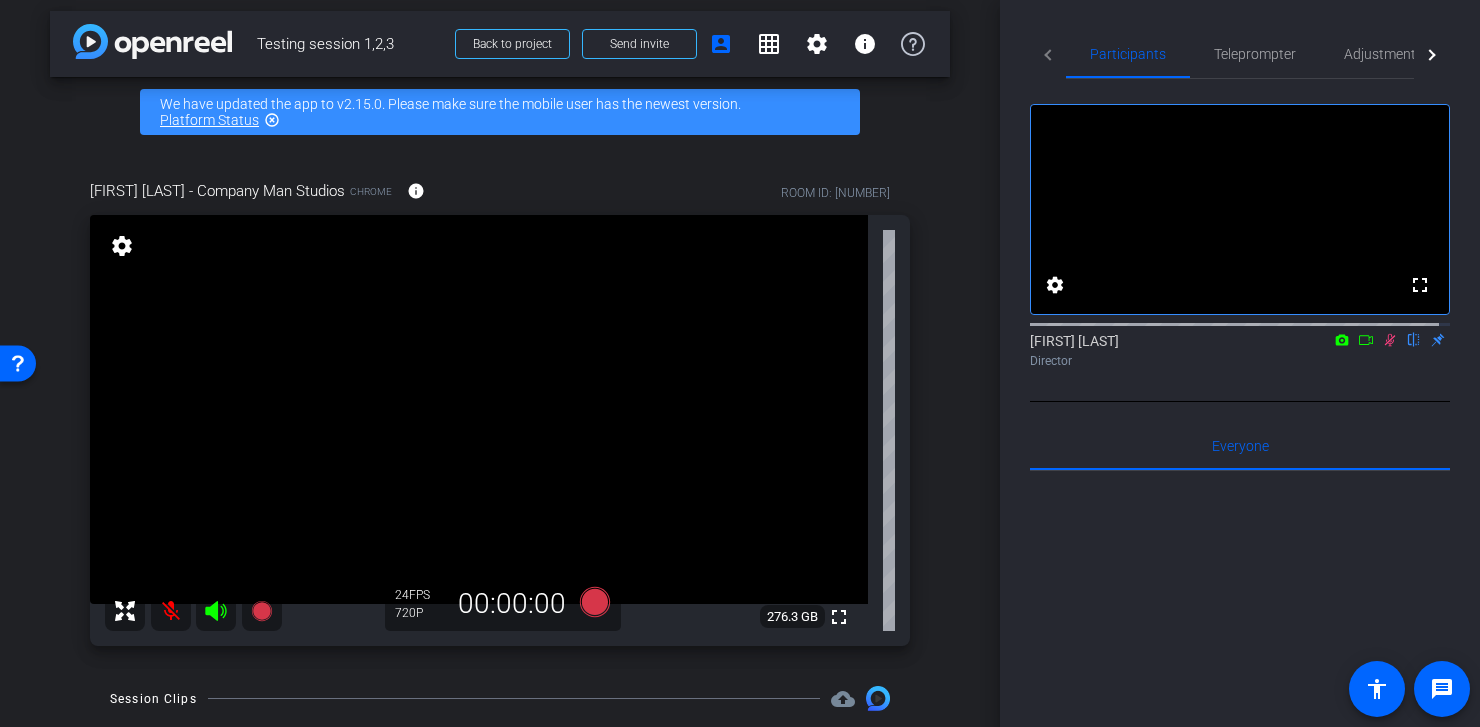 scroll, scrollTop: 0, scrollLeft: 0, axis: both 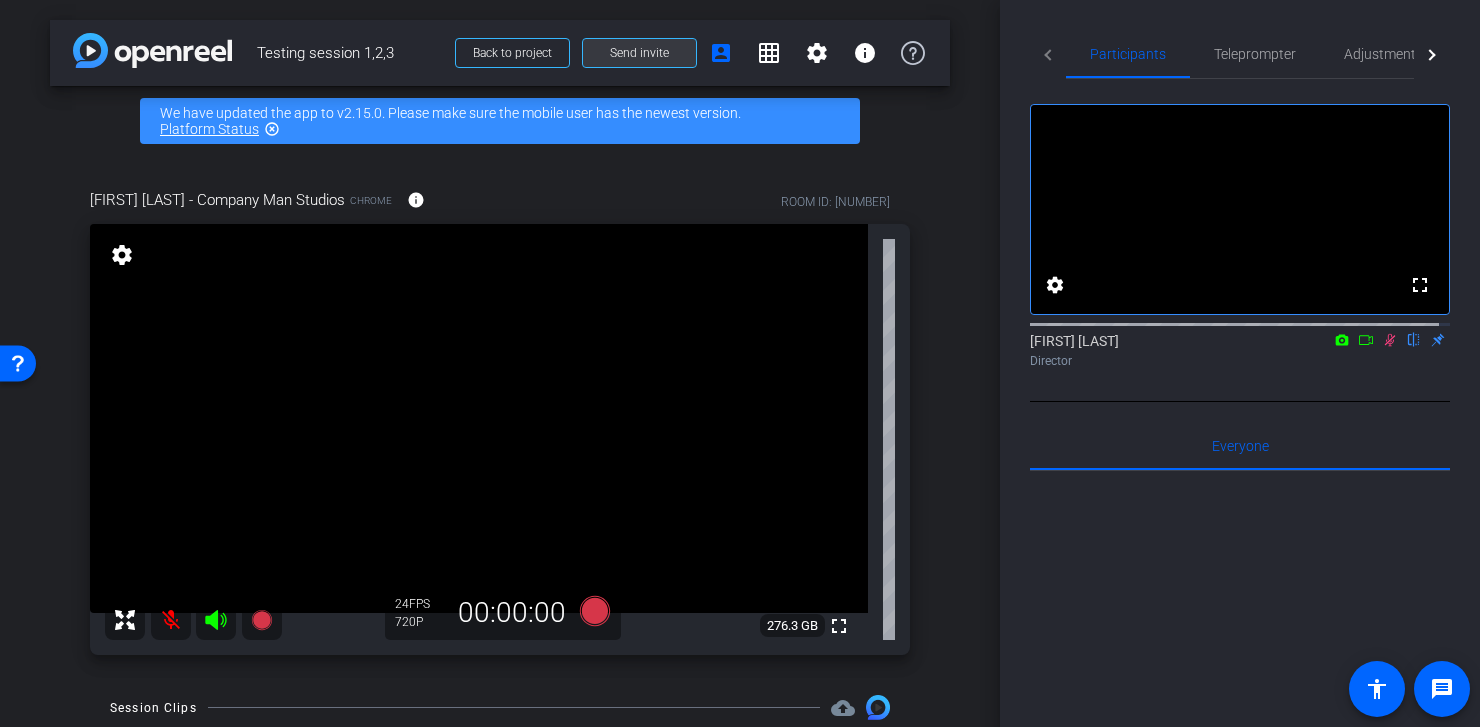click on "Send invite" at bounding box center (639, 53) 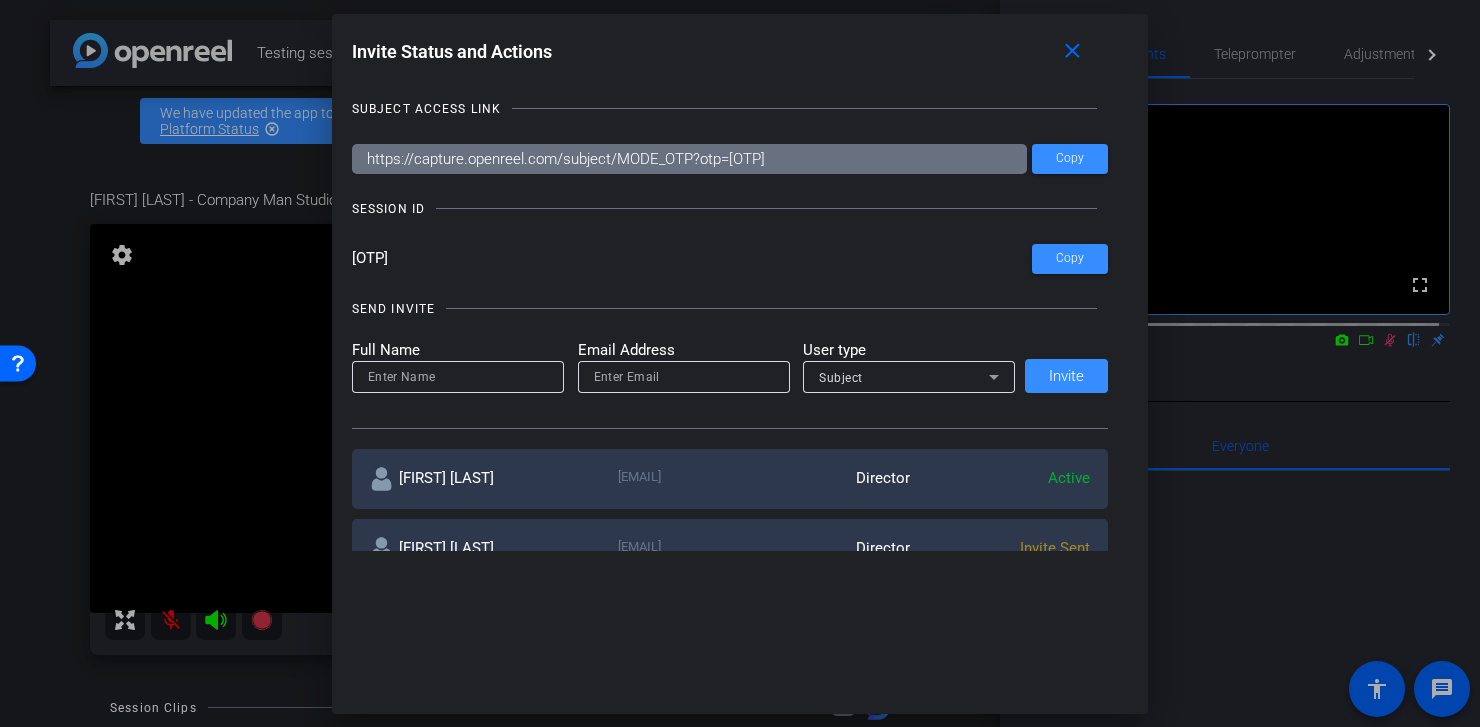 drag, startPoint x: 760, startPoint y: 163, endPoint x: 322, endPoint y: 160, distance: 438.01028 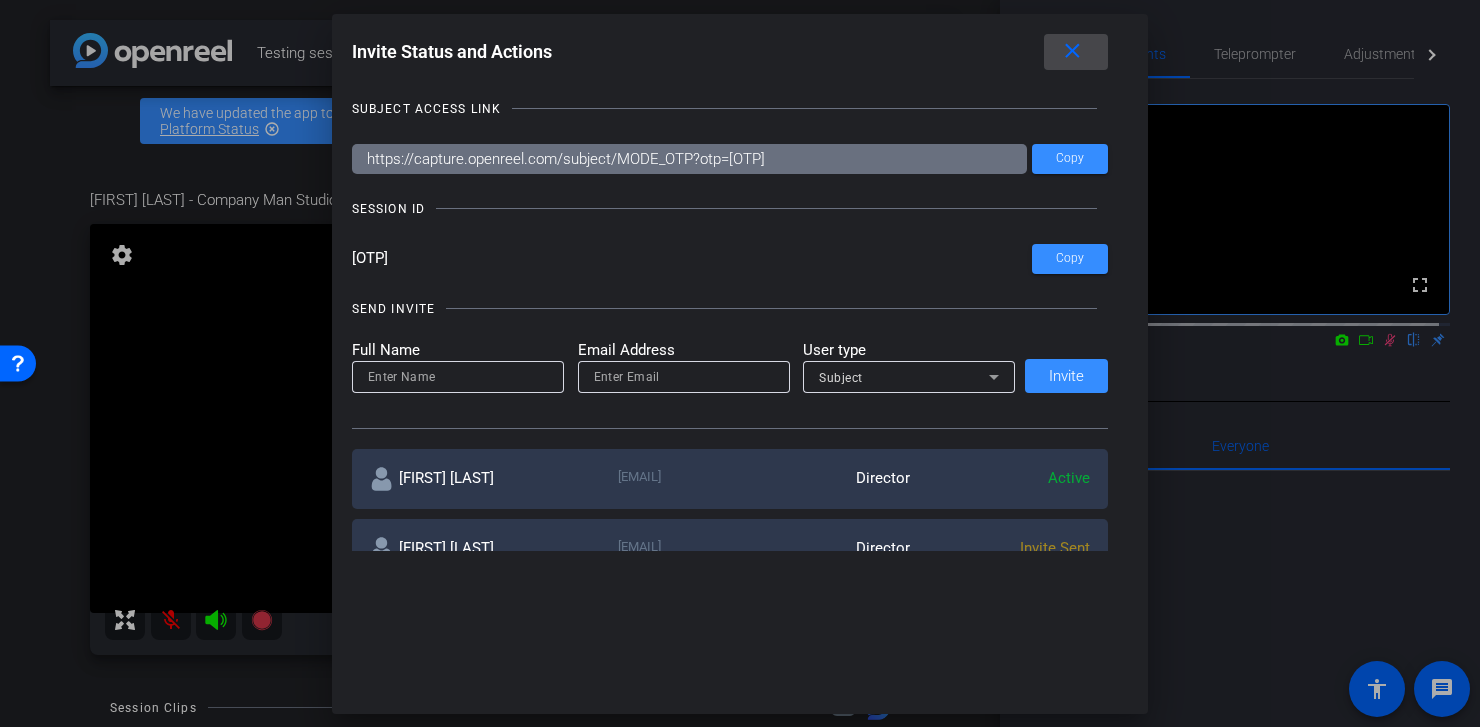 click on "close" at bounding box center [1072, 51] 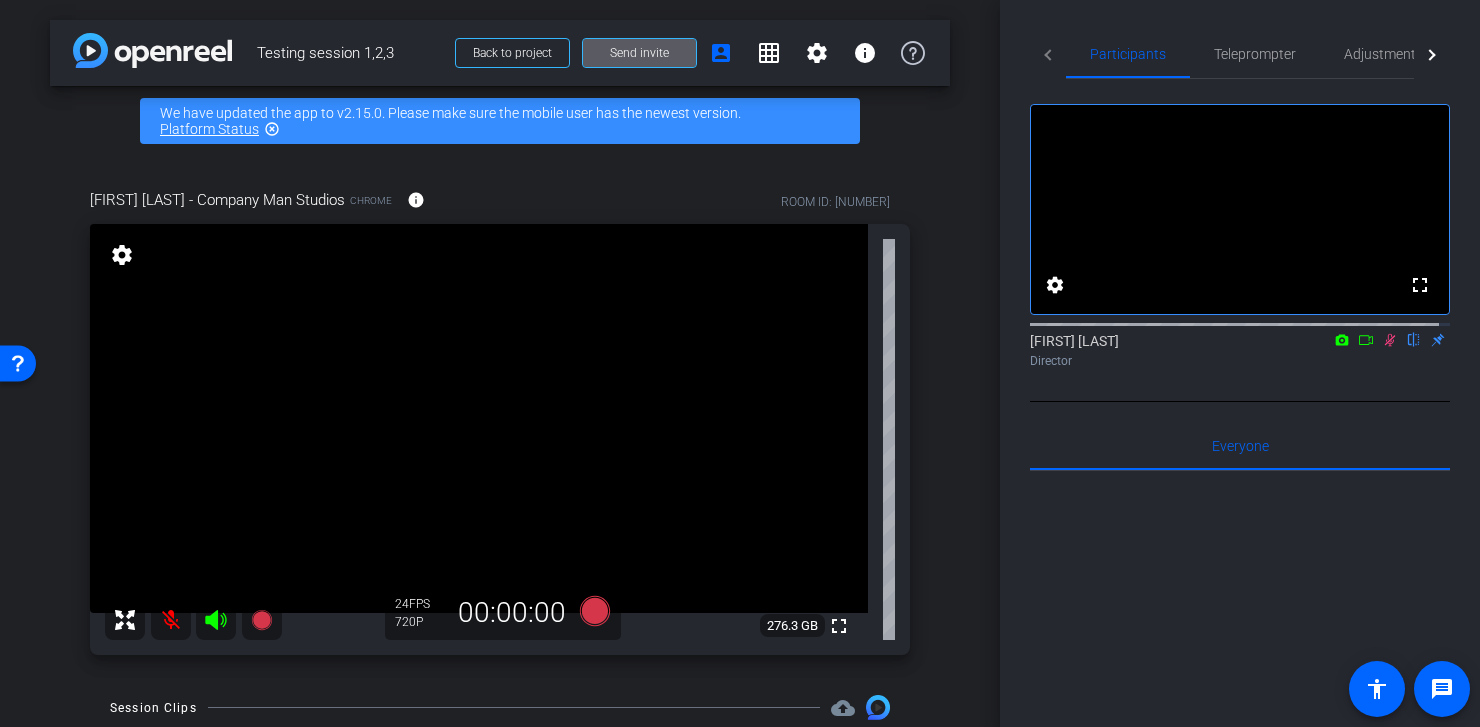 scroll, scrollTop: 17, scrollLeft: 0, axis: vertical 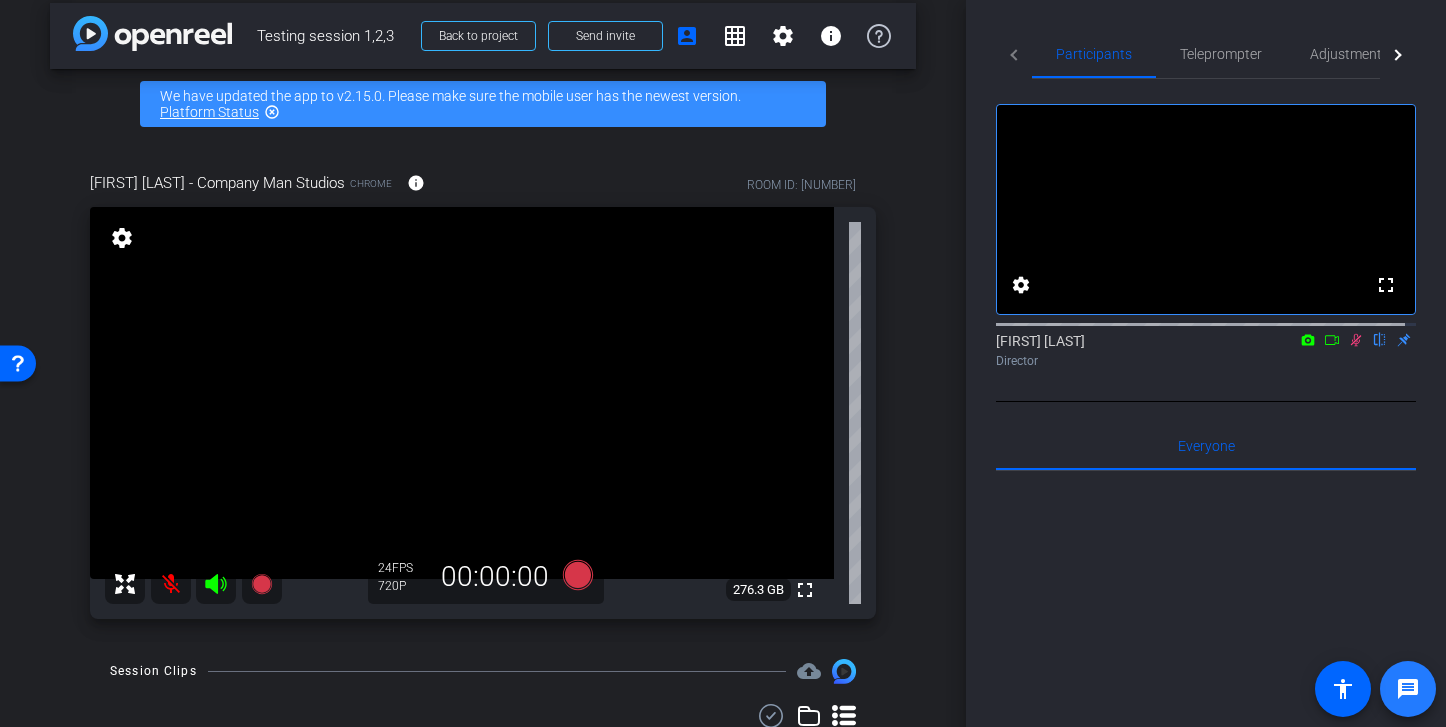 click 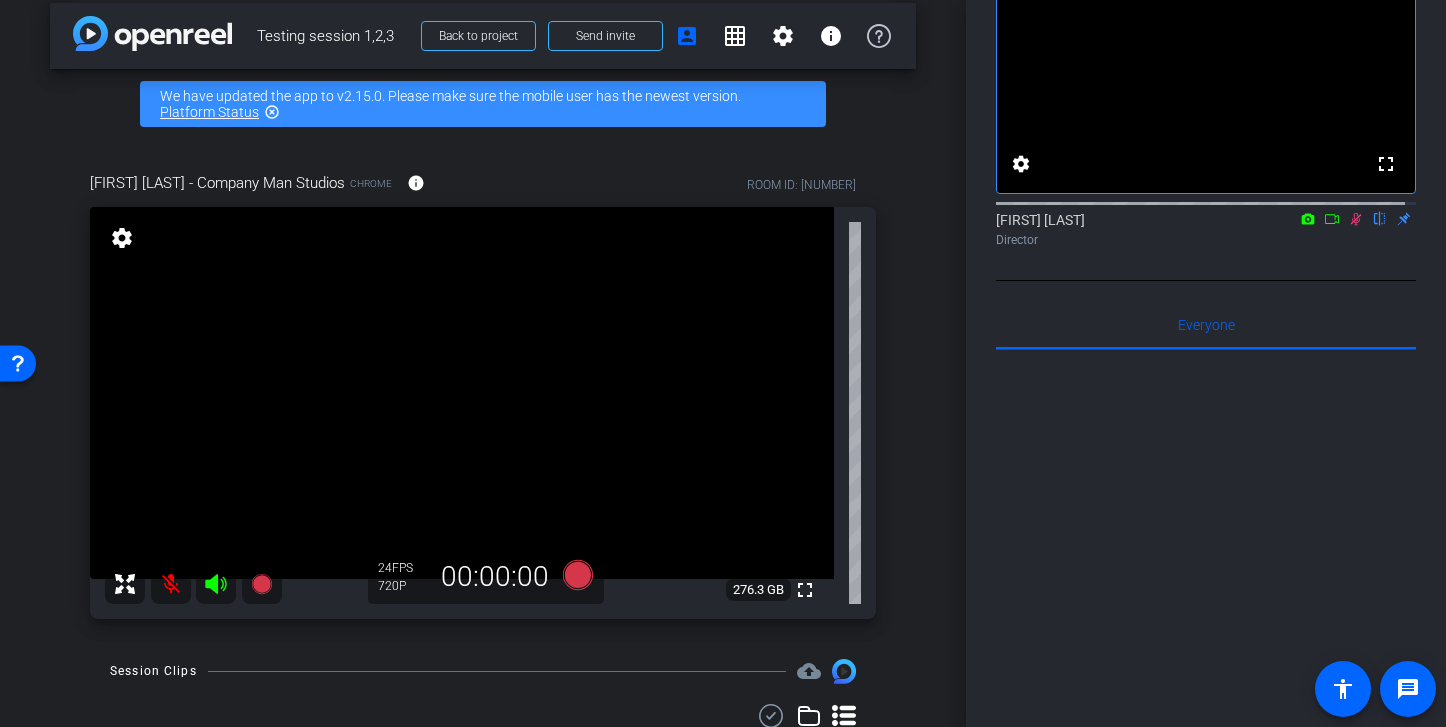 scroll, scrollTop: 407, scrollLeft: 0, axis: vertical 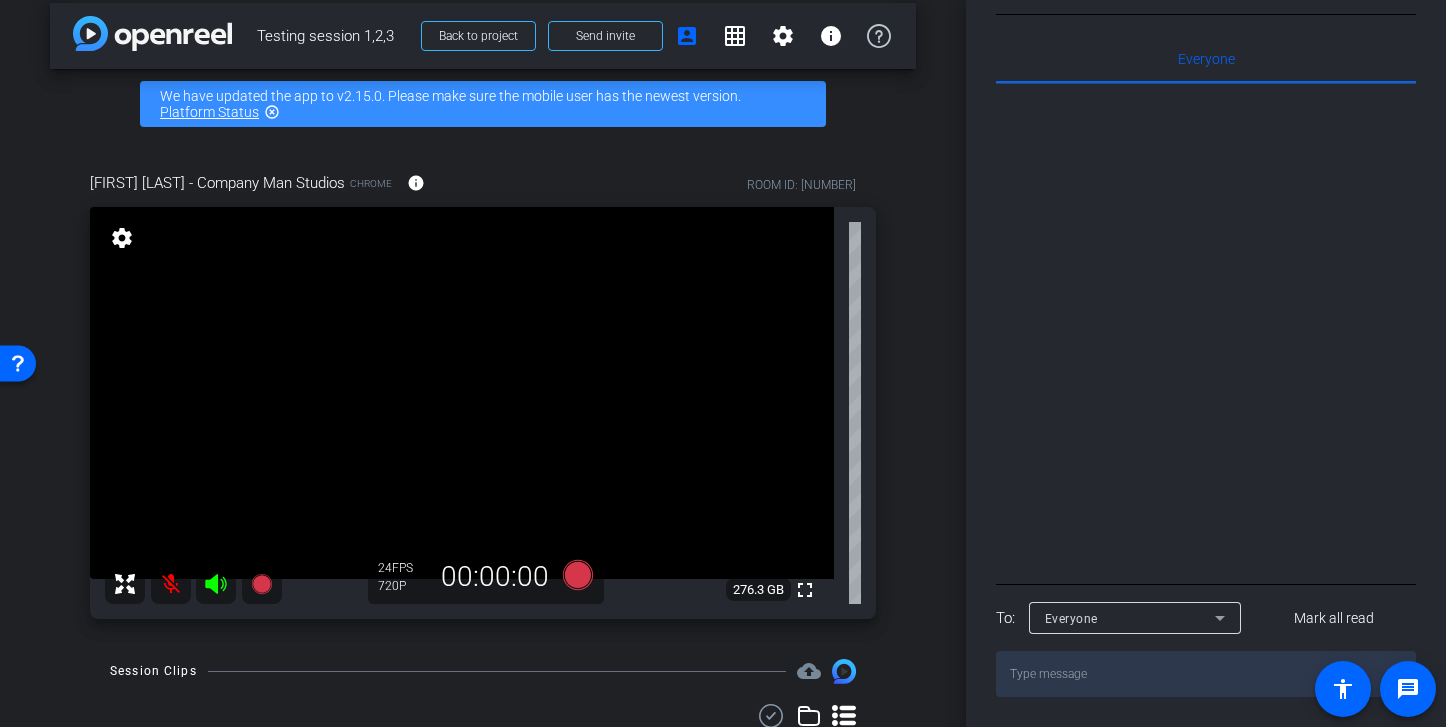 click at bounding box center [1206, 674] 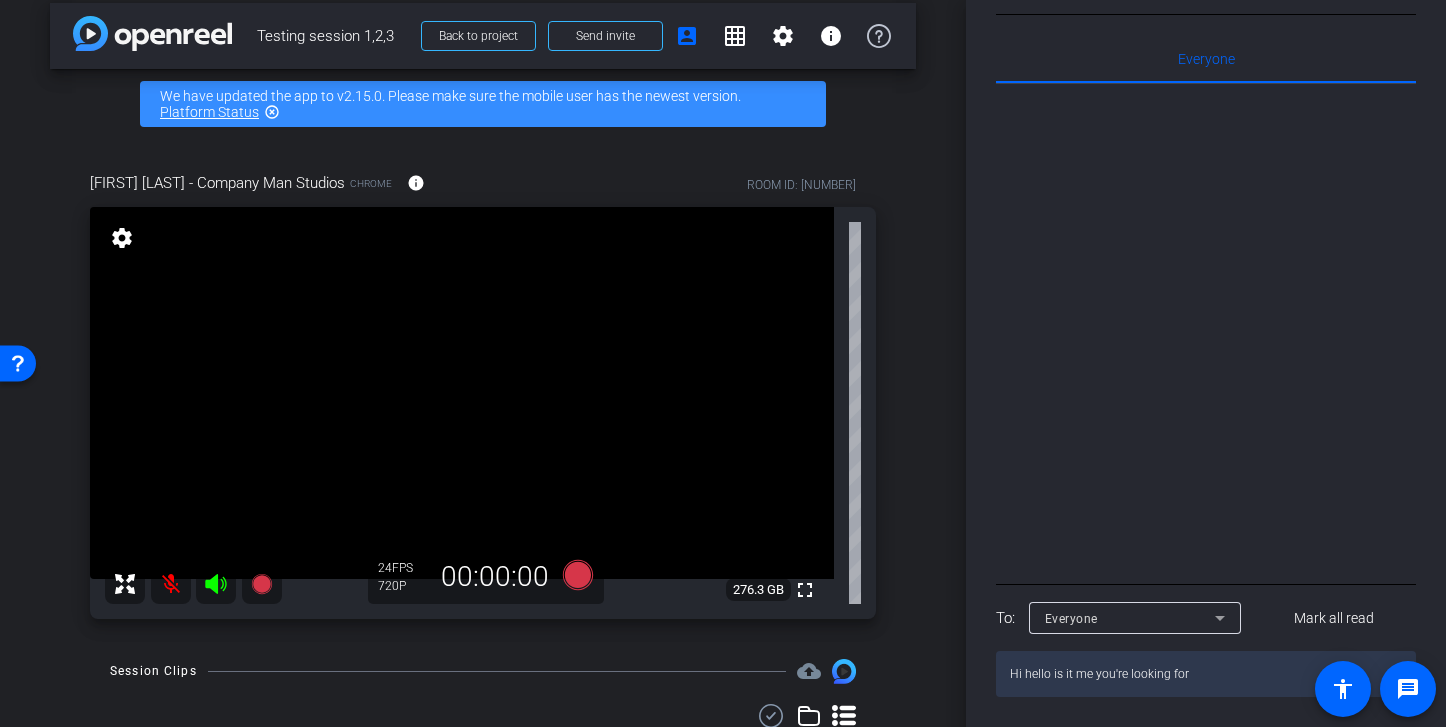 type on "Hi hello is it me you're looking for?" 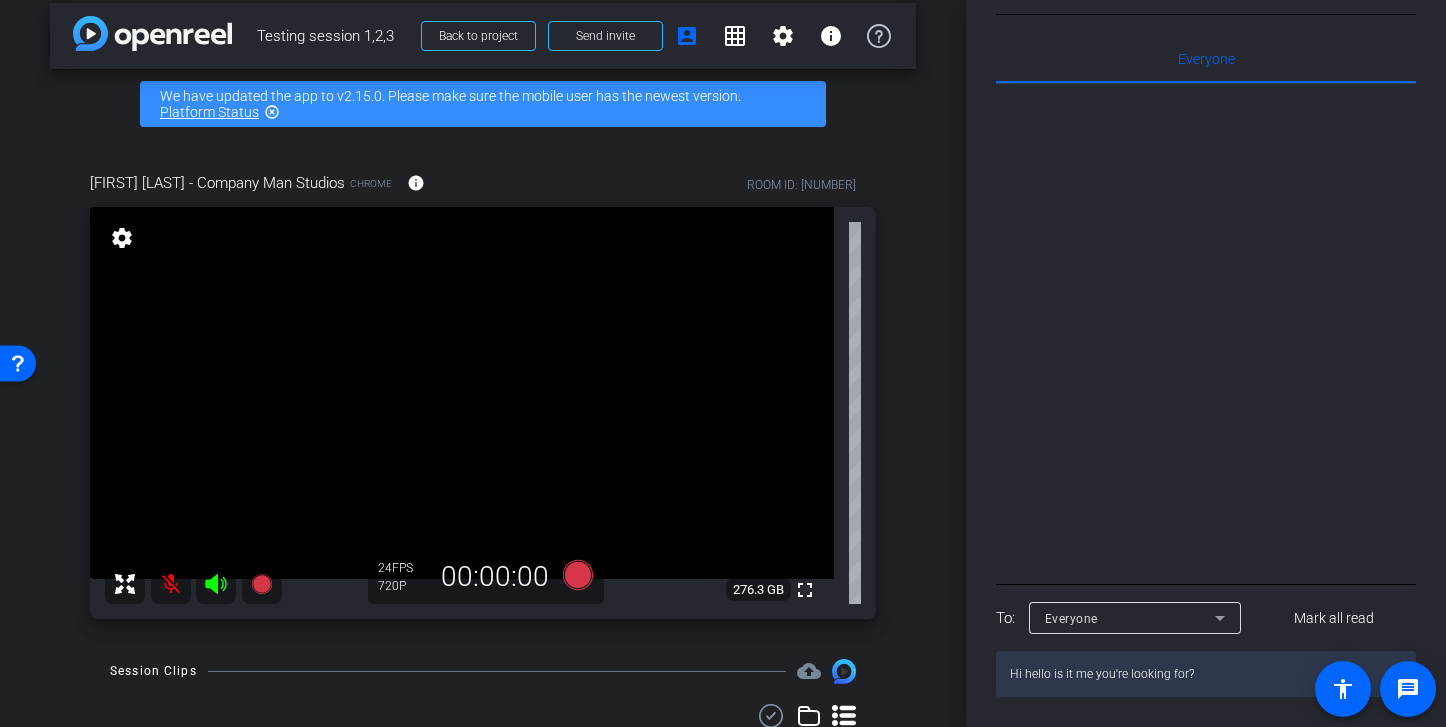 type 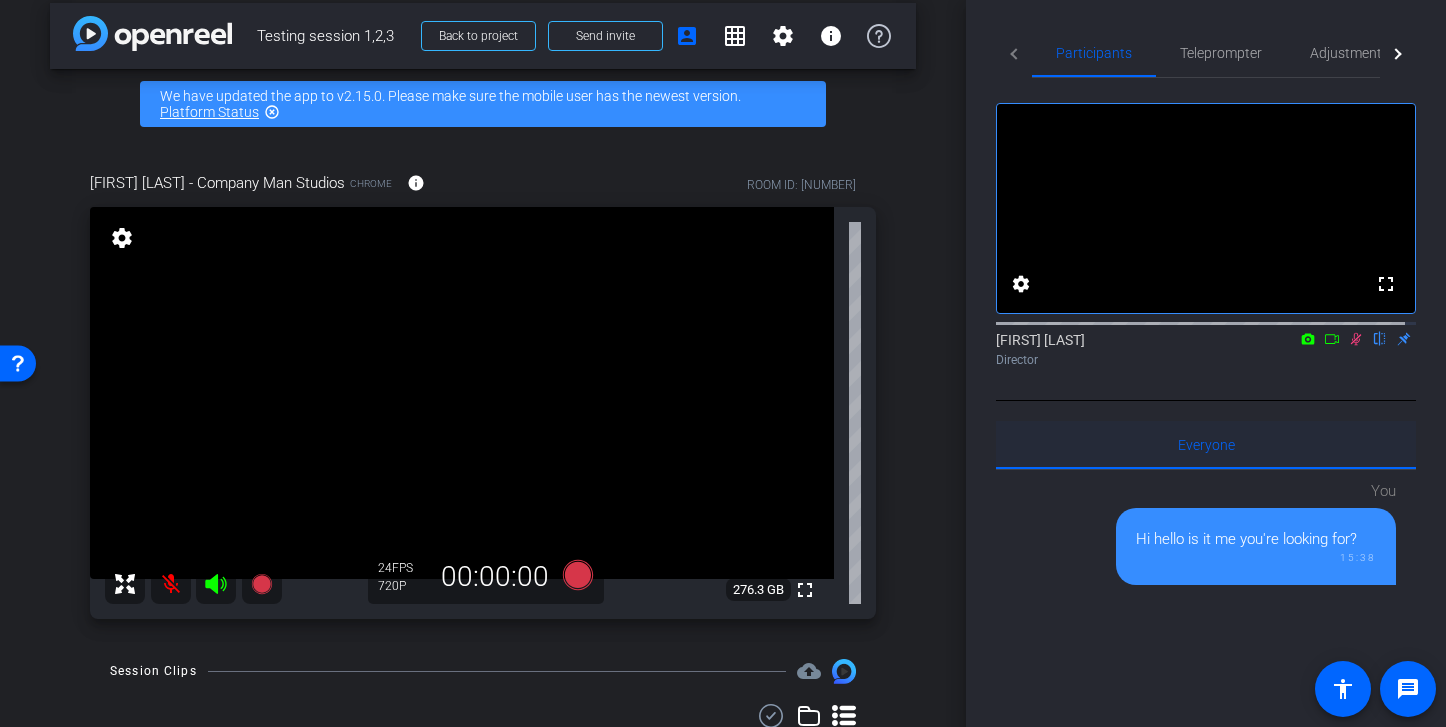 scroll, scrollTop: 0, scrollLeft: 0, axis: both 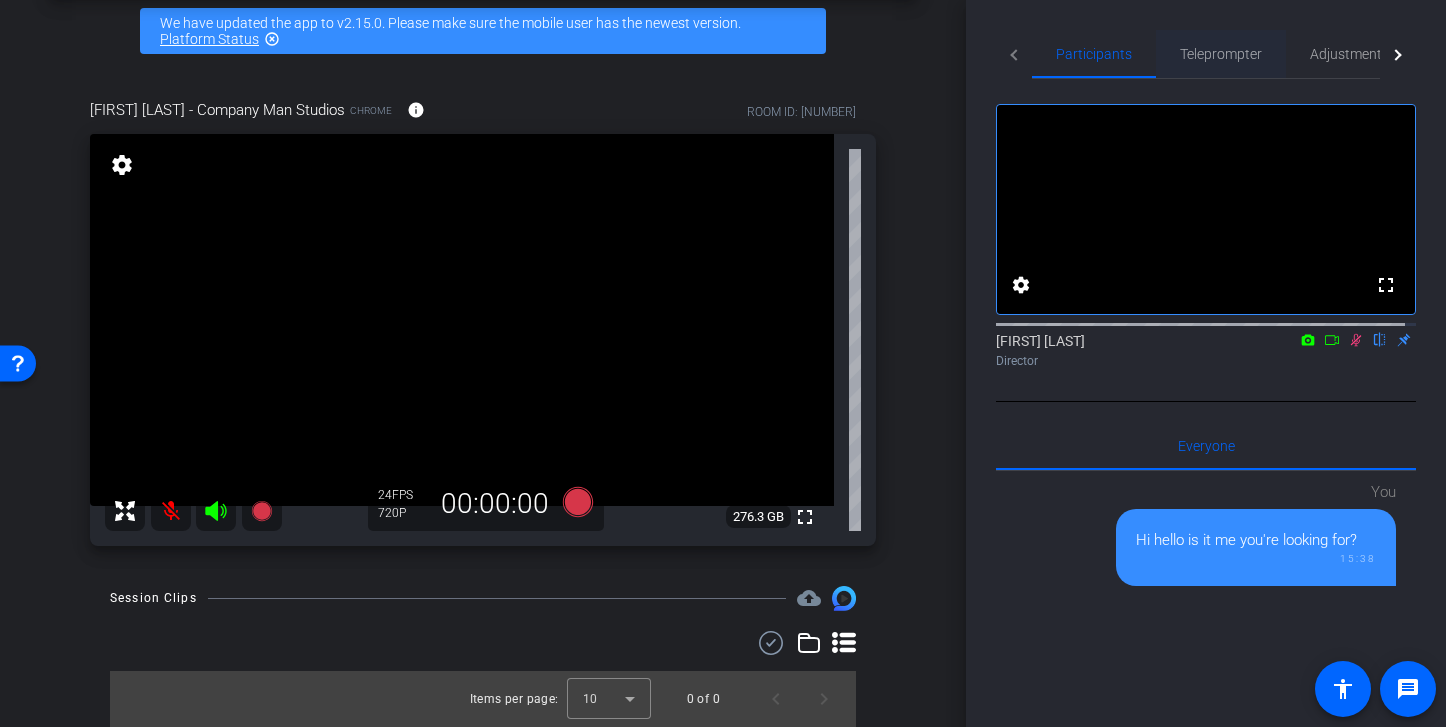 click on "Teleprompter" at bounding box center [1221, 54] 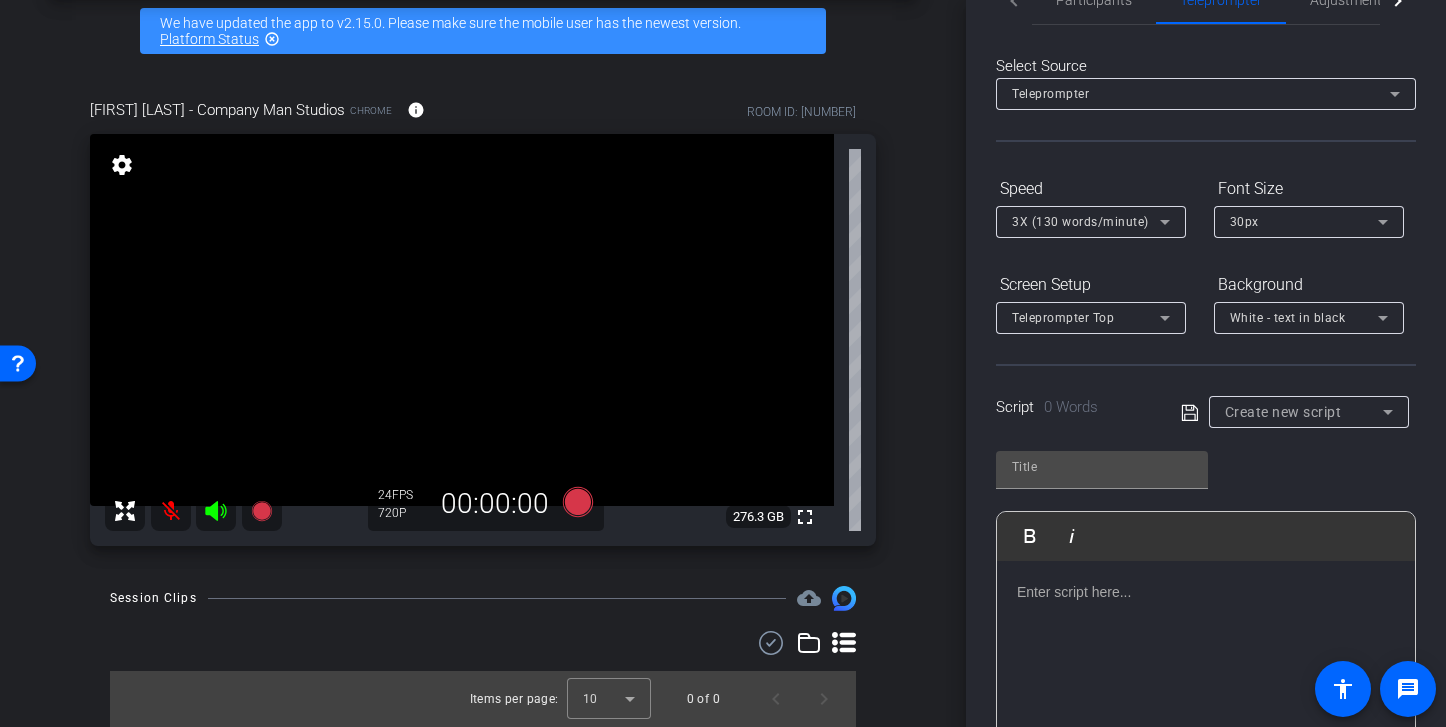 scroll, scrollTop: 70, scrollLeft: 0, axis: vertical 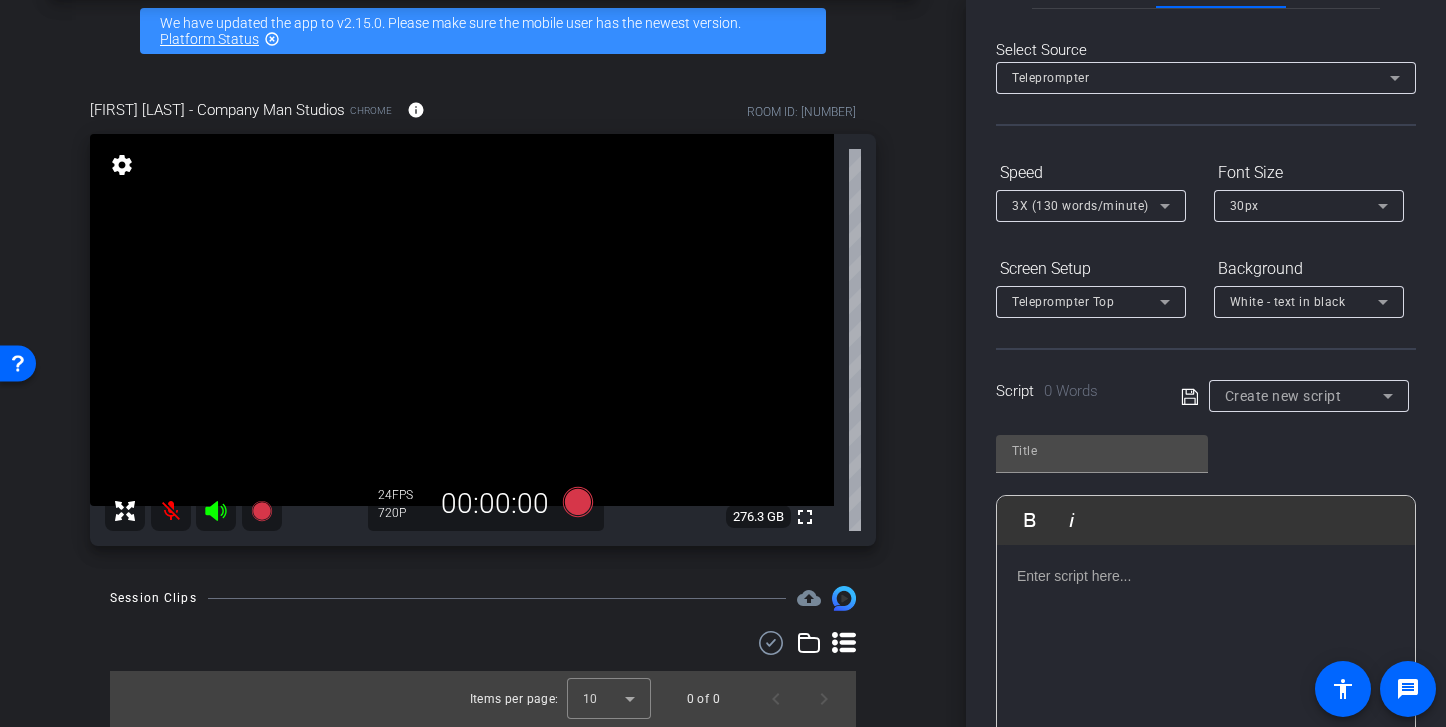 click 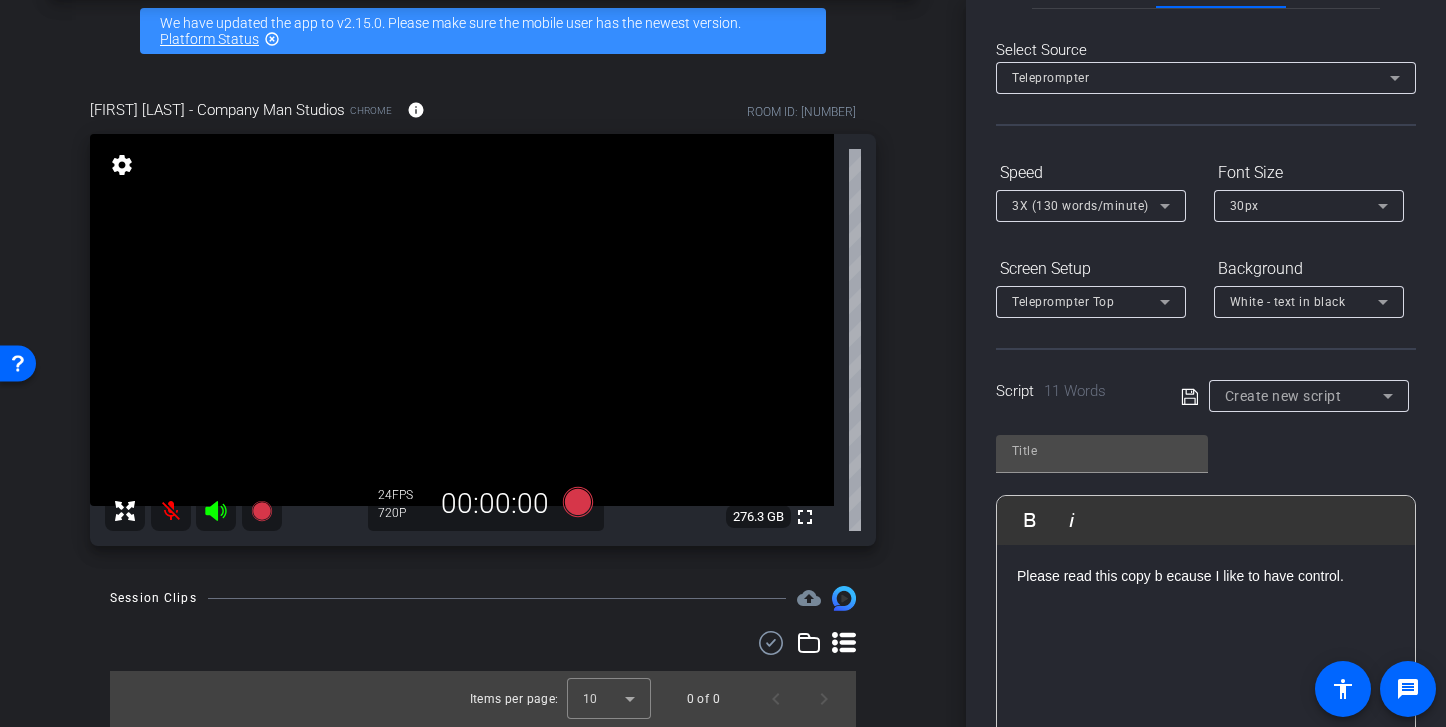 click 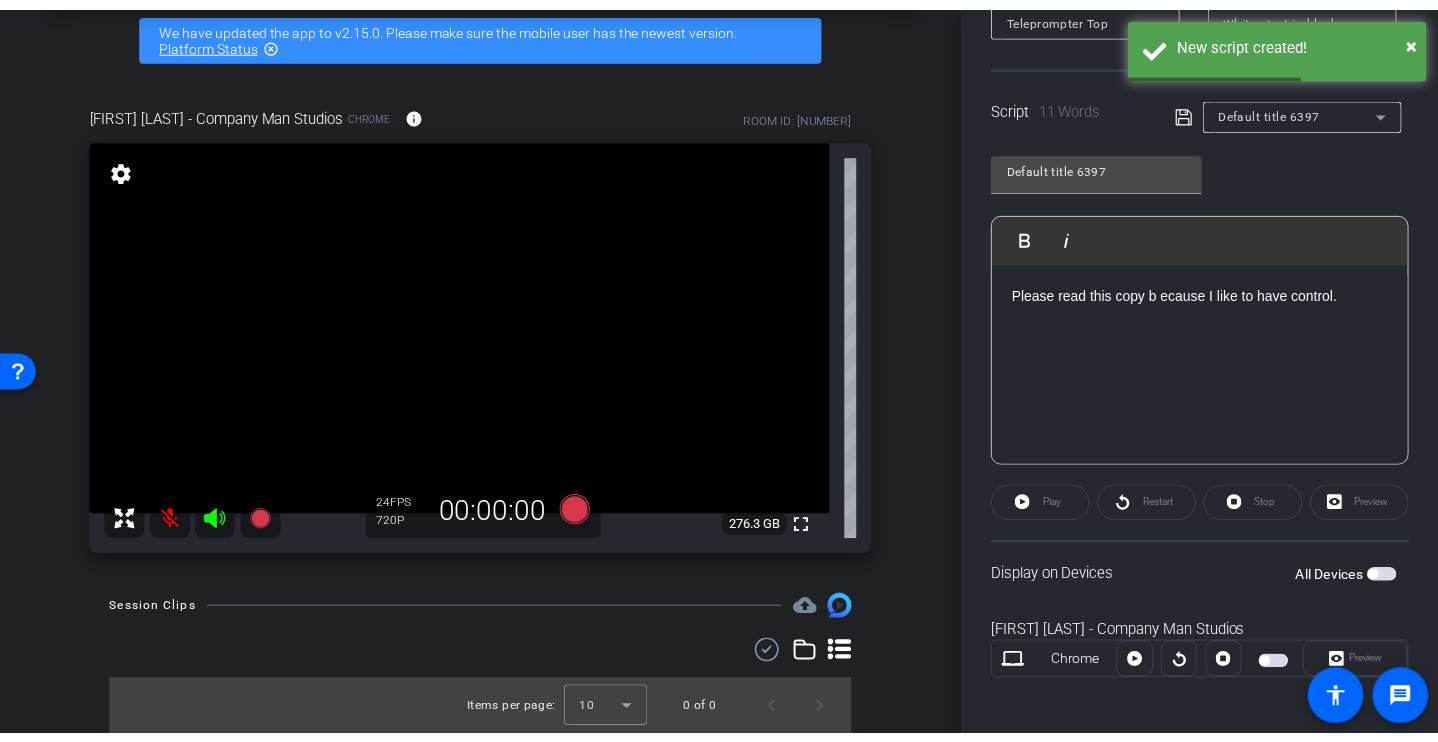 scroll, scrollTop: 366, scrollLeft: 0, axis: vertical 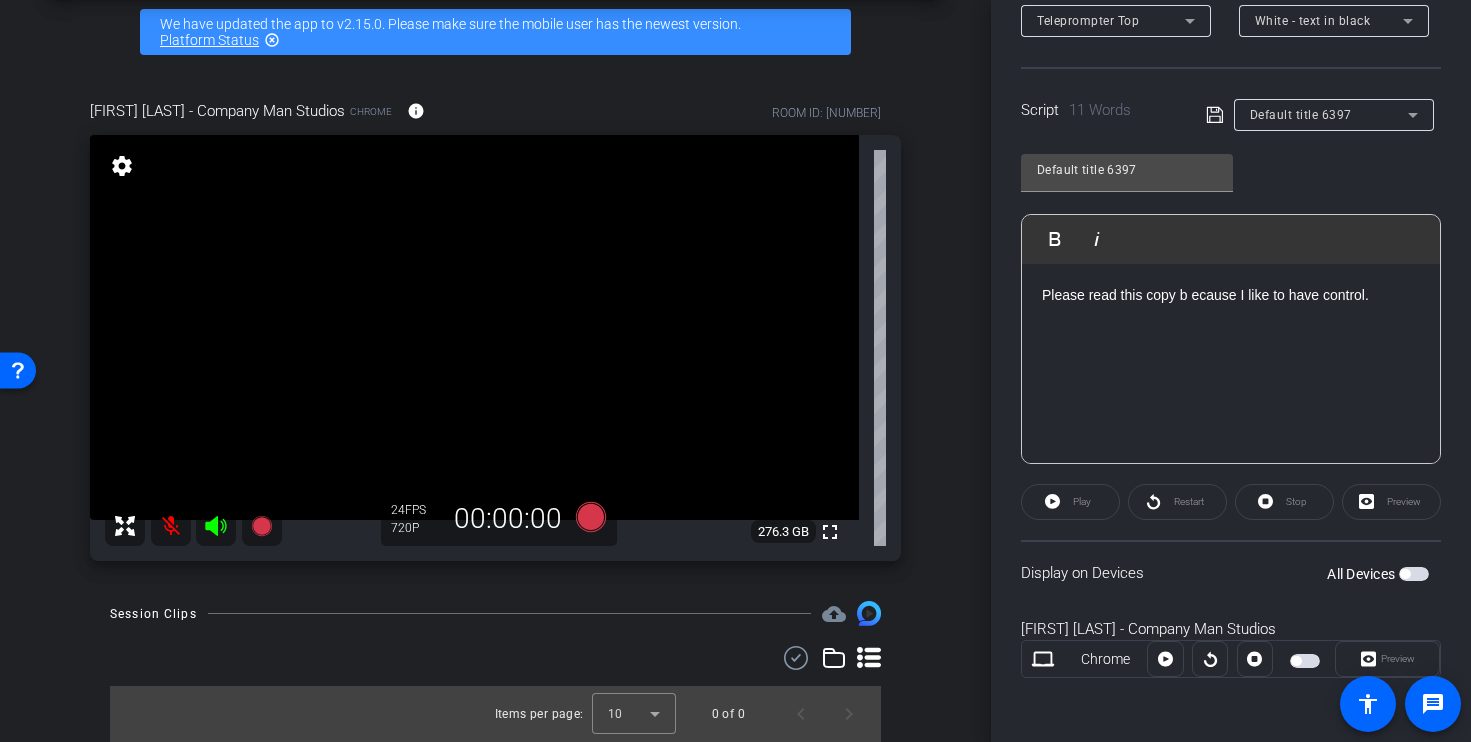click at bounding box center [1296, 661] 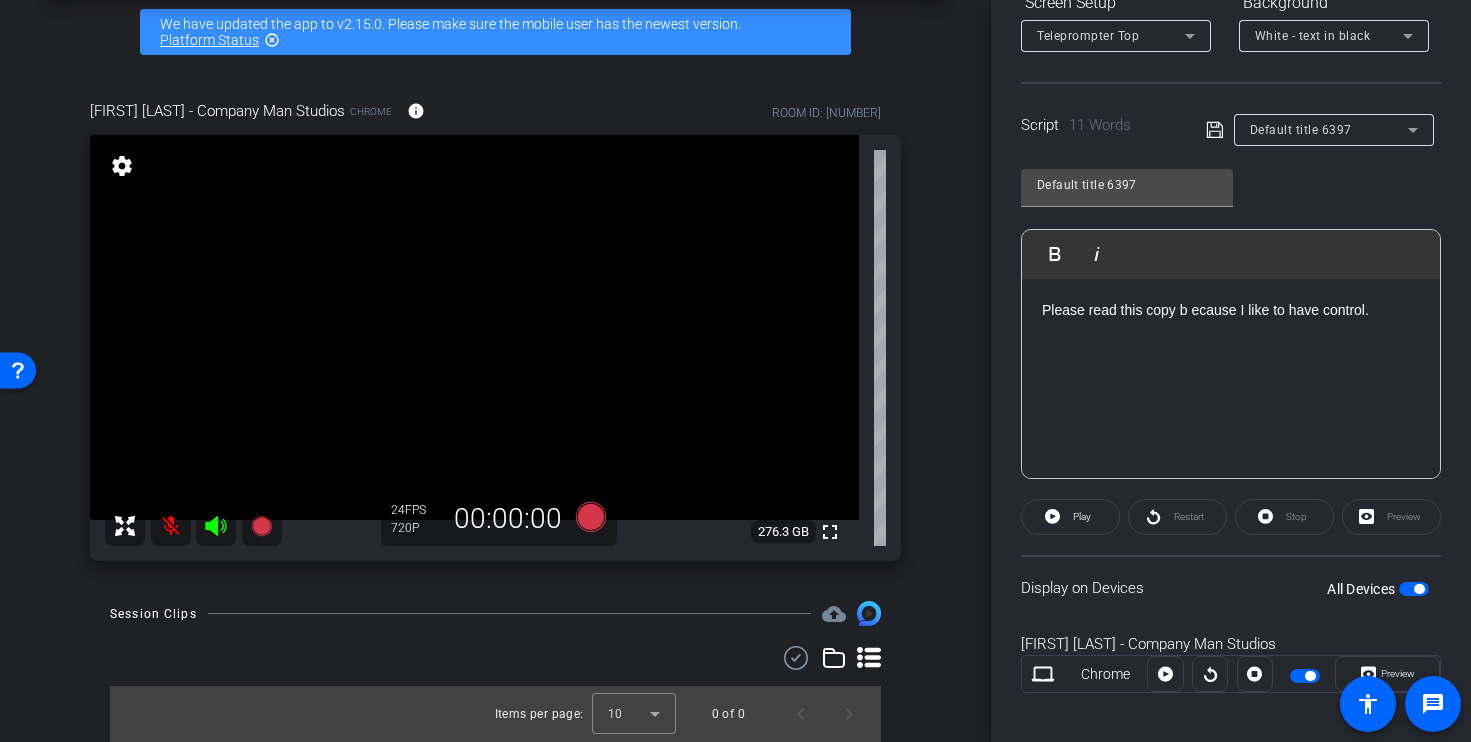 scroll, scrollTop: 351, scrollLeft: 0, axis: vertical 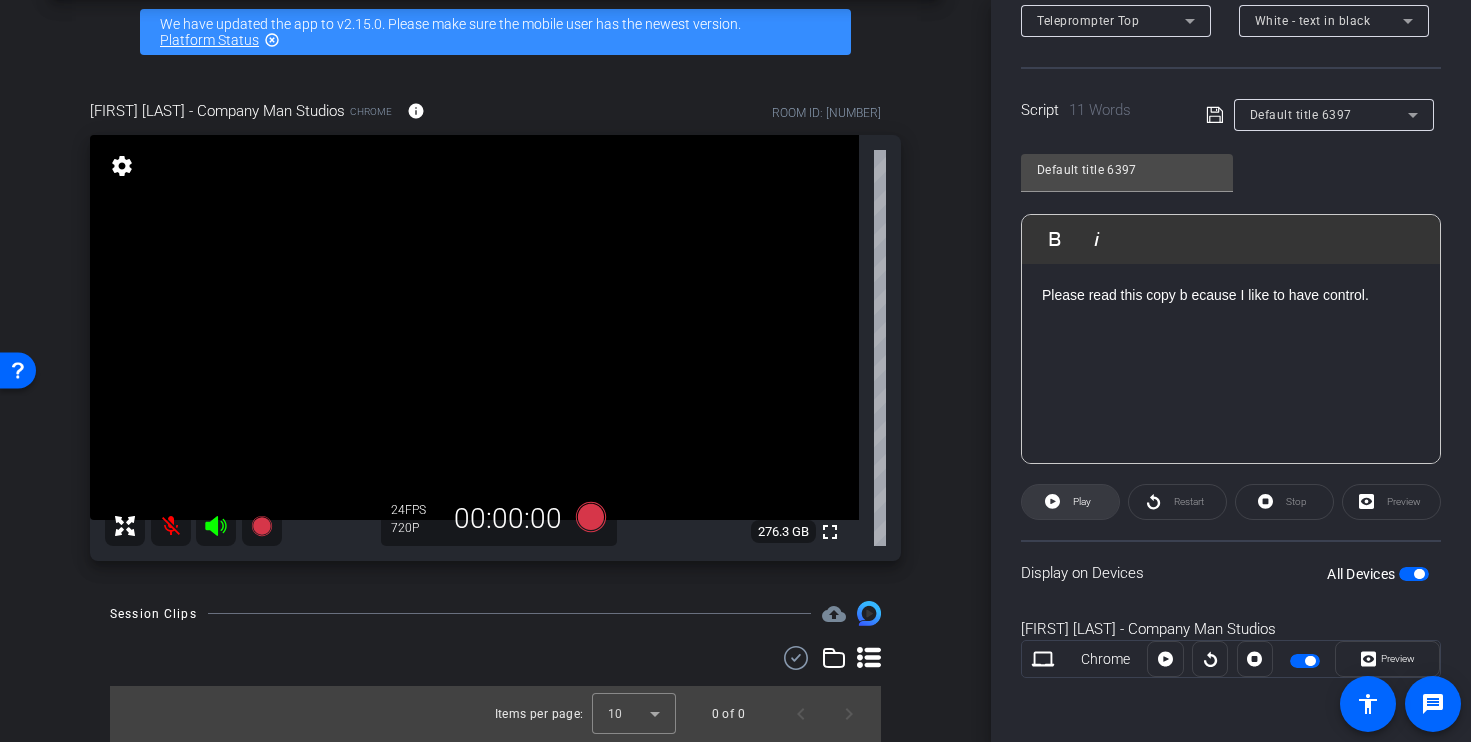 click on "Play" 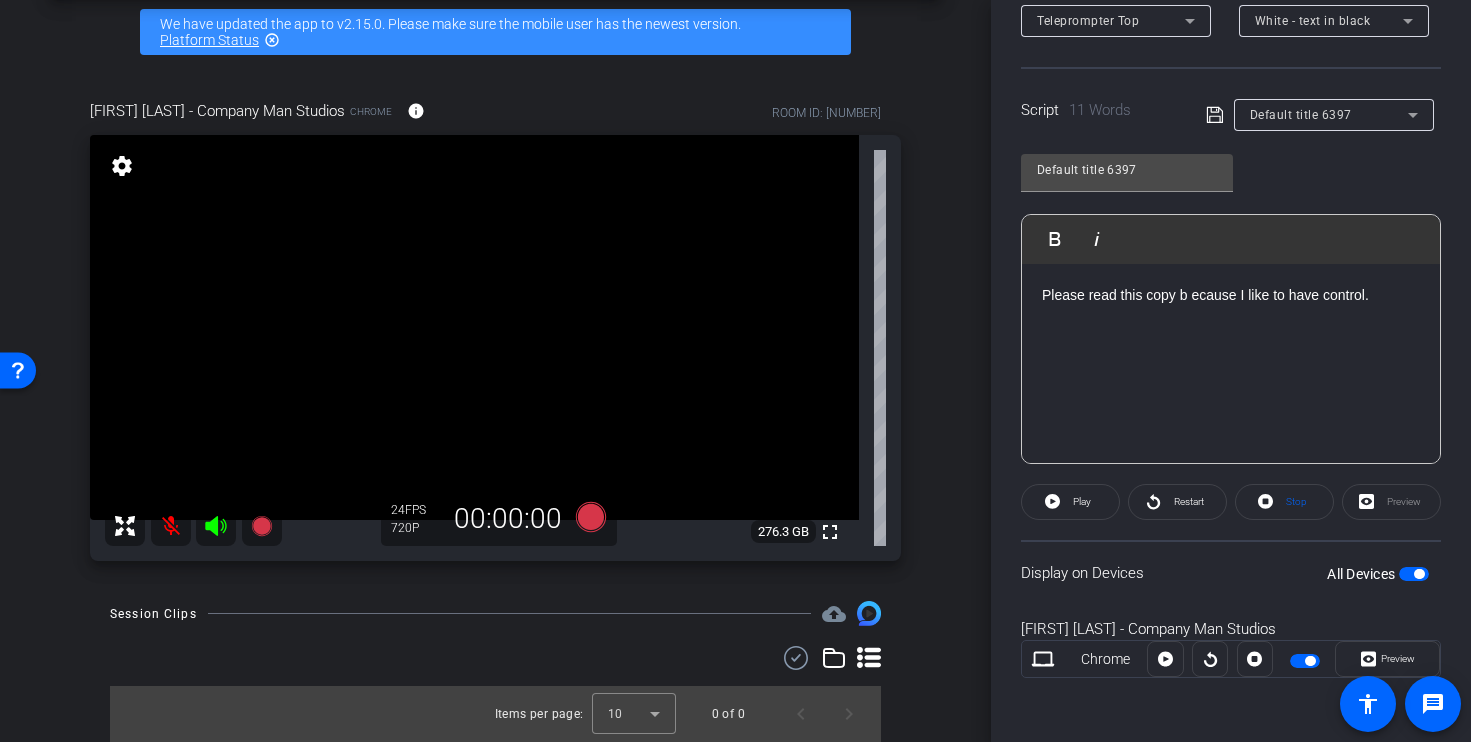 click on "Please read this copy b ecause I like to have control." 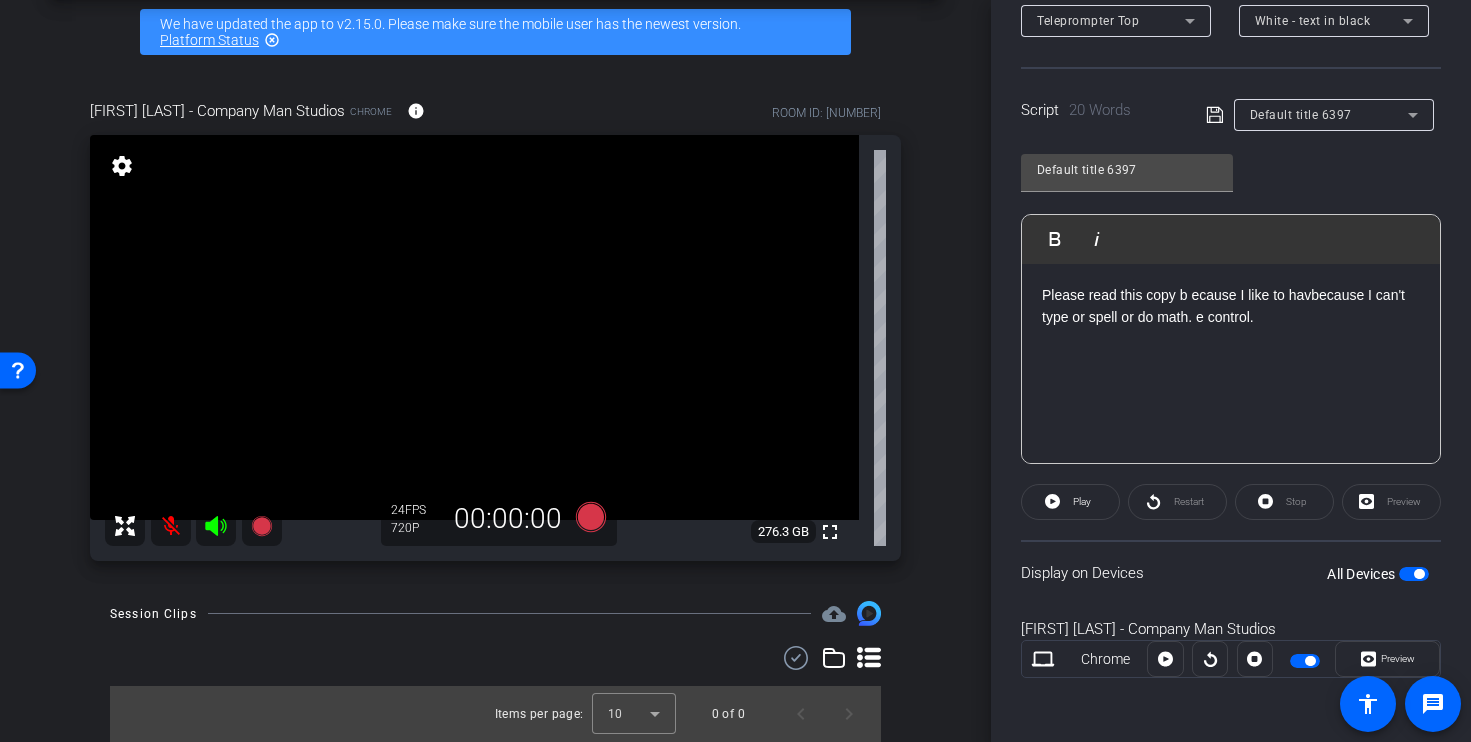 click 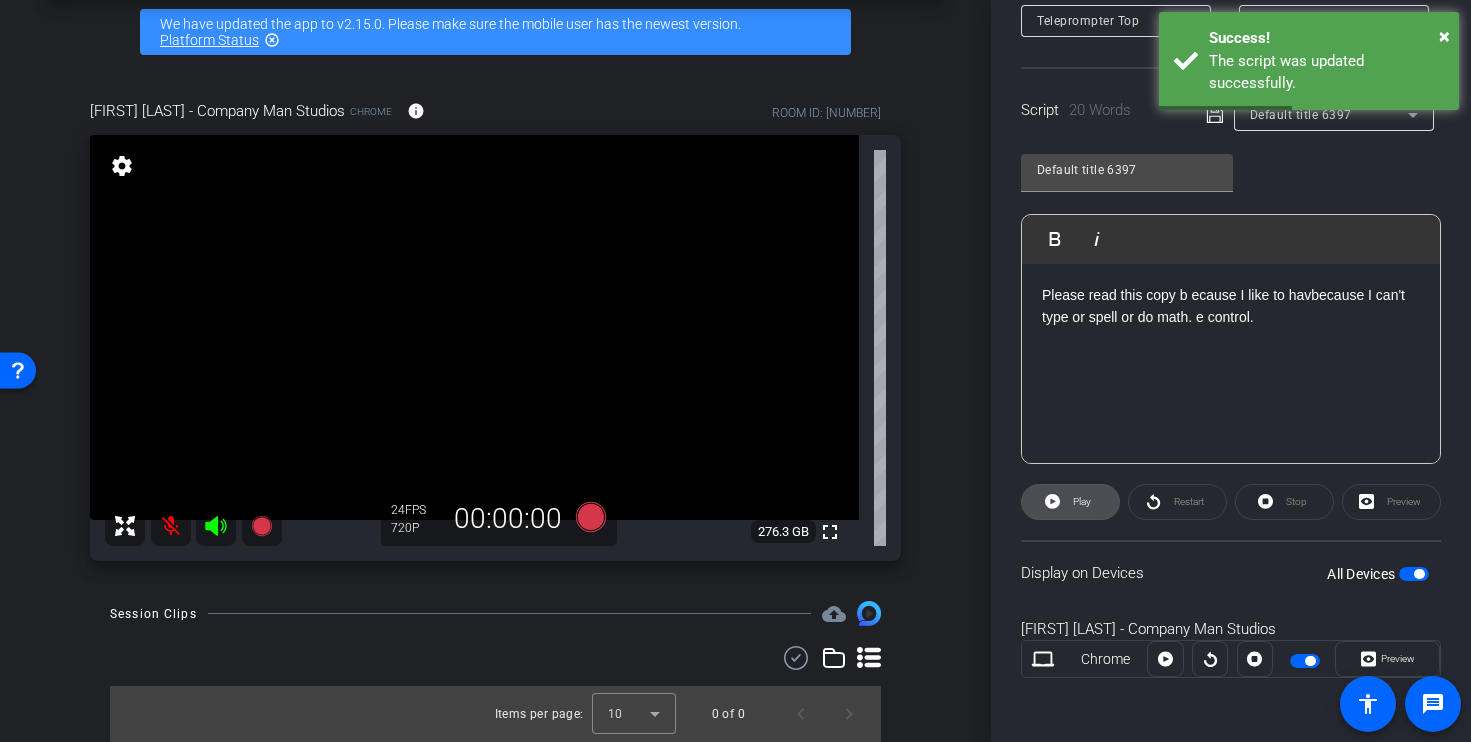 click on "Play" 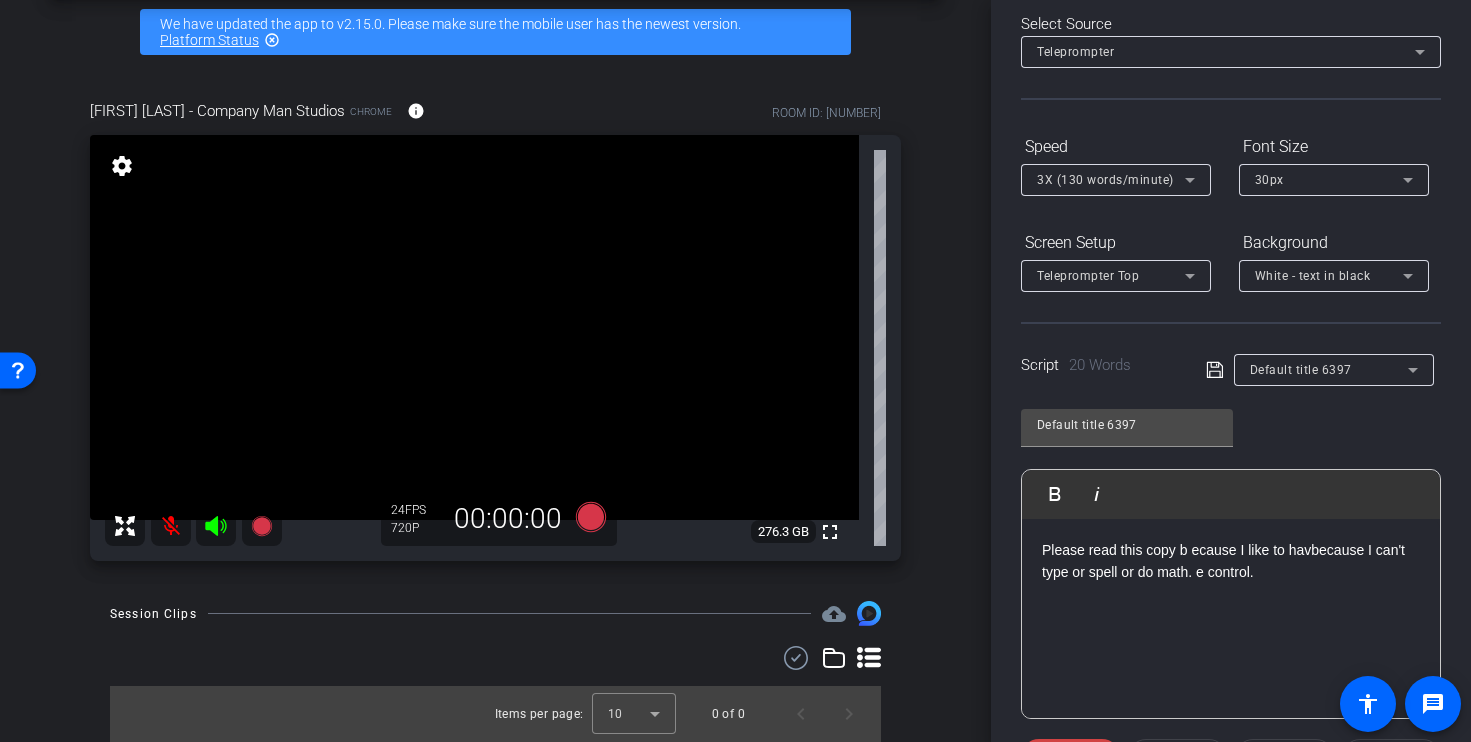scroll, scrollTop: 0, scrollLeft: 0, axis: both 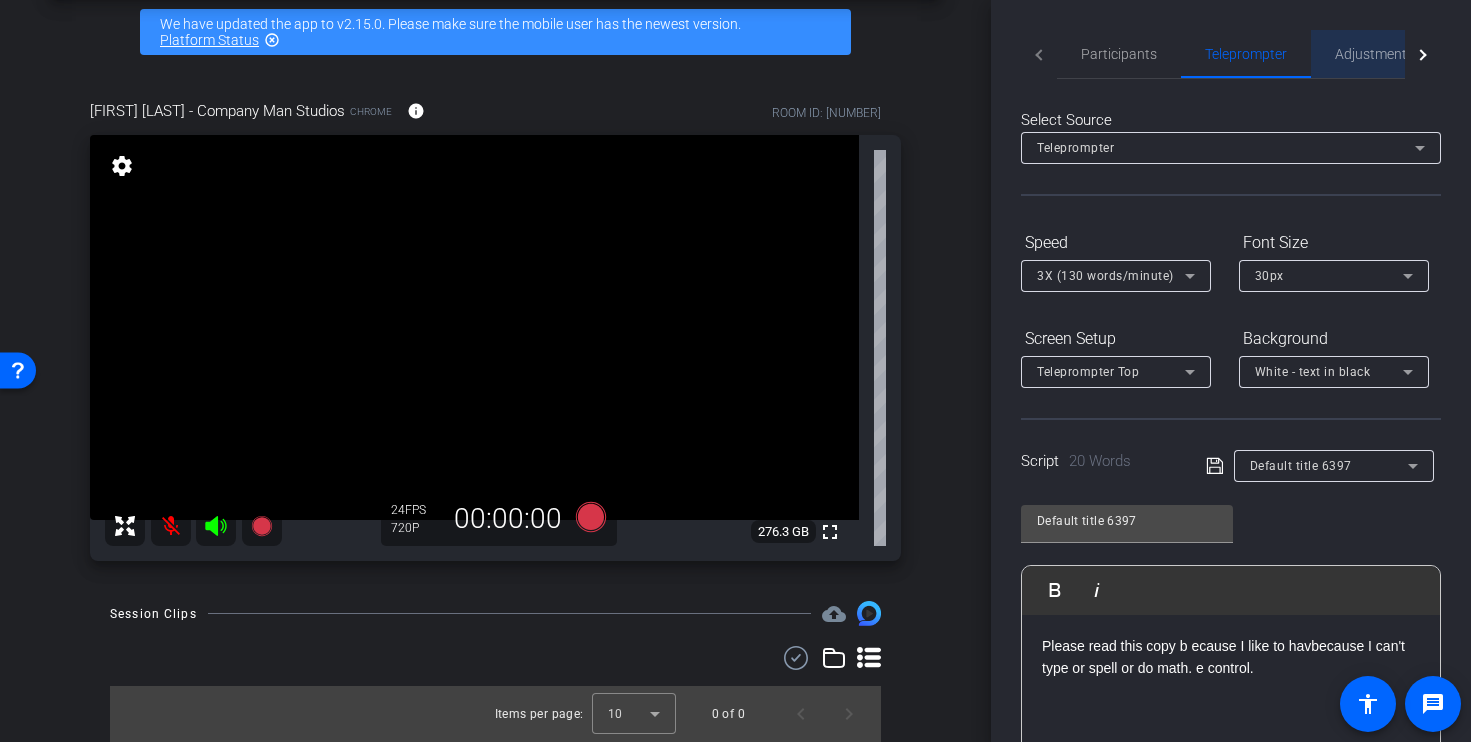 click on "Adjustments" at bounding box center [1374, 54] 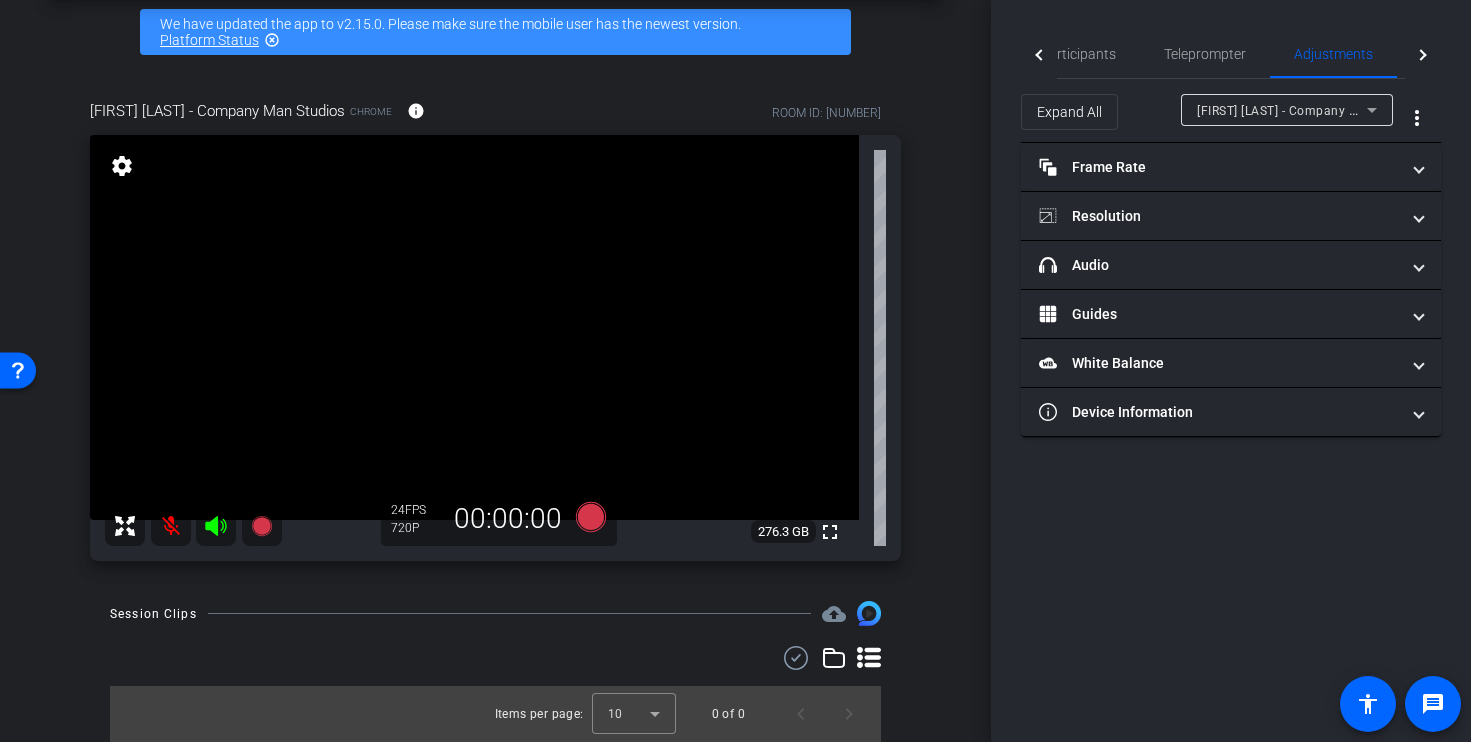 click on "Abby Byrne - Company Man Studios" at bounding box center (1287, 110) 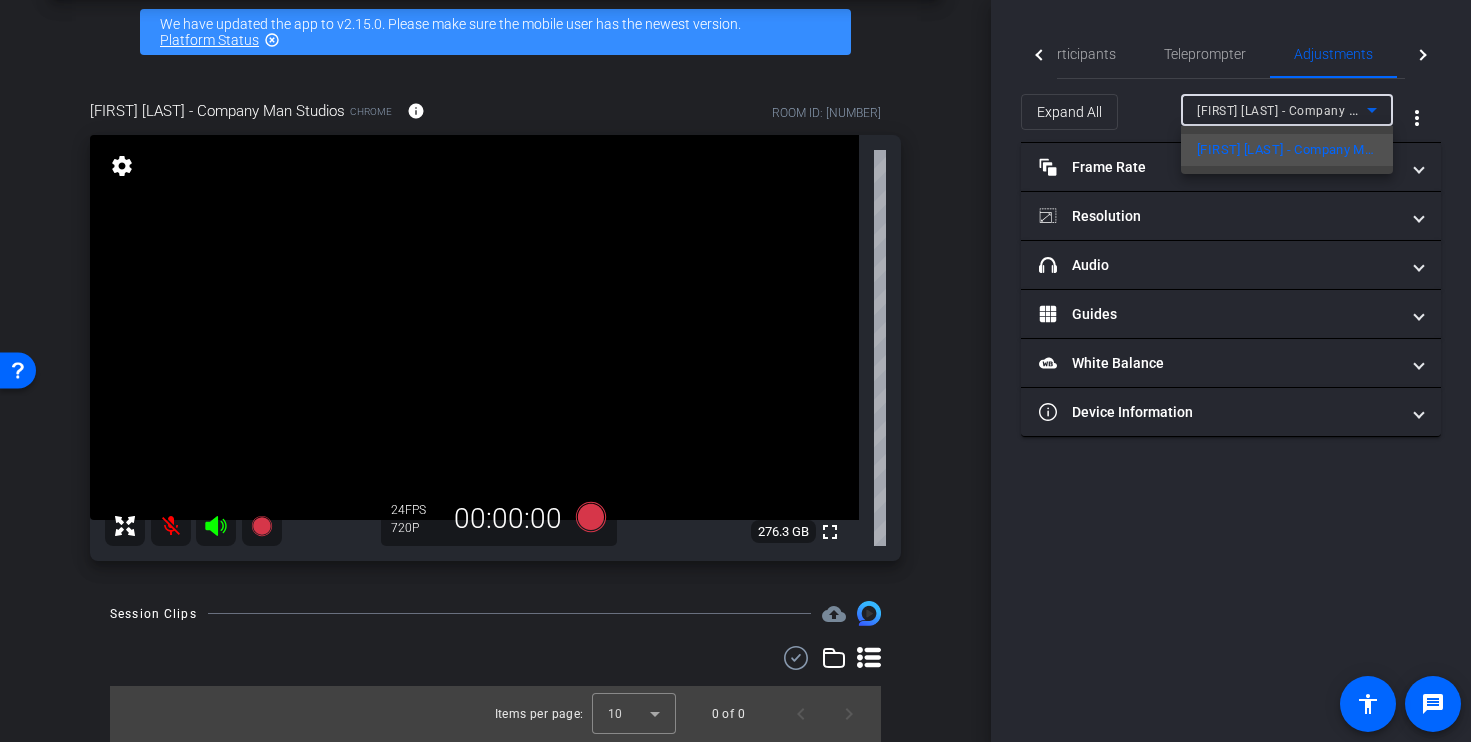 click at bounding box center (735, 371) 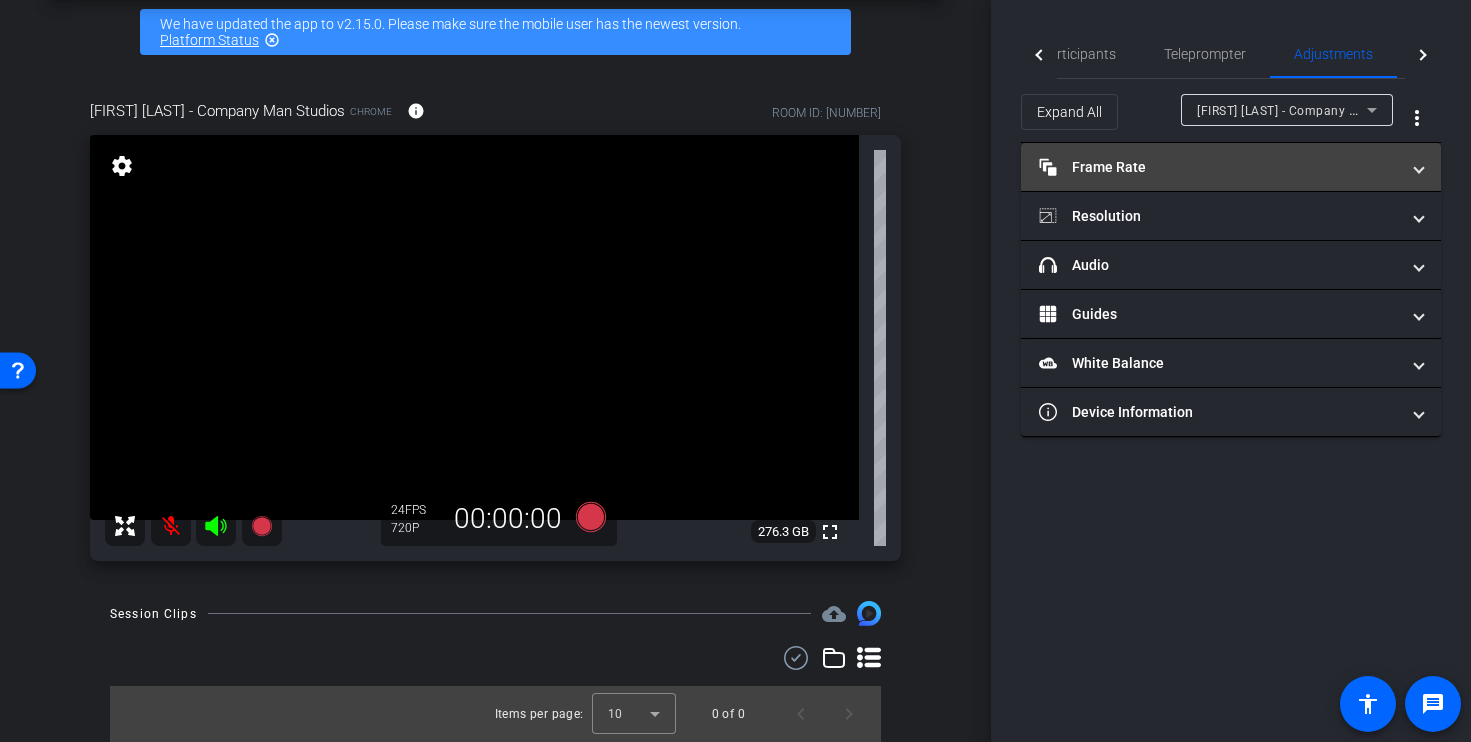 click on "Frame Rate
Frame Rate" at bounding box center (1231, 167) 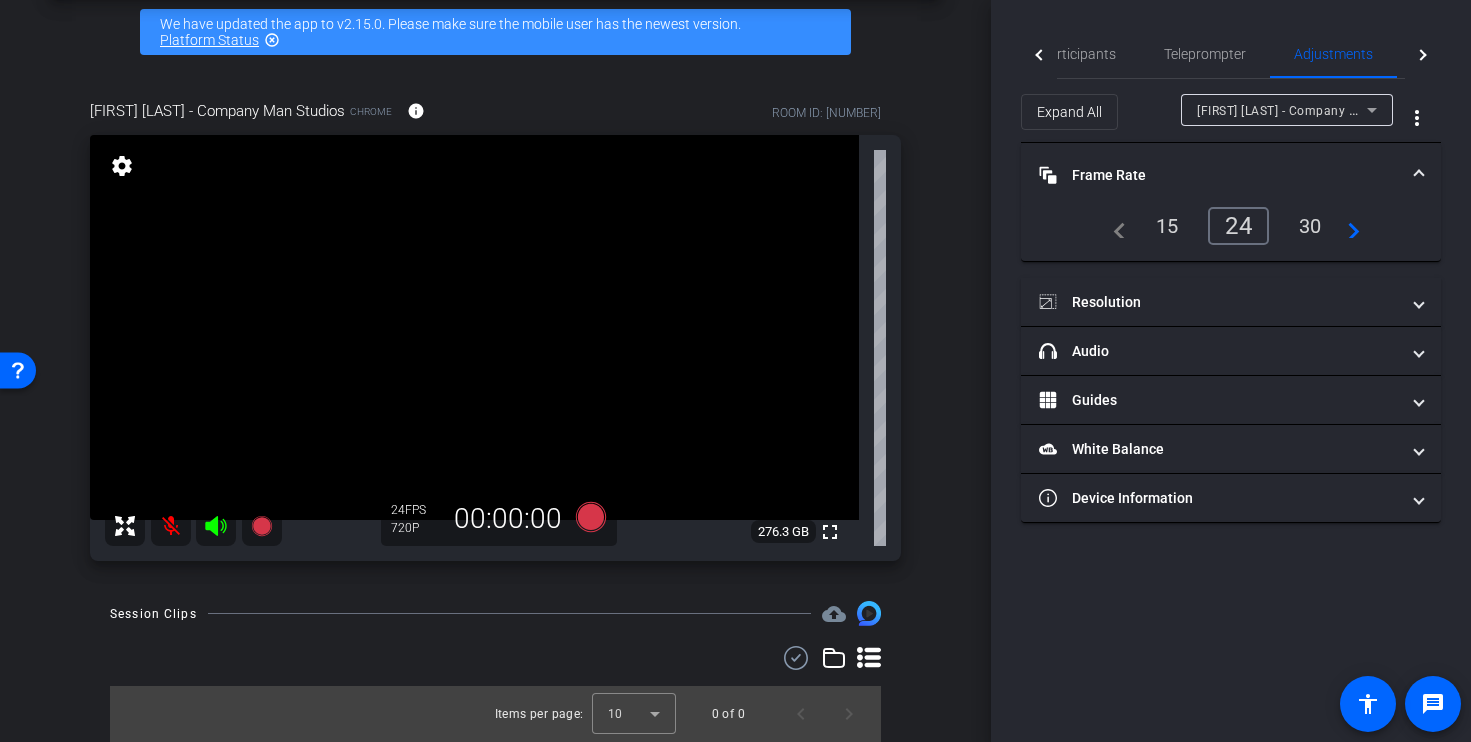 click on "30" at bounding box center (1310, 226) 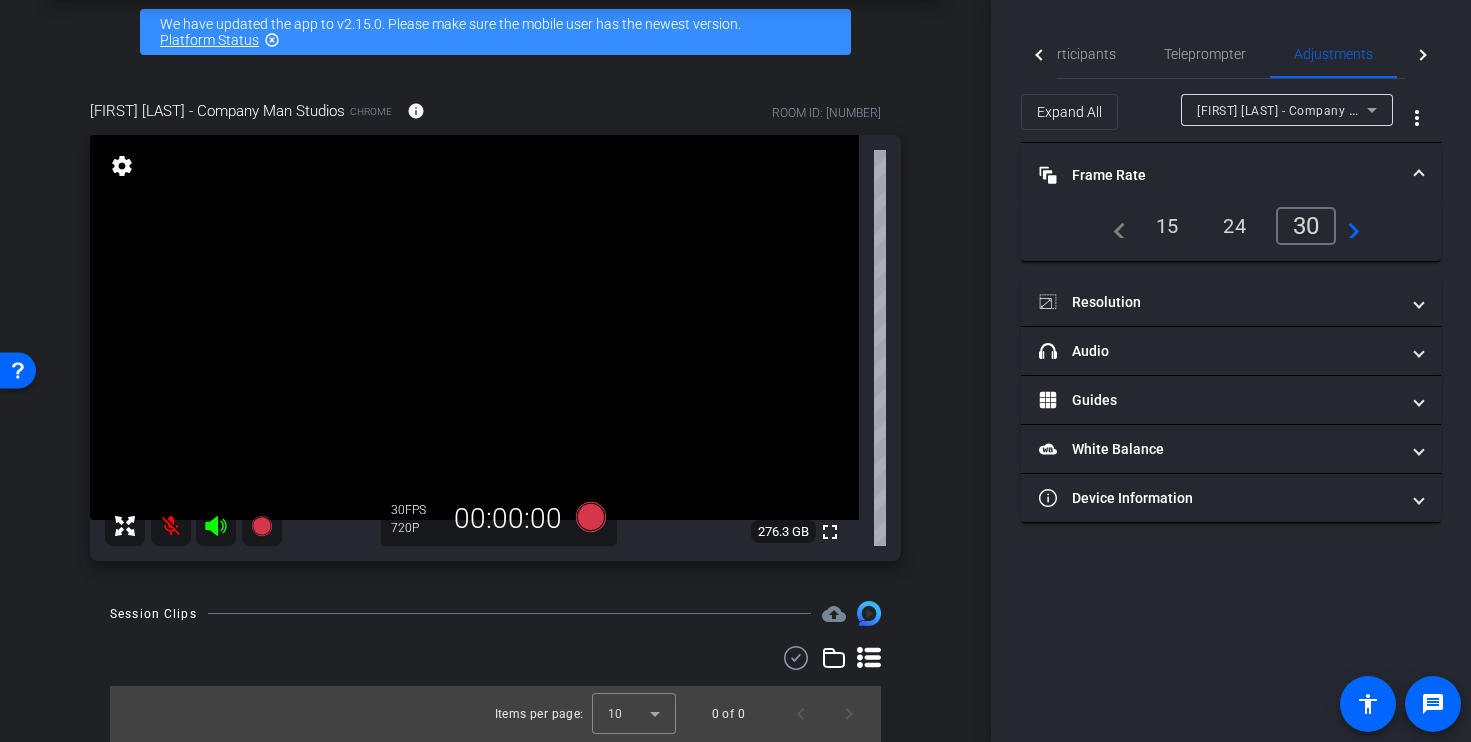 scroll, scrollTop: 89, scrollLeft: 0, axis: vertical 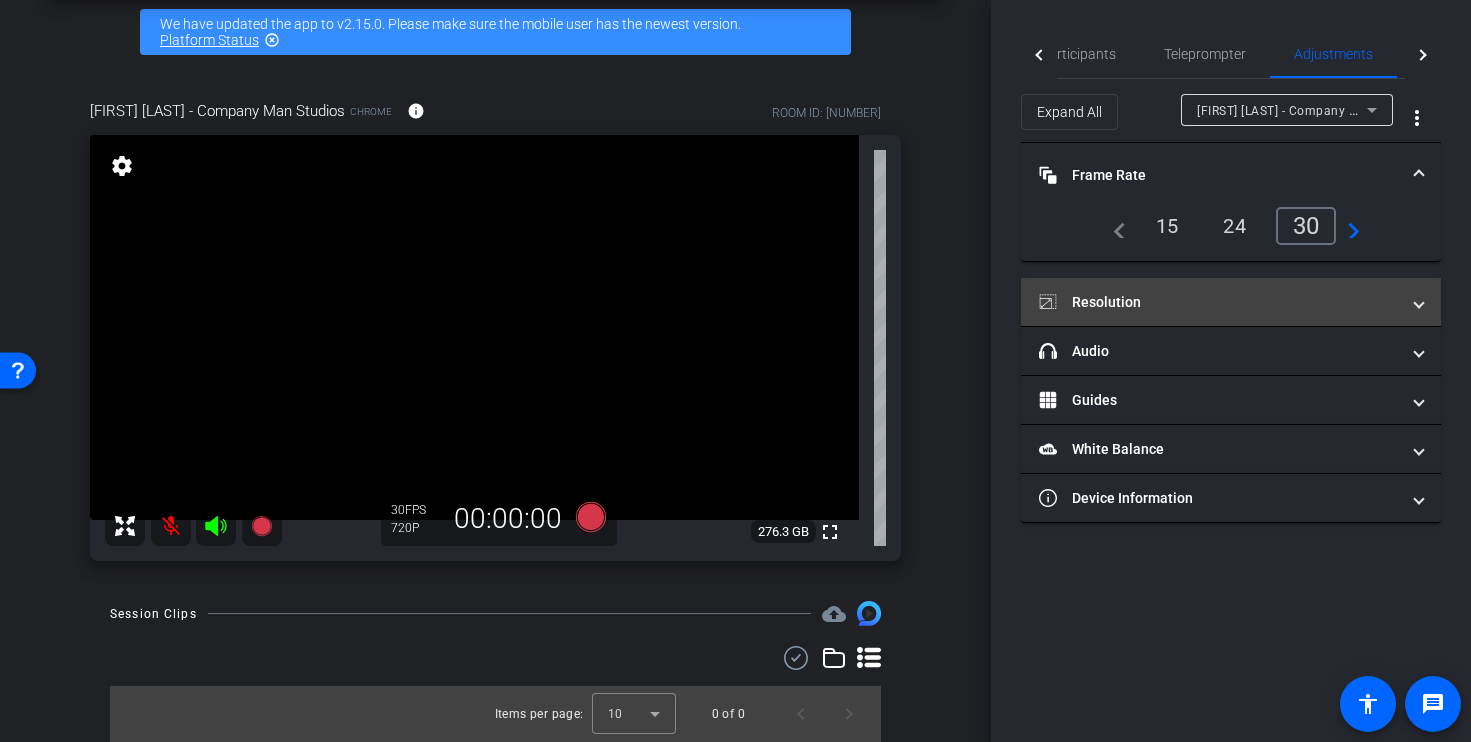 click on "Resolution" at bounding box center [1219, 302] 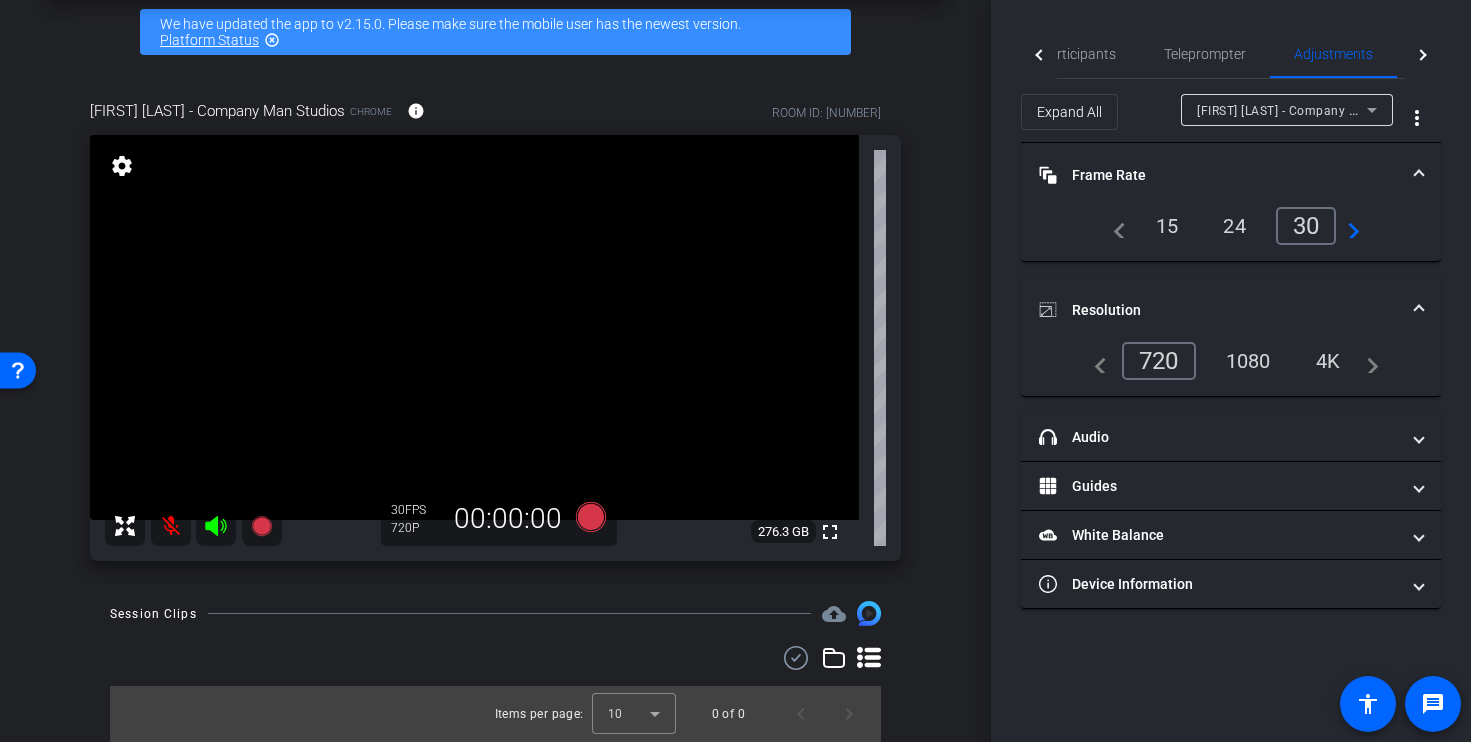 click on "1080" at bounding box center [1248, 361] 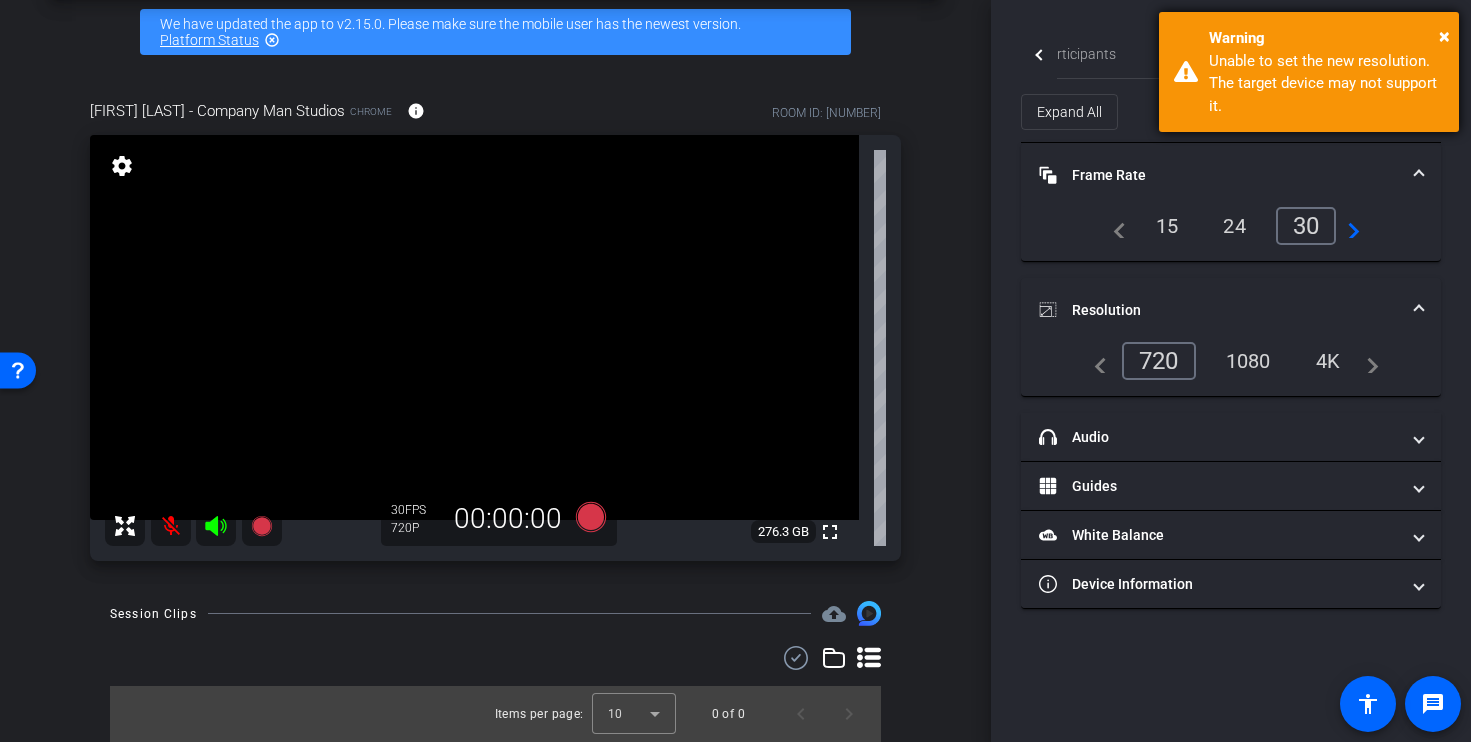 scroll, scrollTop: 89, scrollLeft: 0, axis: vertical 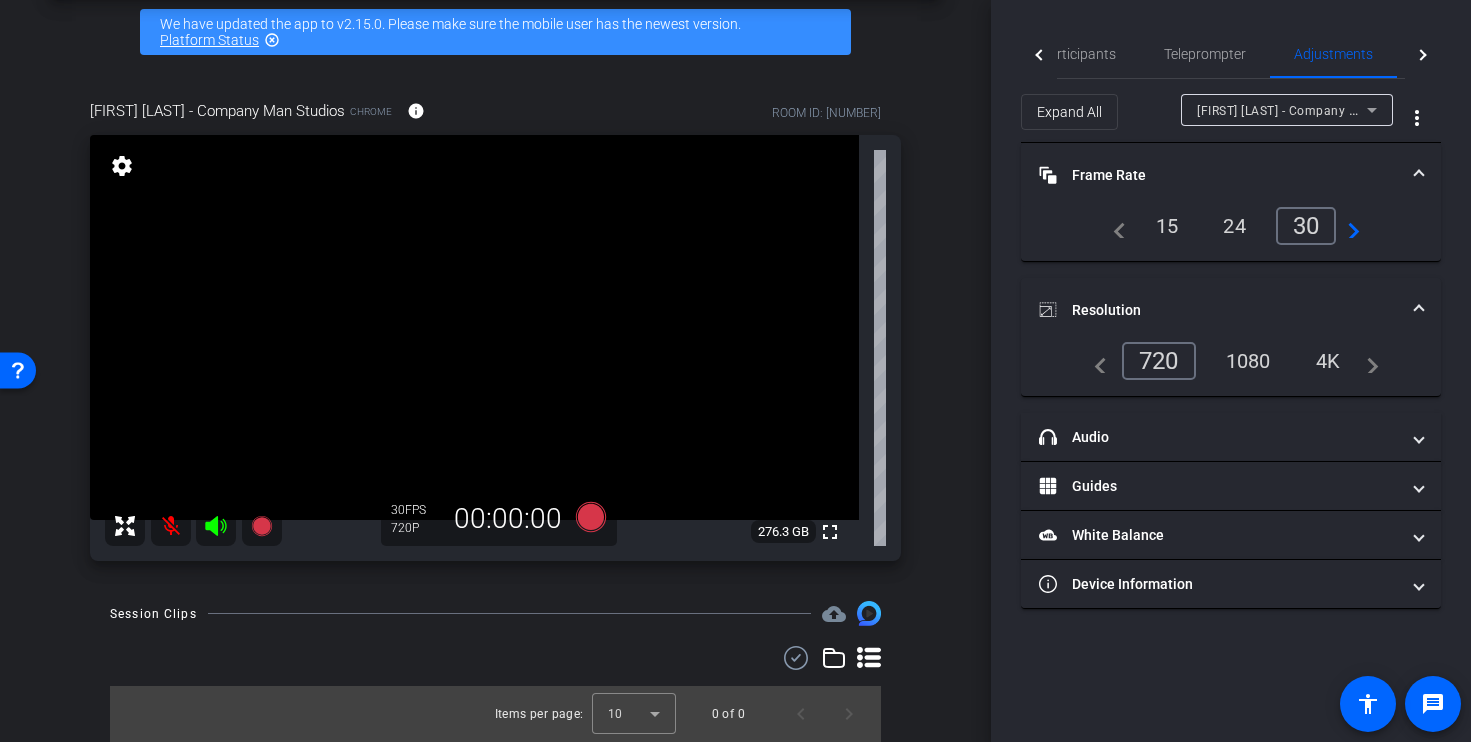 click on "4K" at bounding box center [1328, 361] 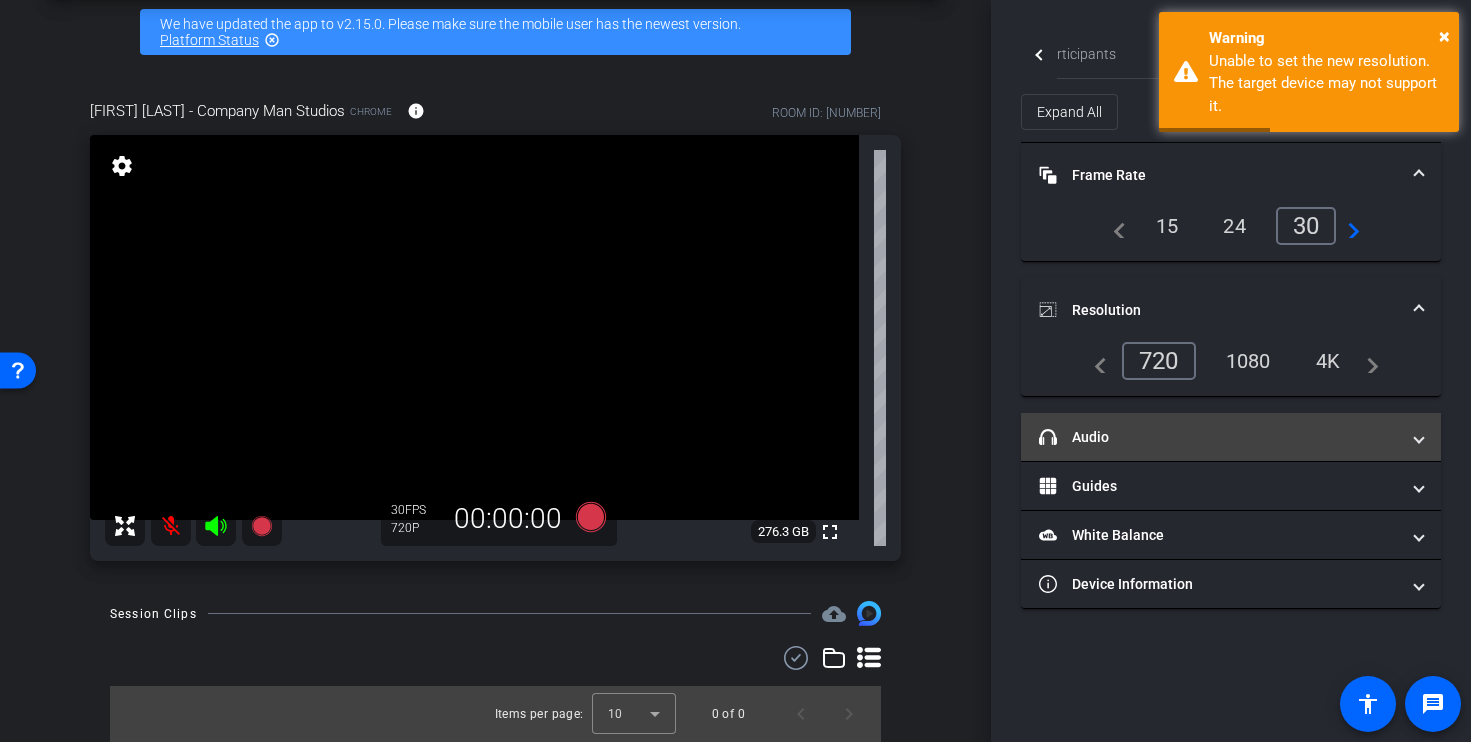 click on "headphone icon
Audio" at bounding box center (1219, 437) 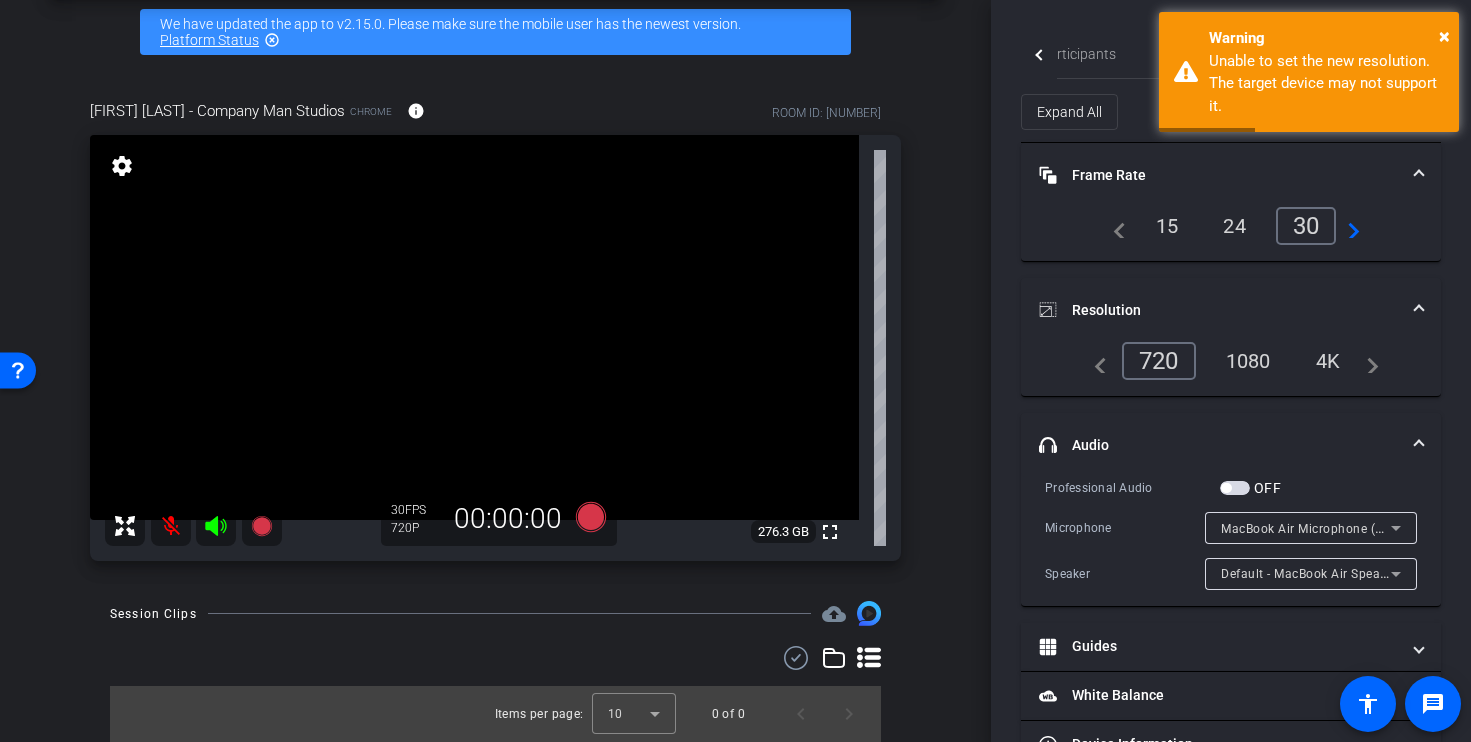 scroll, scrollTop: 89, scrollLeft: 0, axis: vertical 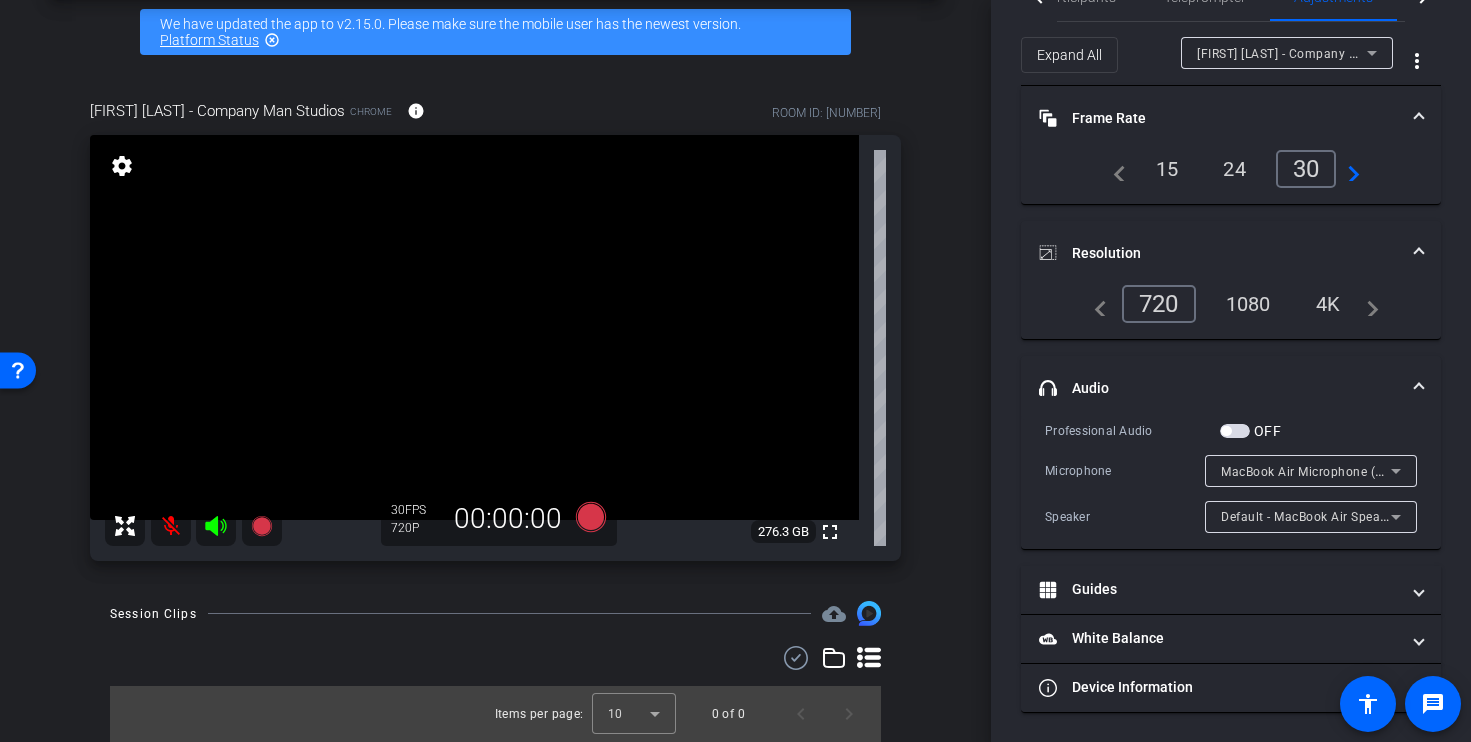 click on "MacBook Air Microphone (Built-in)" at bounding box center (1321, 471) 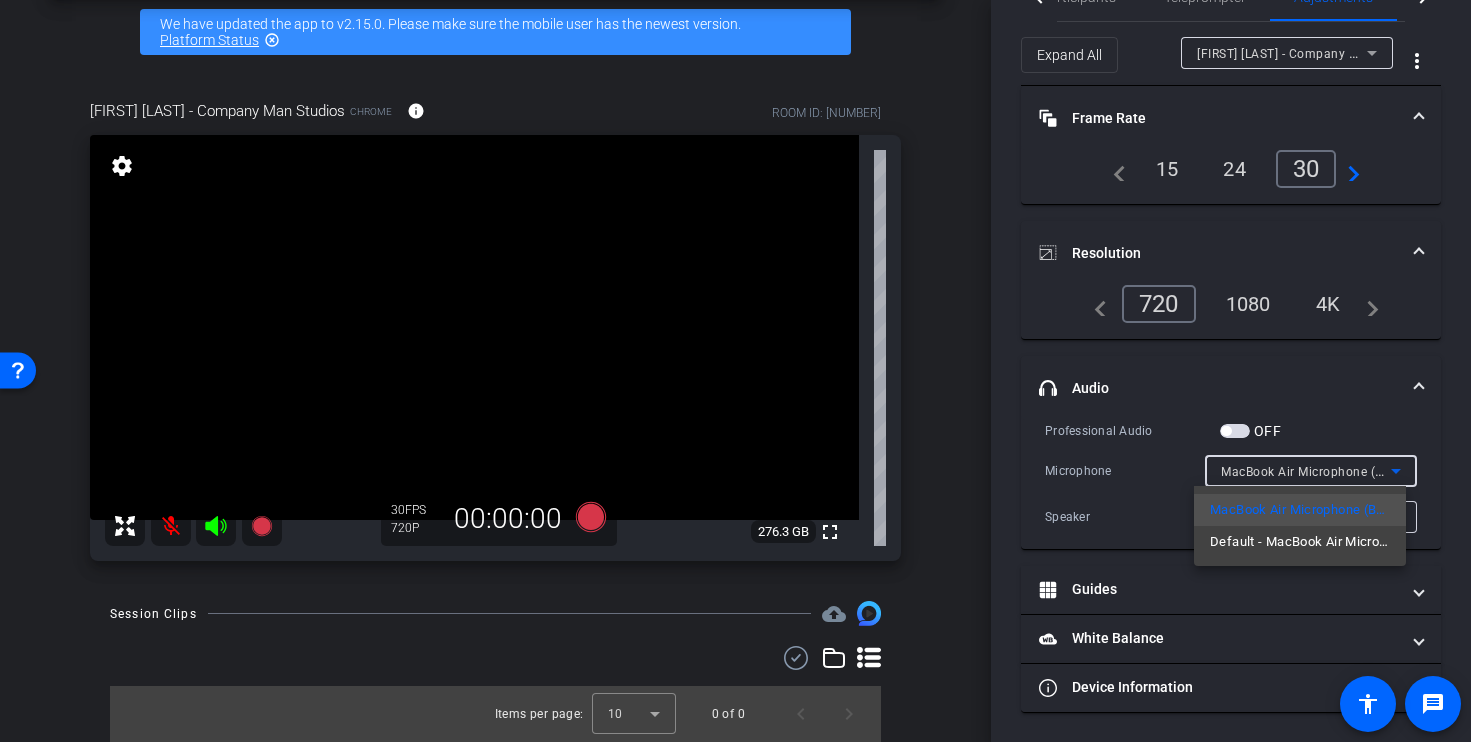 click at bounding box center (735, 371) 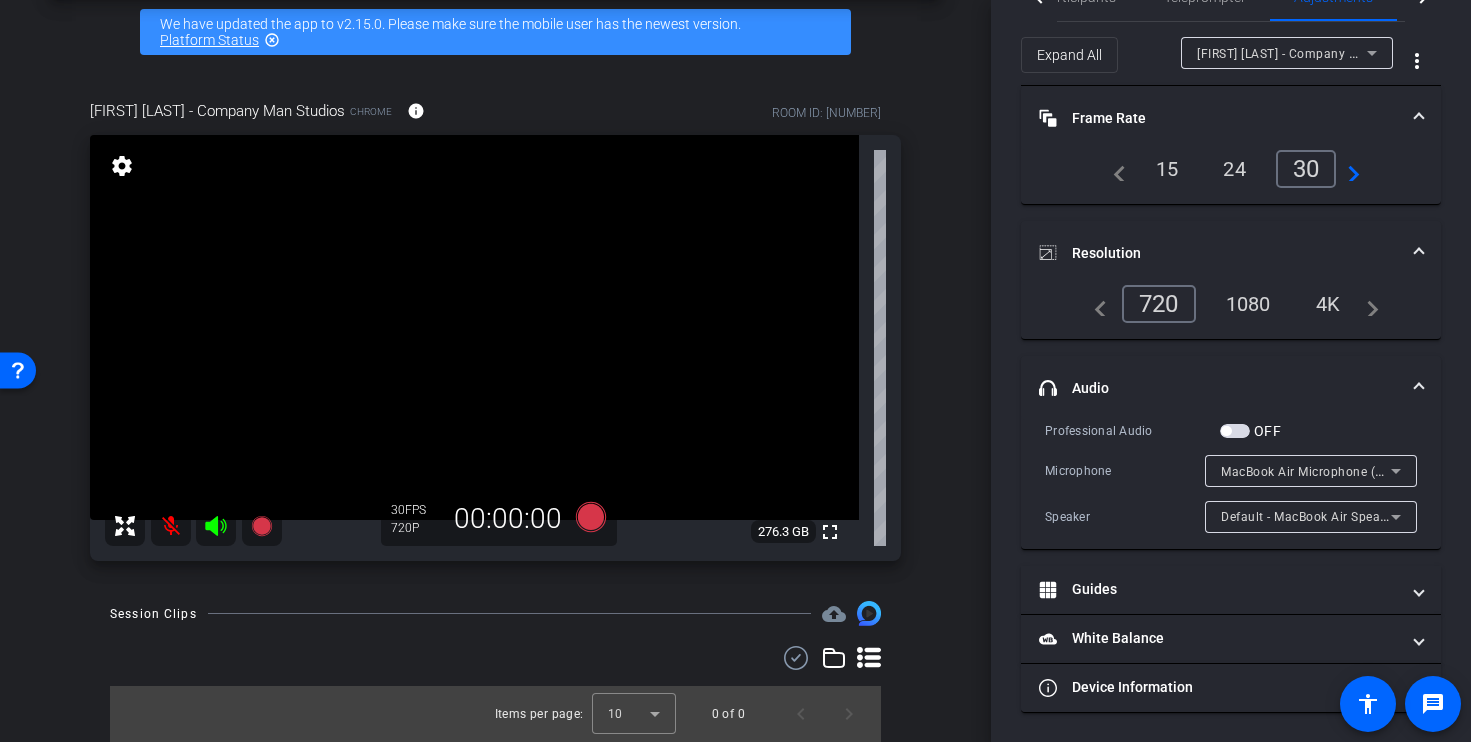 click on "Default - MacBook Air Speakers (Built-in)" at bounding box center (1339, 516) 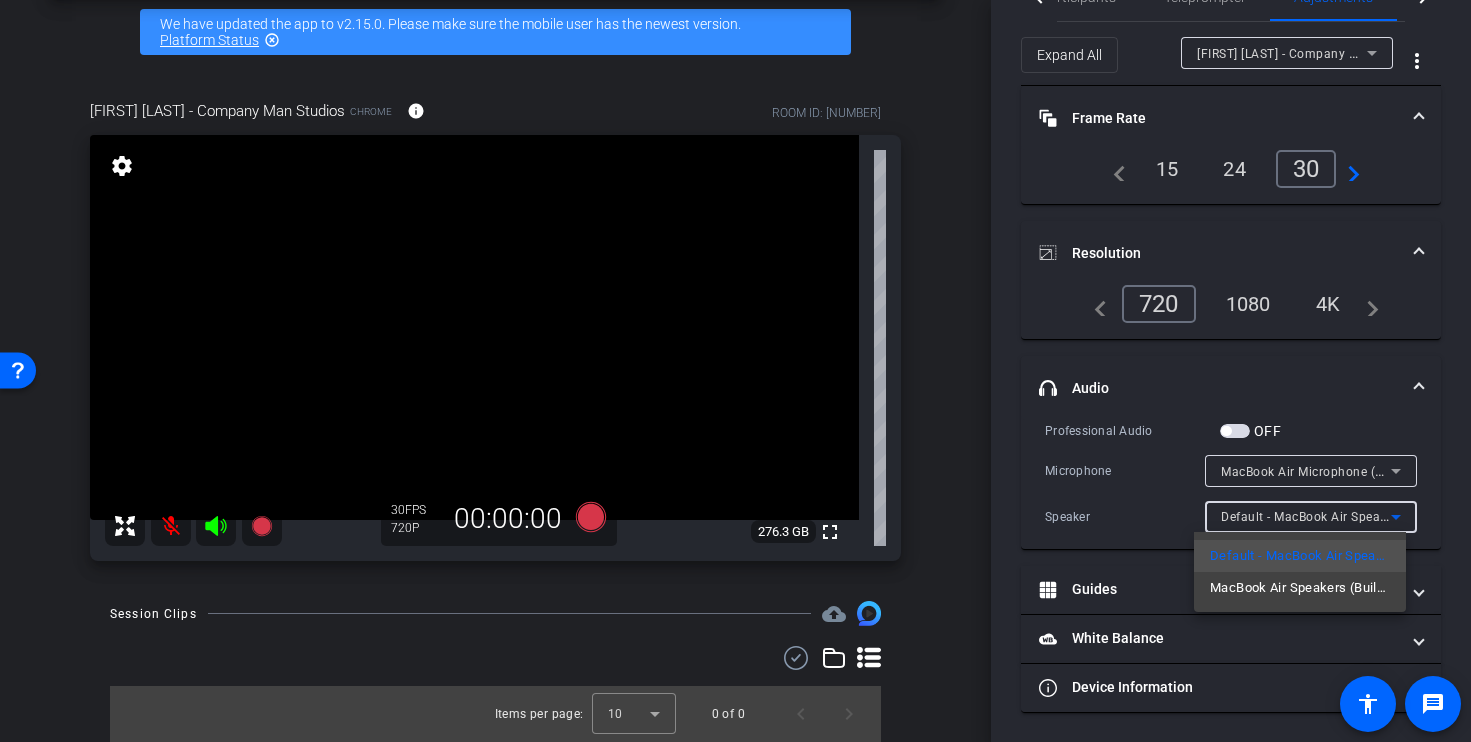 click at bounding box center [735, 371] 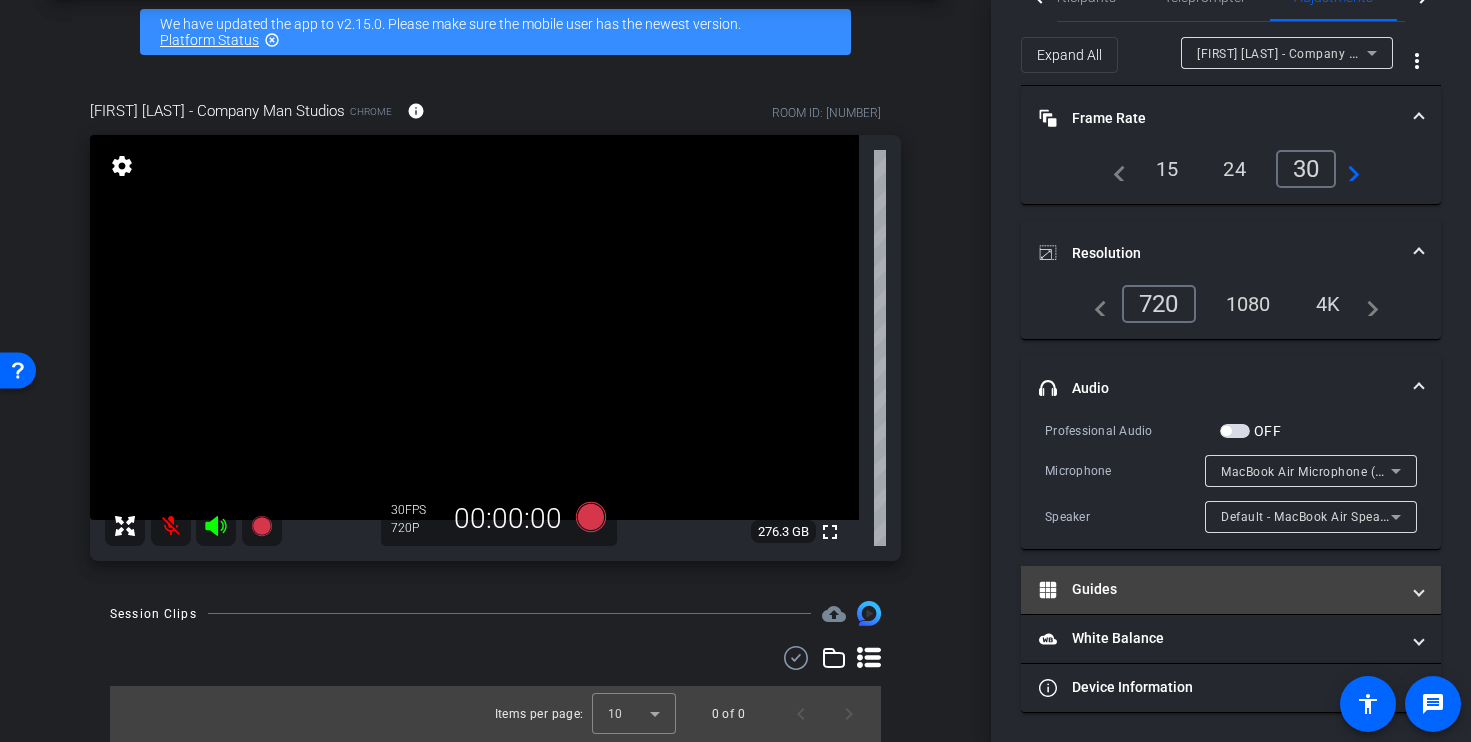 click on "Guides" at bounding box center [1219, 589] 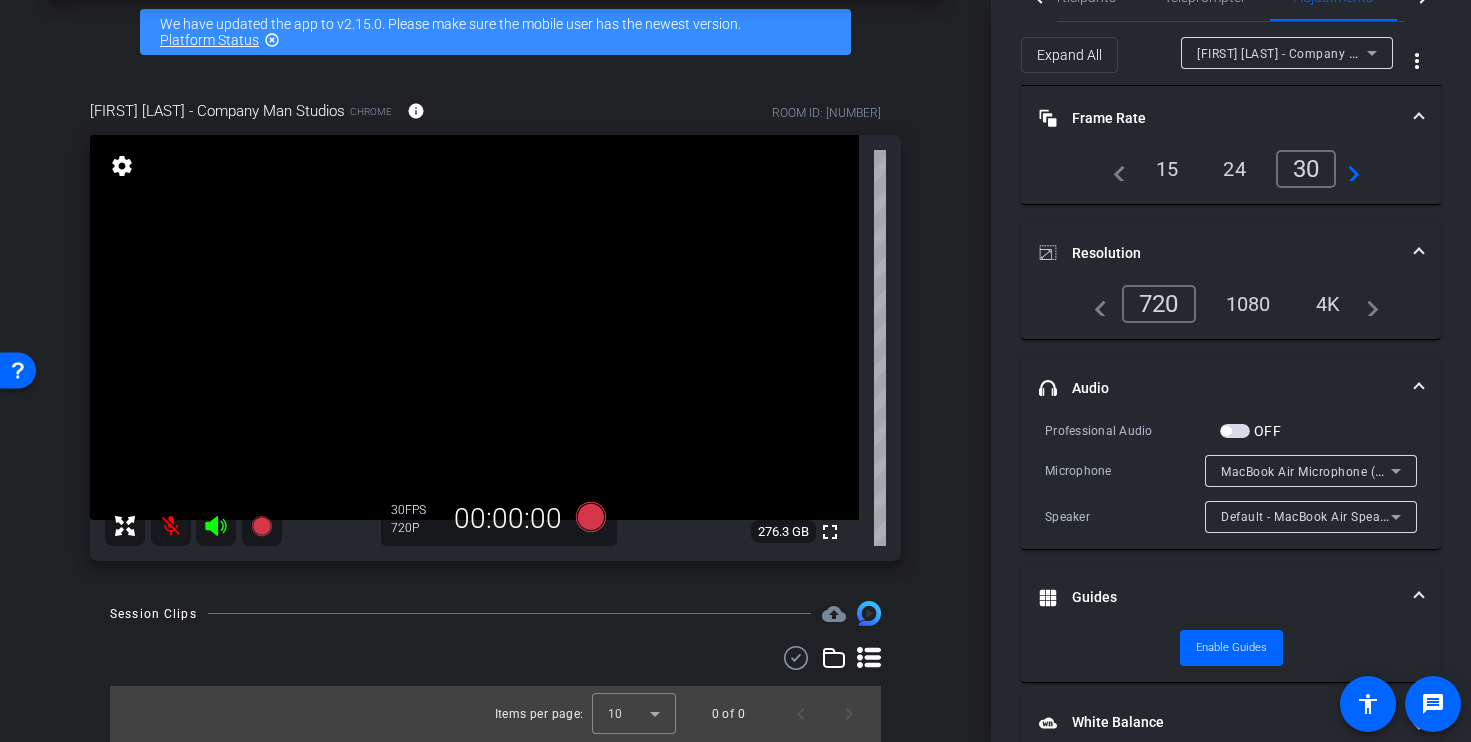 scroll, scrollTop: 141, scrollLeft: 0, axis: vertical 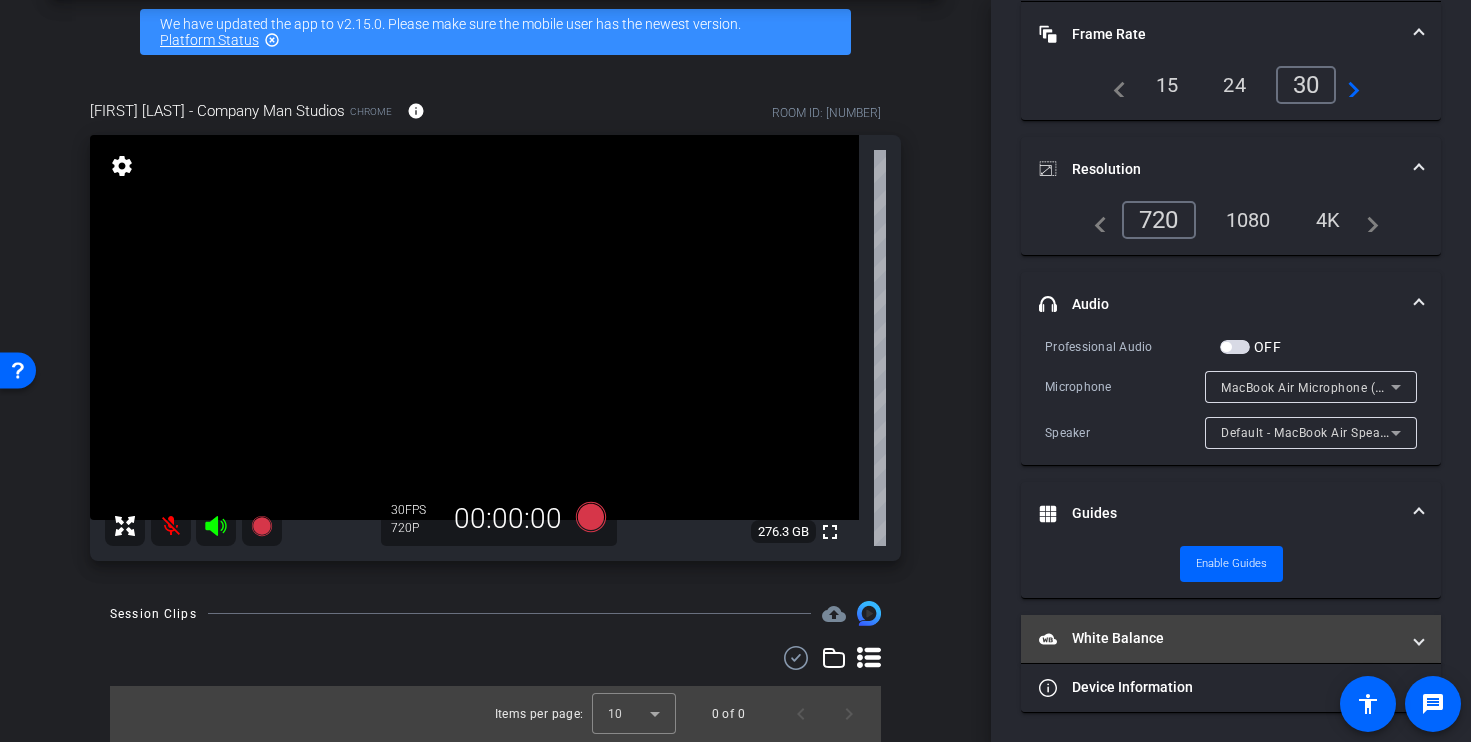 click on "White Balance
White Balance" at bounding box center [1231, 639] 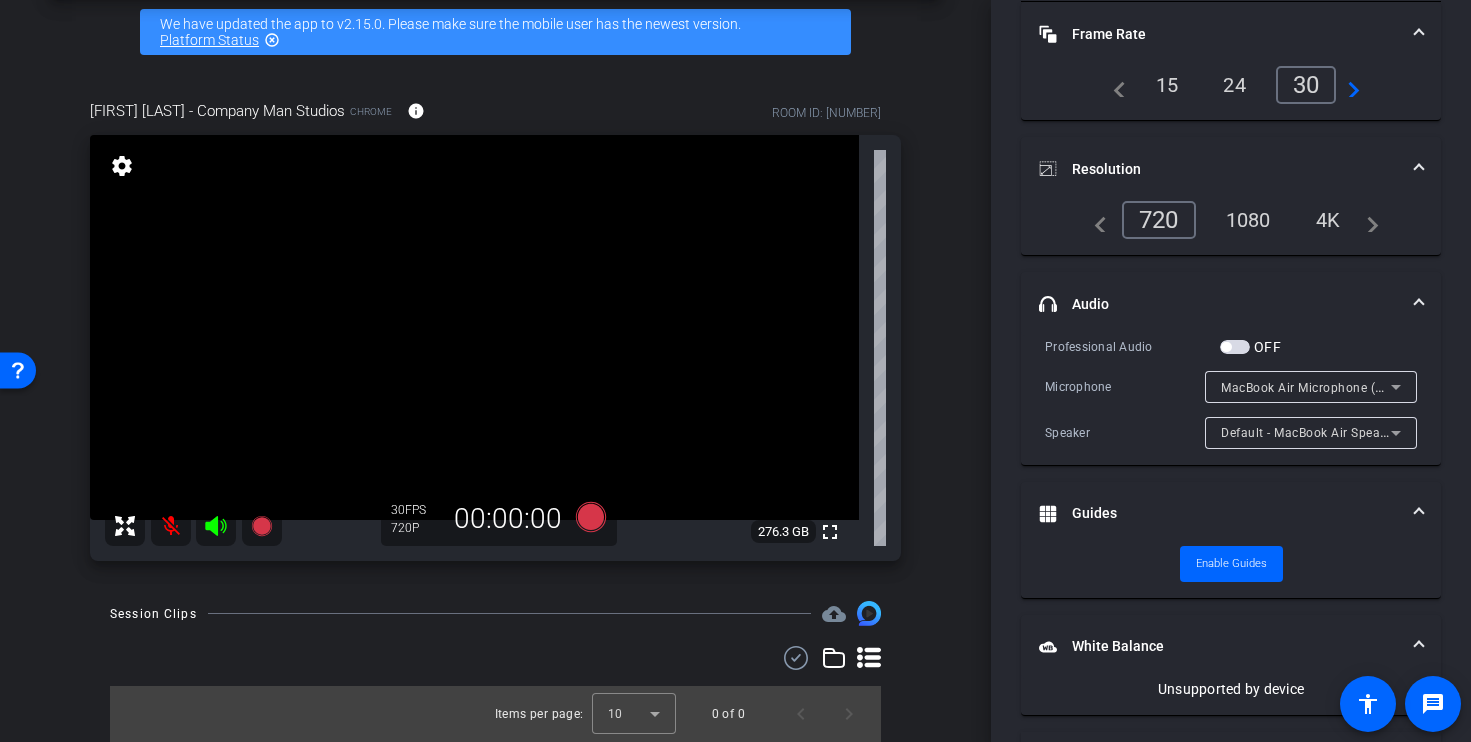 scroll, scrollTop: 209, scrollLeft: 0, axis: vertical 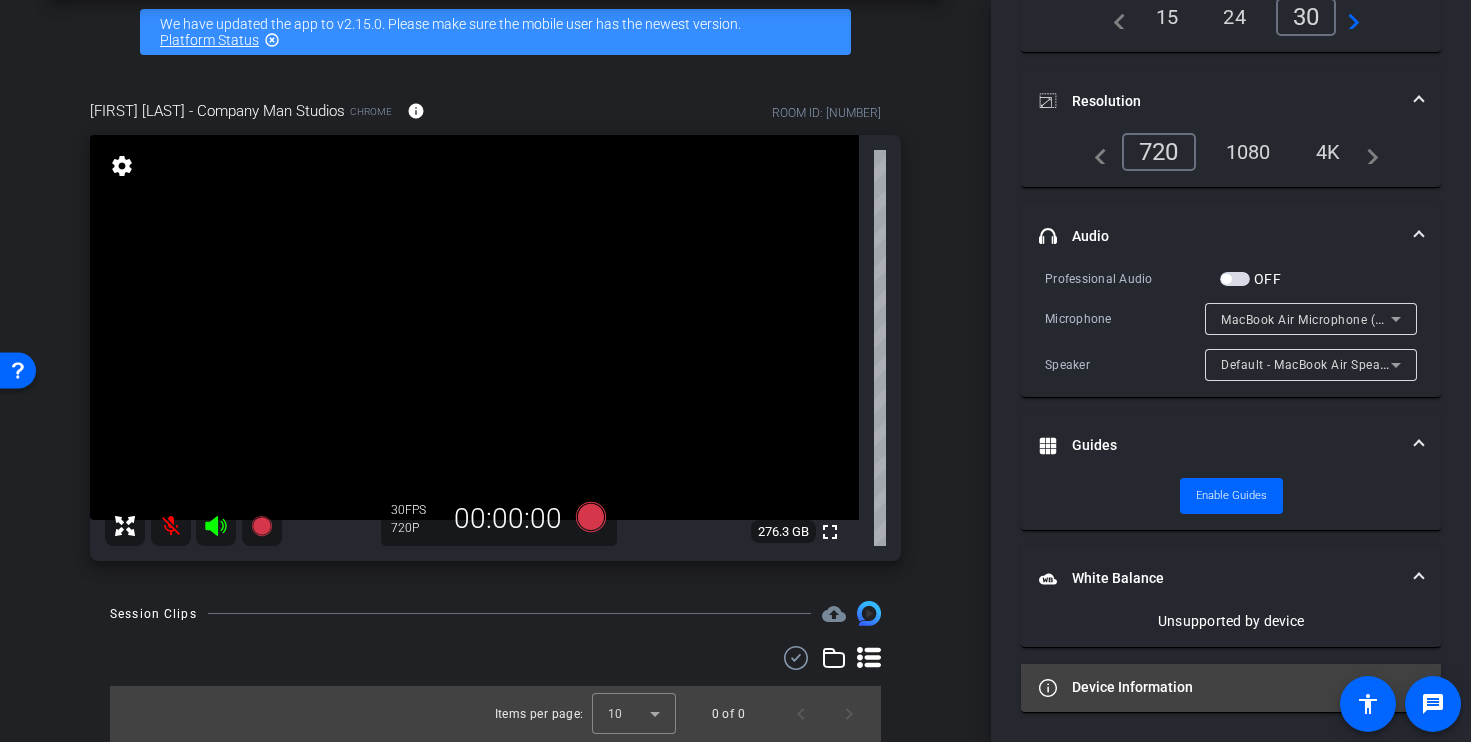click on "Device Information" at bounding box center [1219, 687] 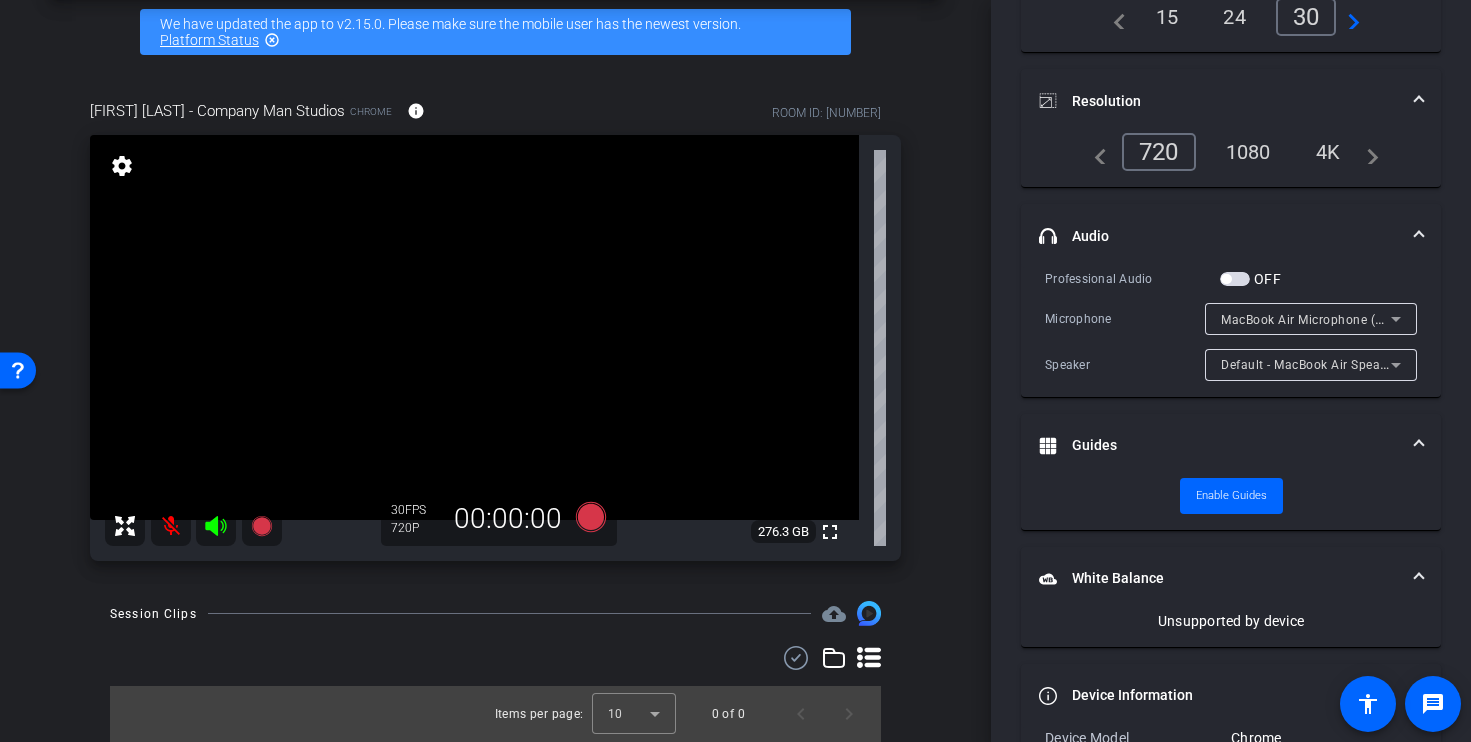scroll, scrollTop: 501, scrollLeft: 0, axis: vertical 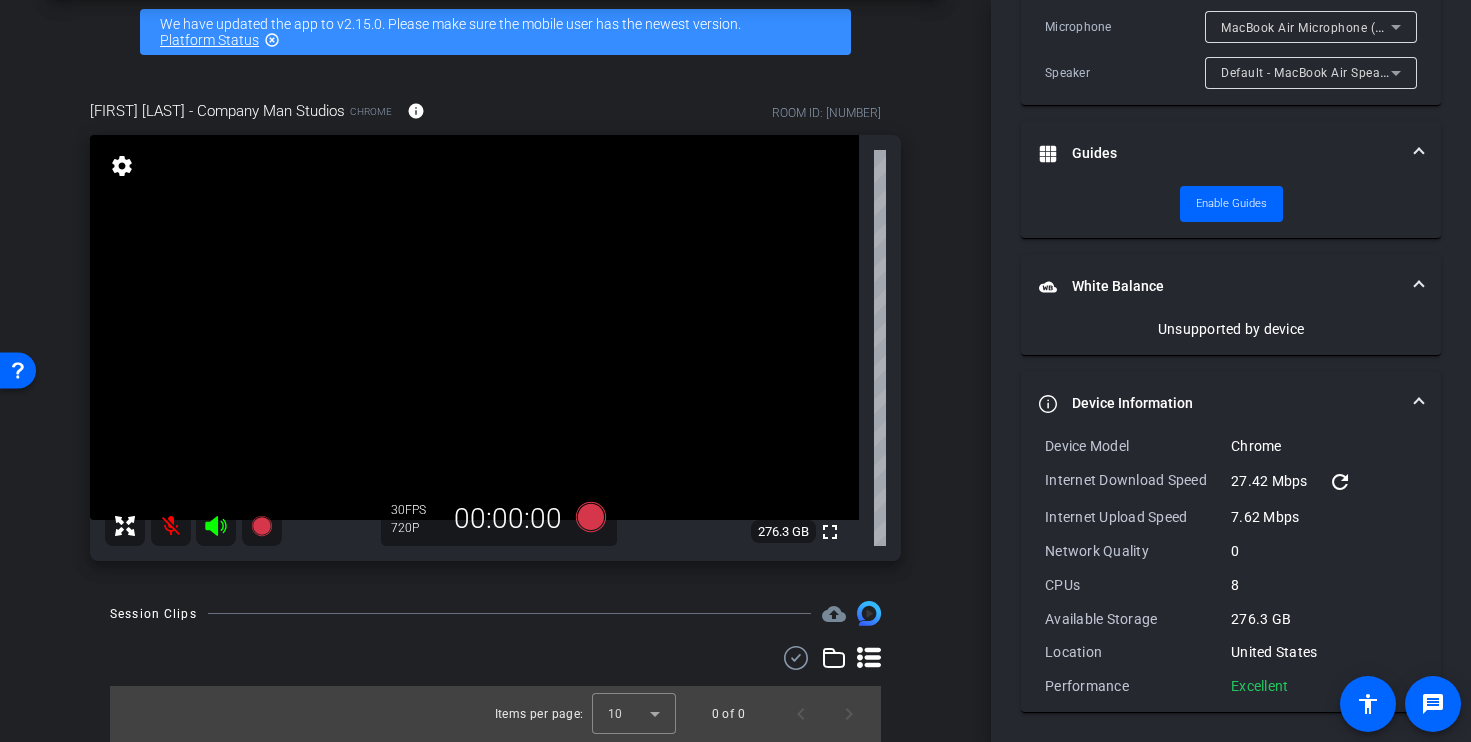 click at bounding box center (1419, 403) 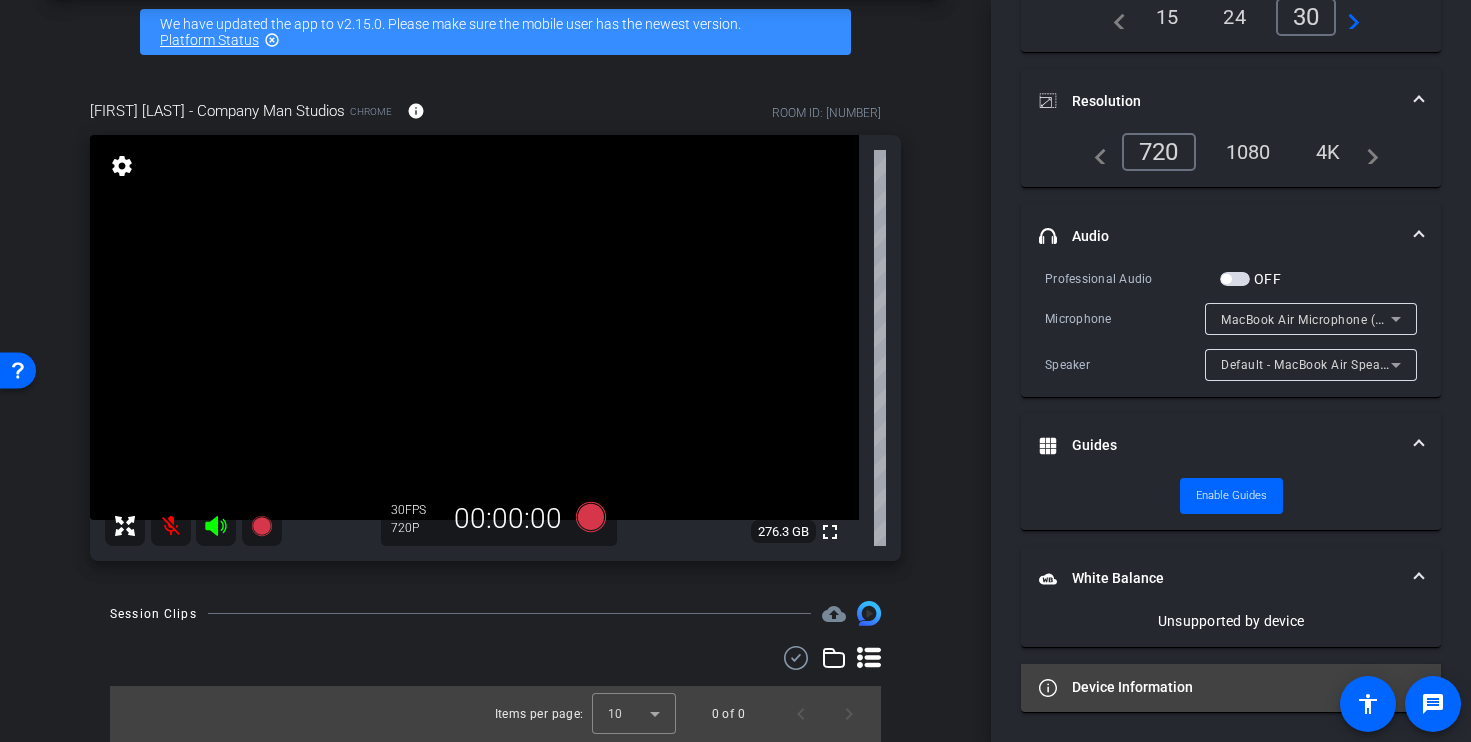scroll, scrollTop: 0, scrollLeft: 0, axis: both 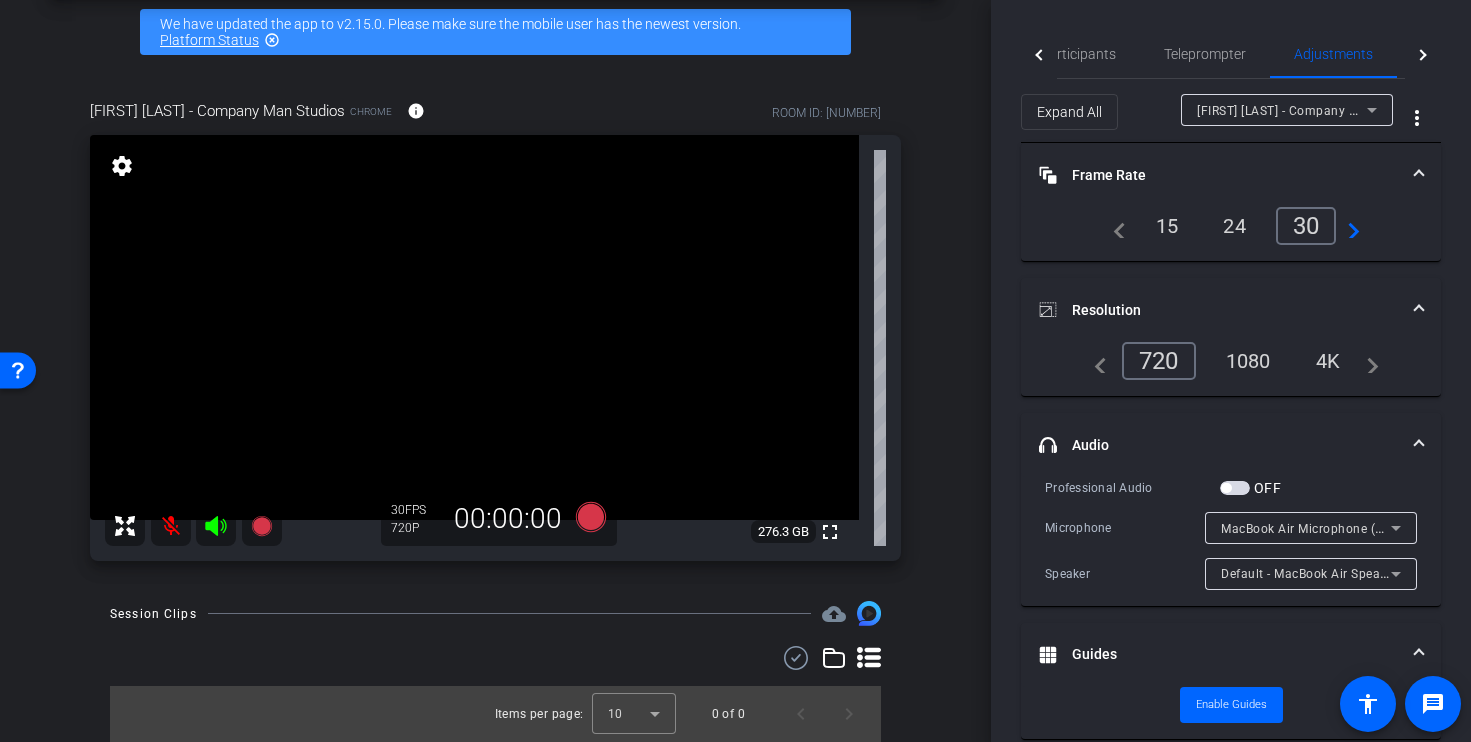 click 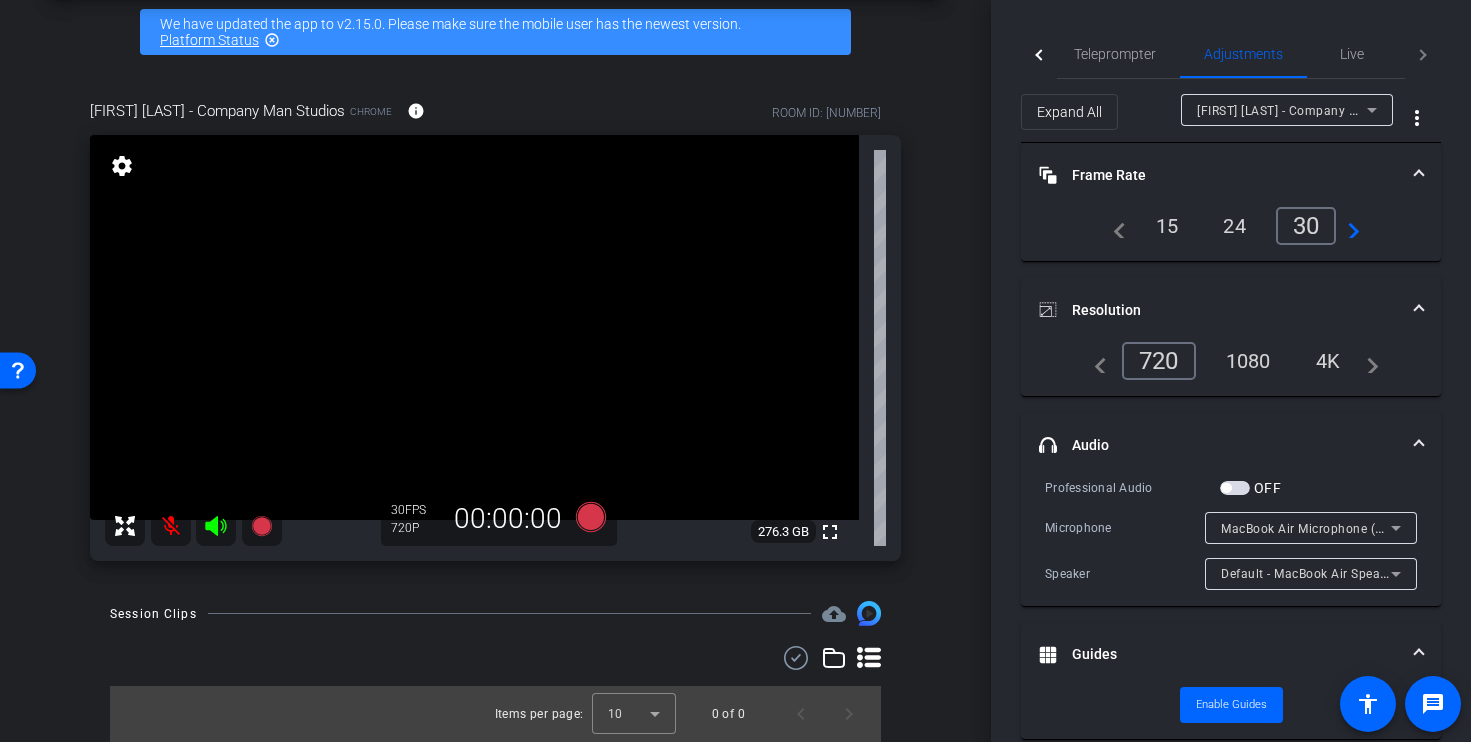 click on "Participants Teleprompter Adjustments Live" 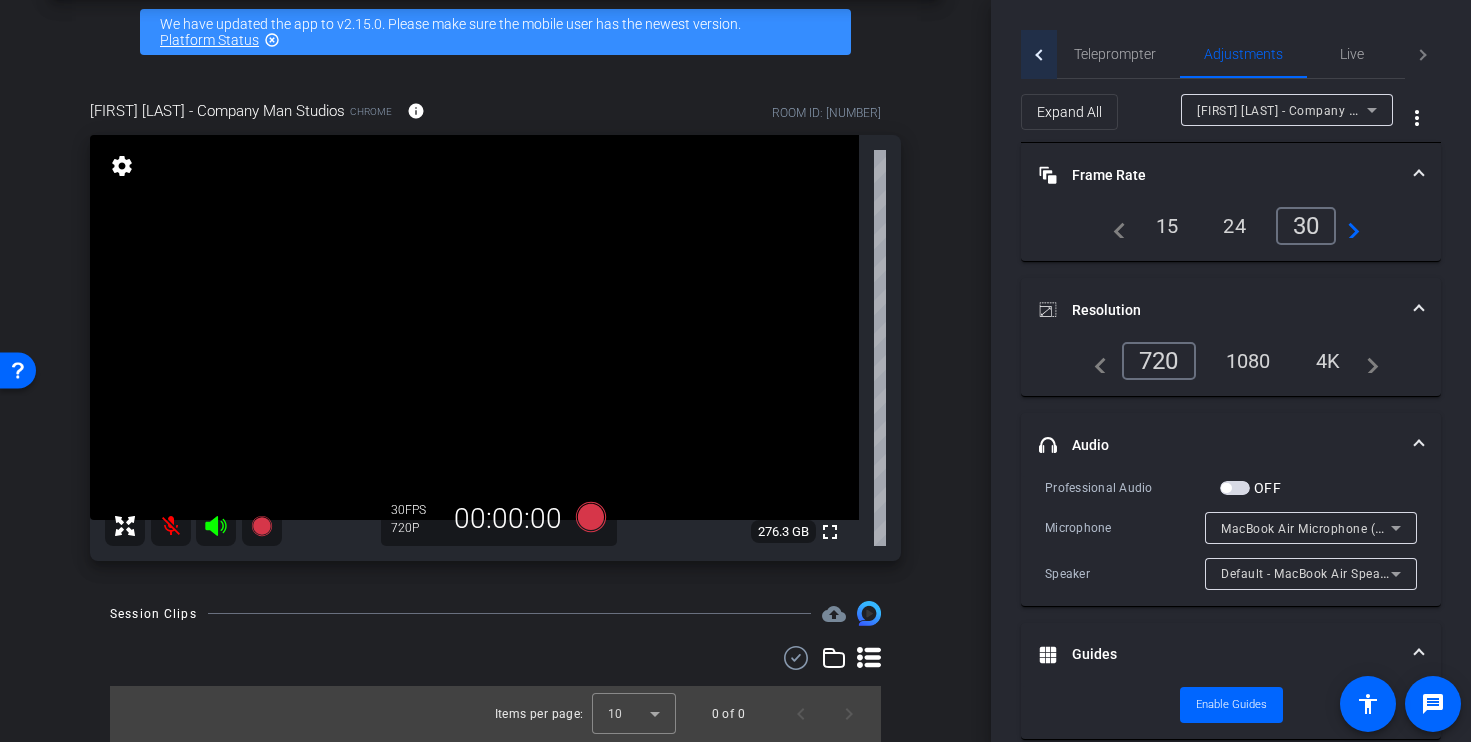 click 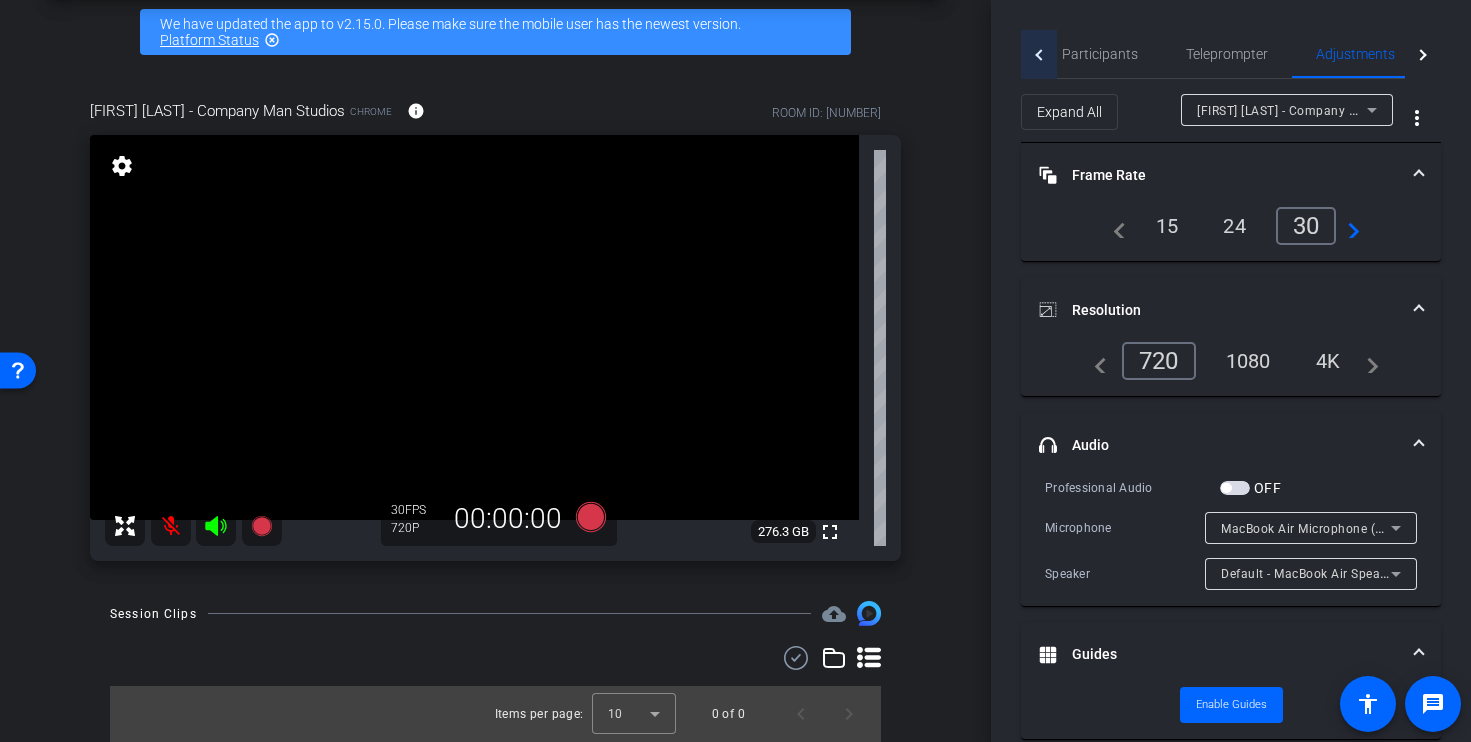 click 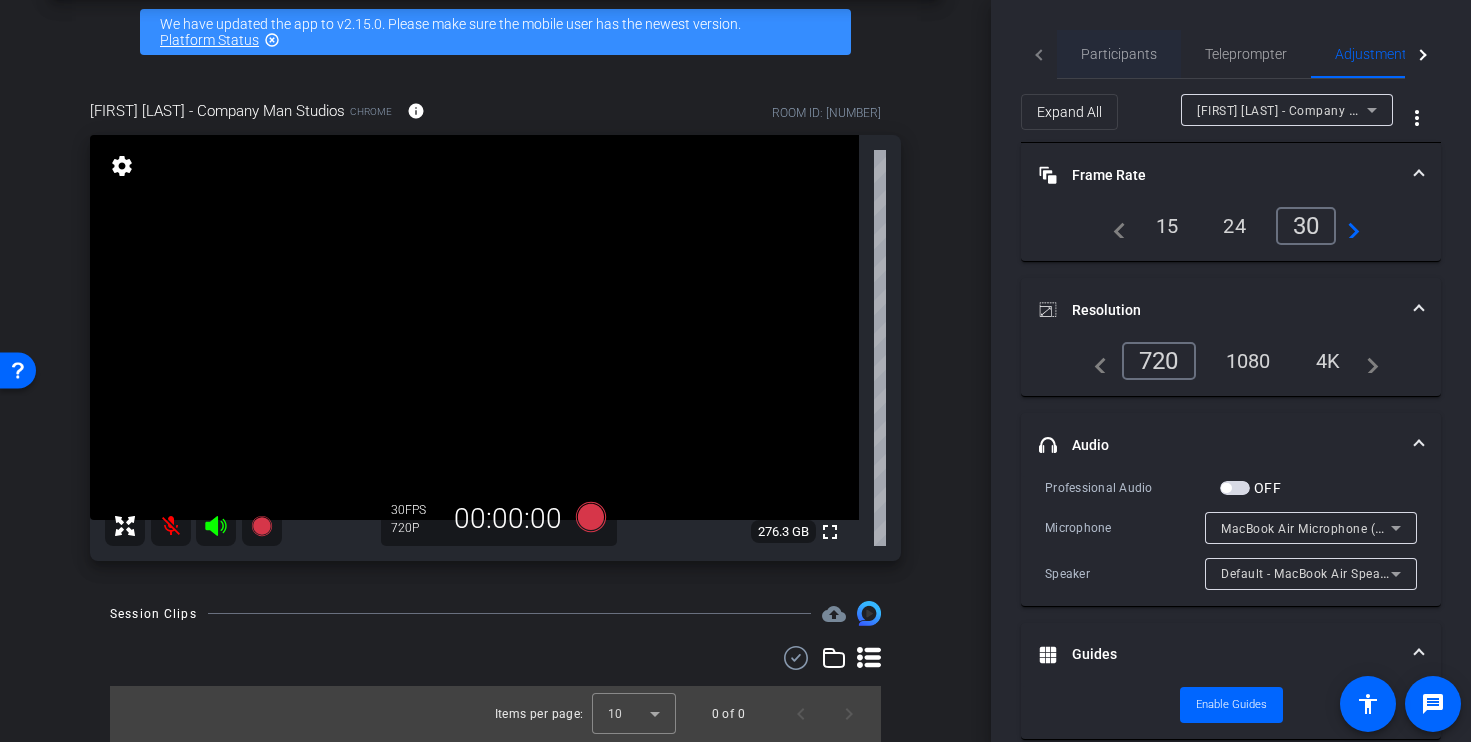 click on "Participants" at bounding box center (1119, 54) 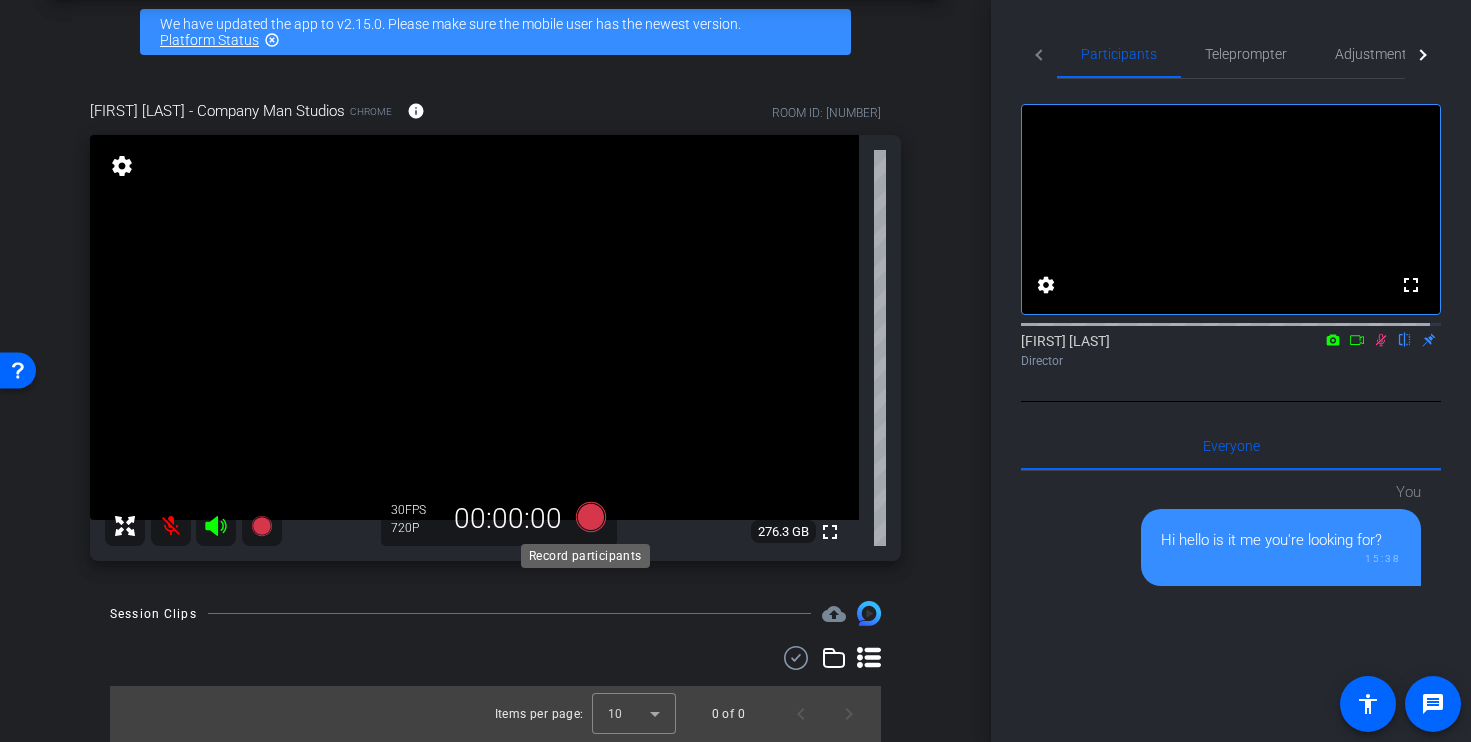 click 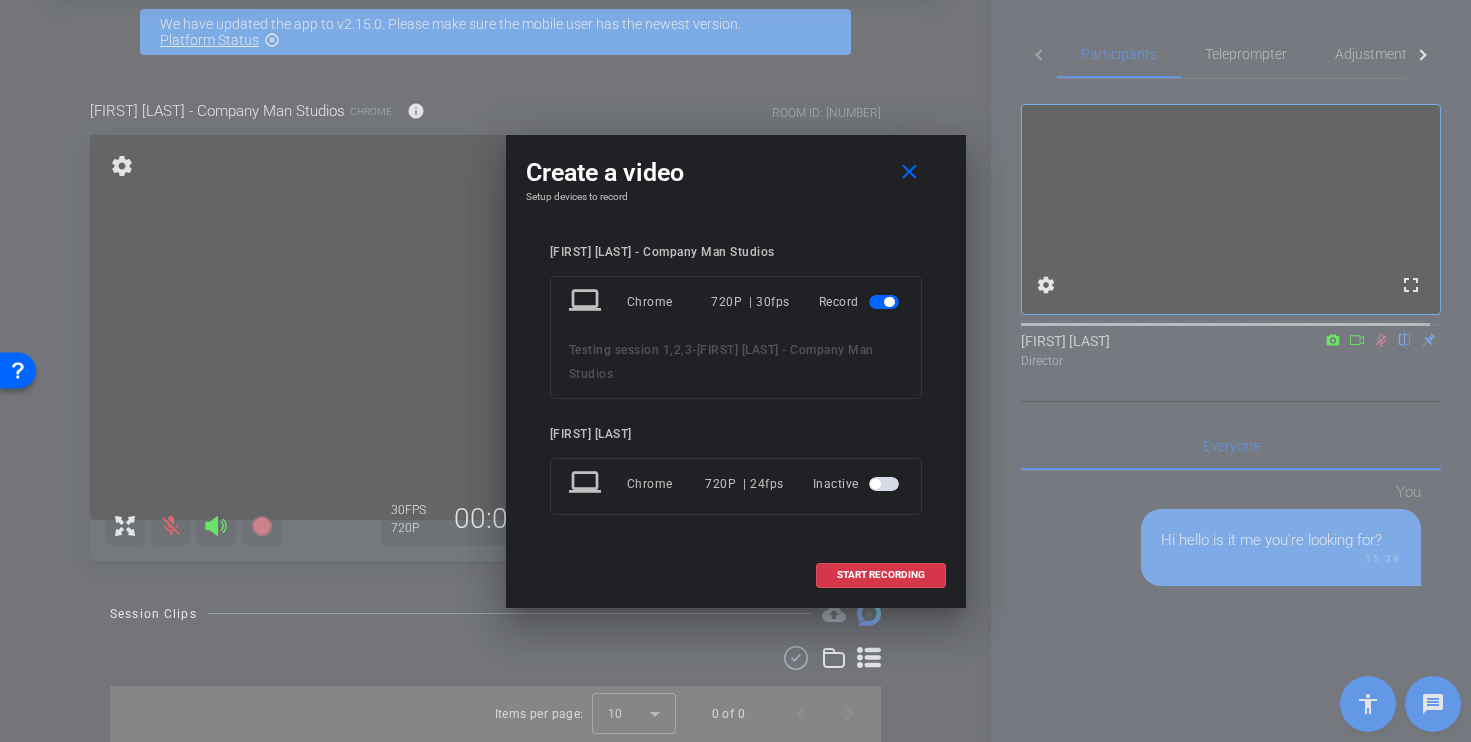 click at bounding box center [884, 484] 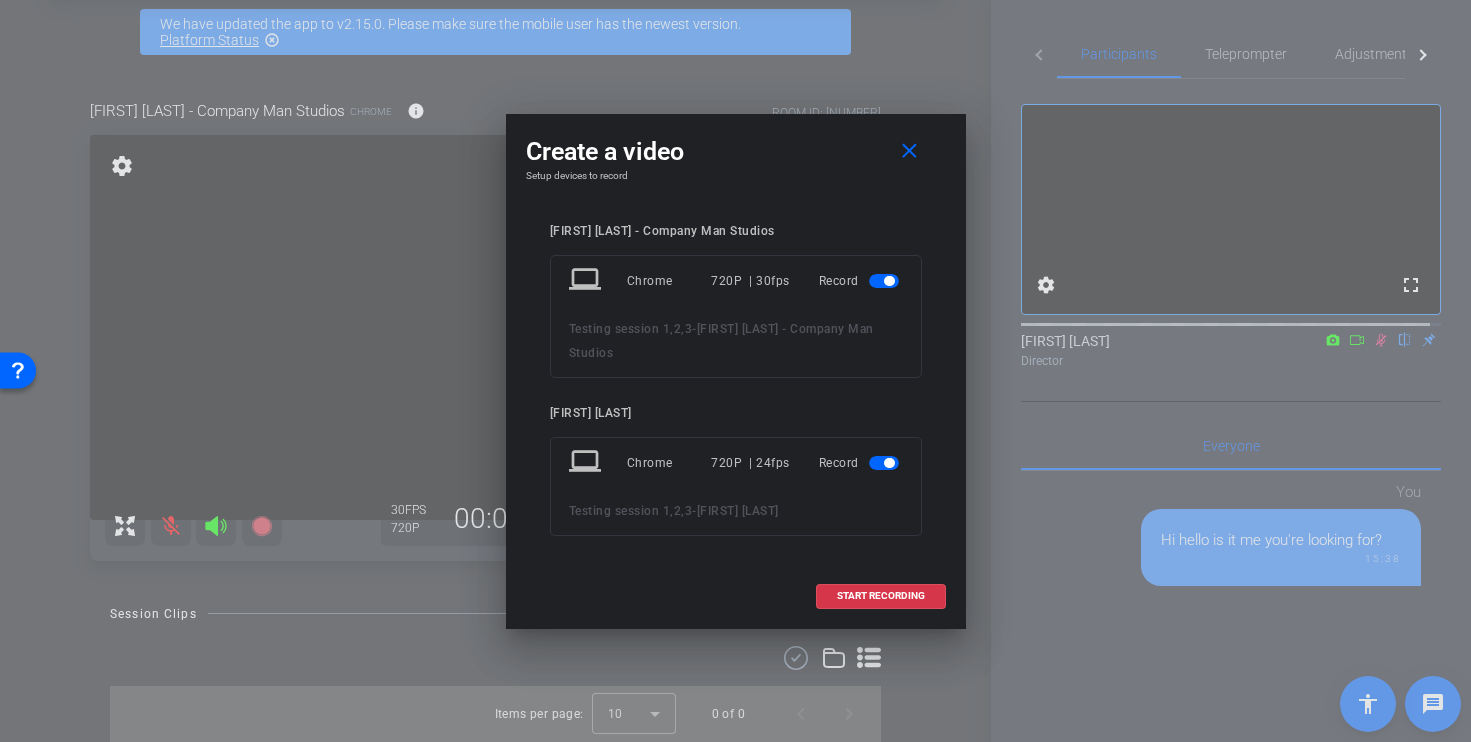 click at bounding box center [889, 463] 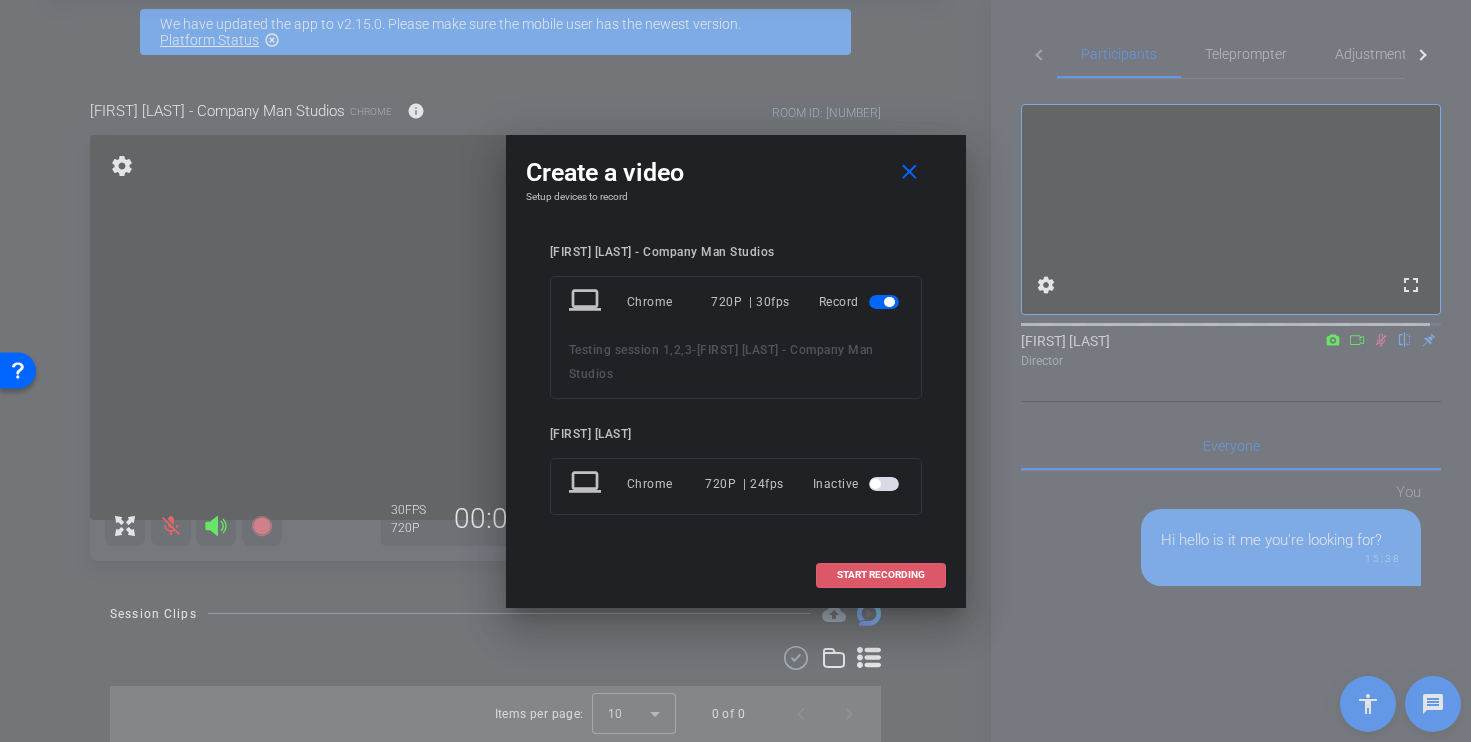 click on "START RECORDING" at bounding box center [881, 575] 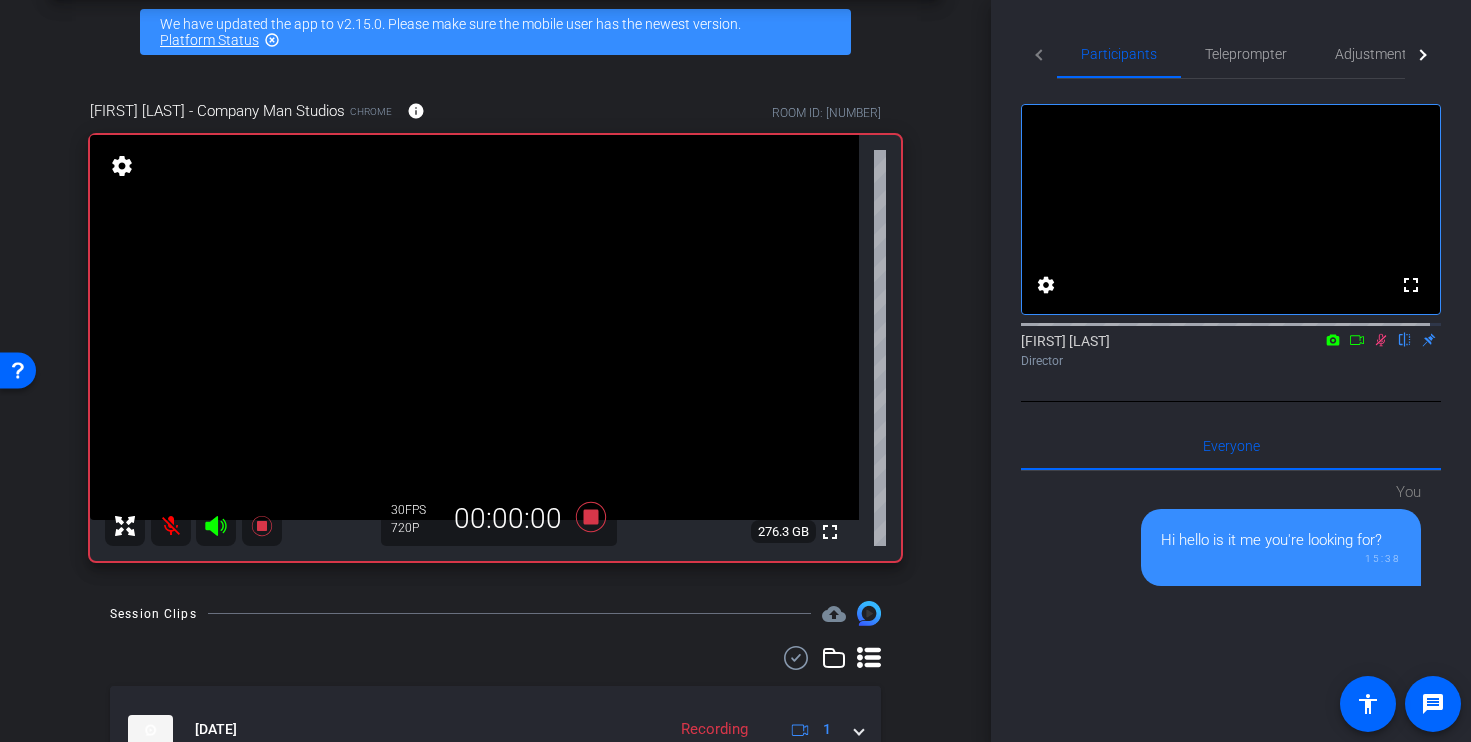 scroll, scrollTop: 90, scrollLeft: 0, axis: vertical 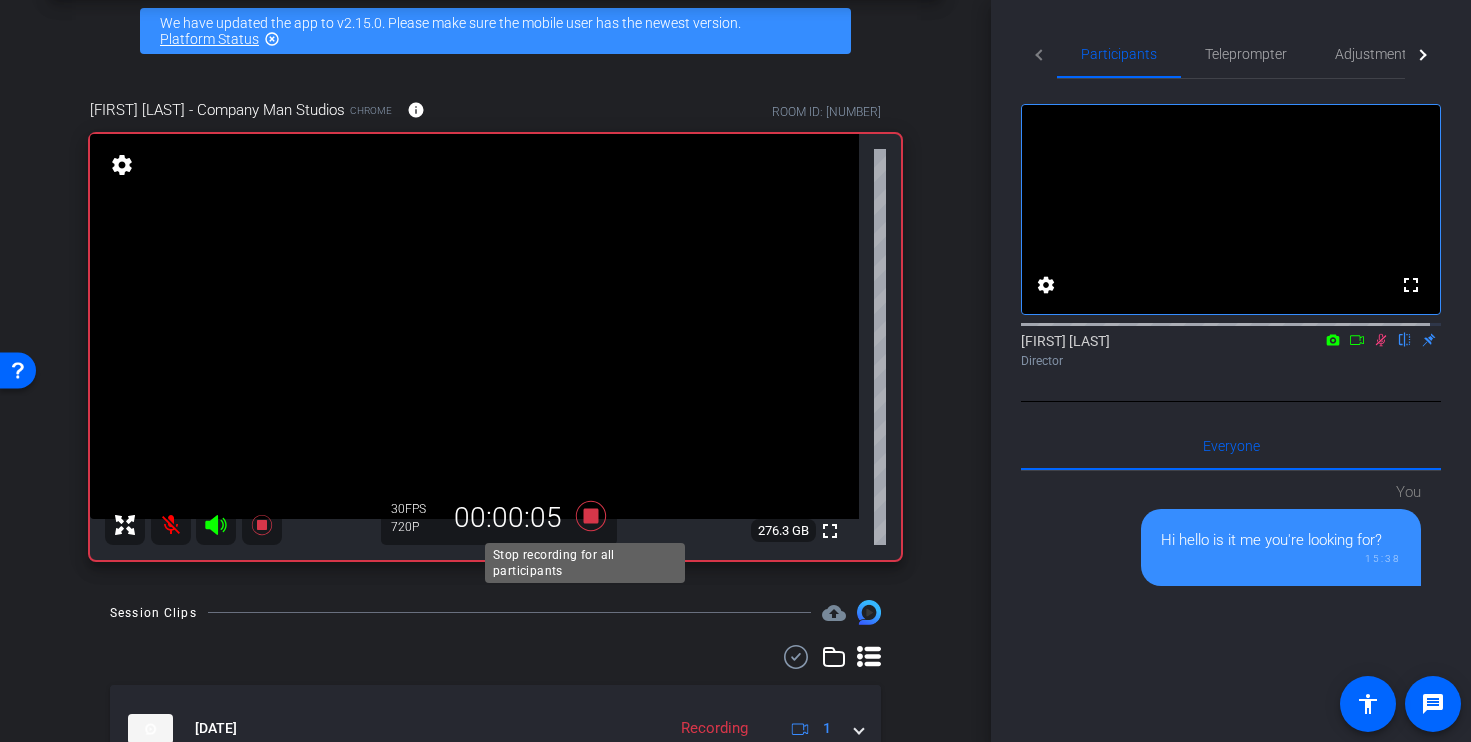 click 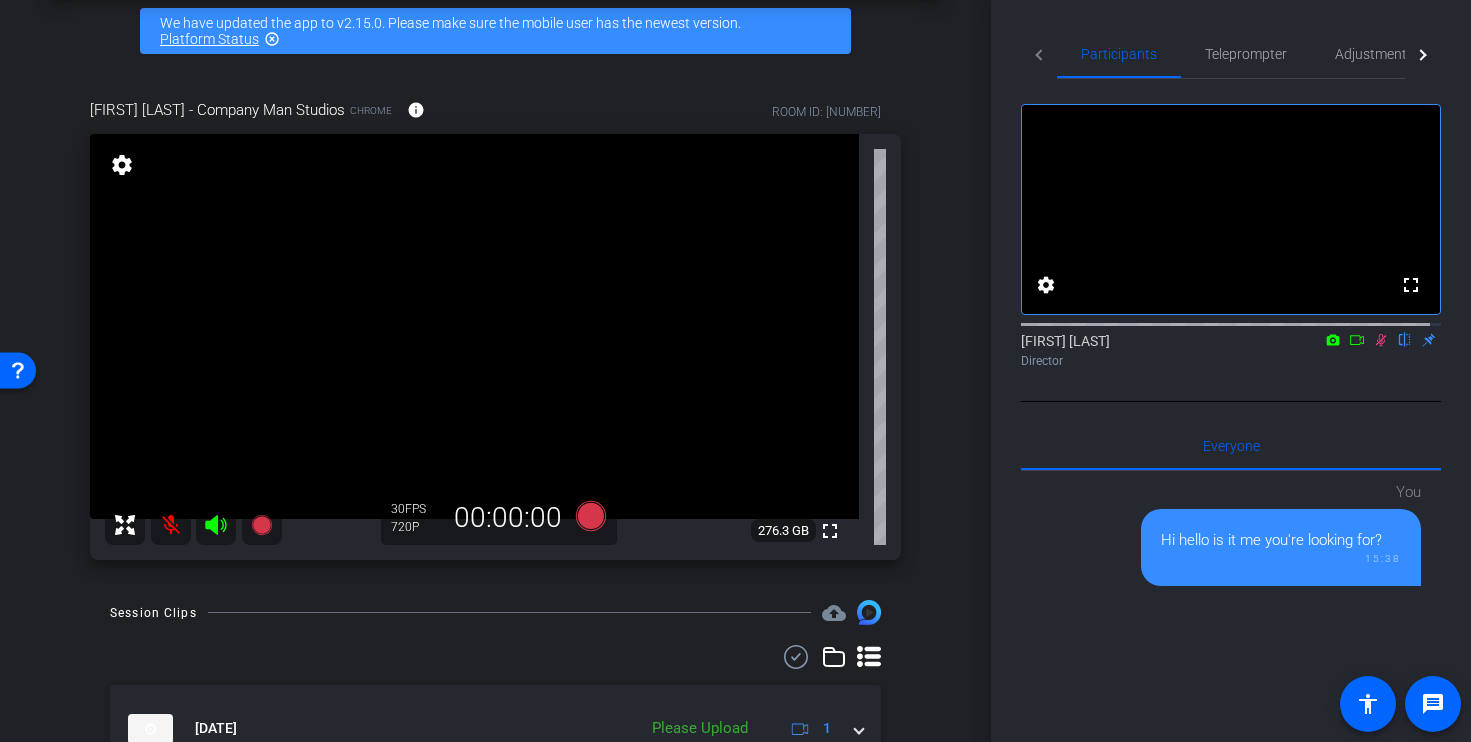 scroll, scrollTop: 192, scrollLeft: 0, axis: vertical 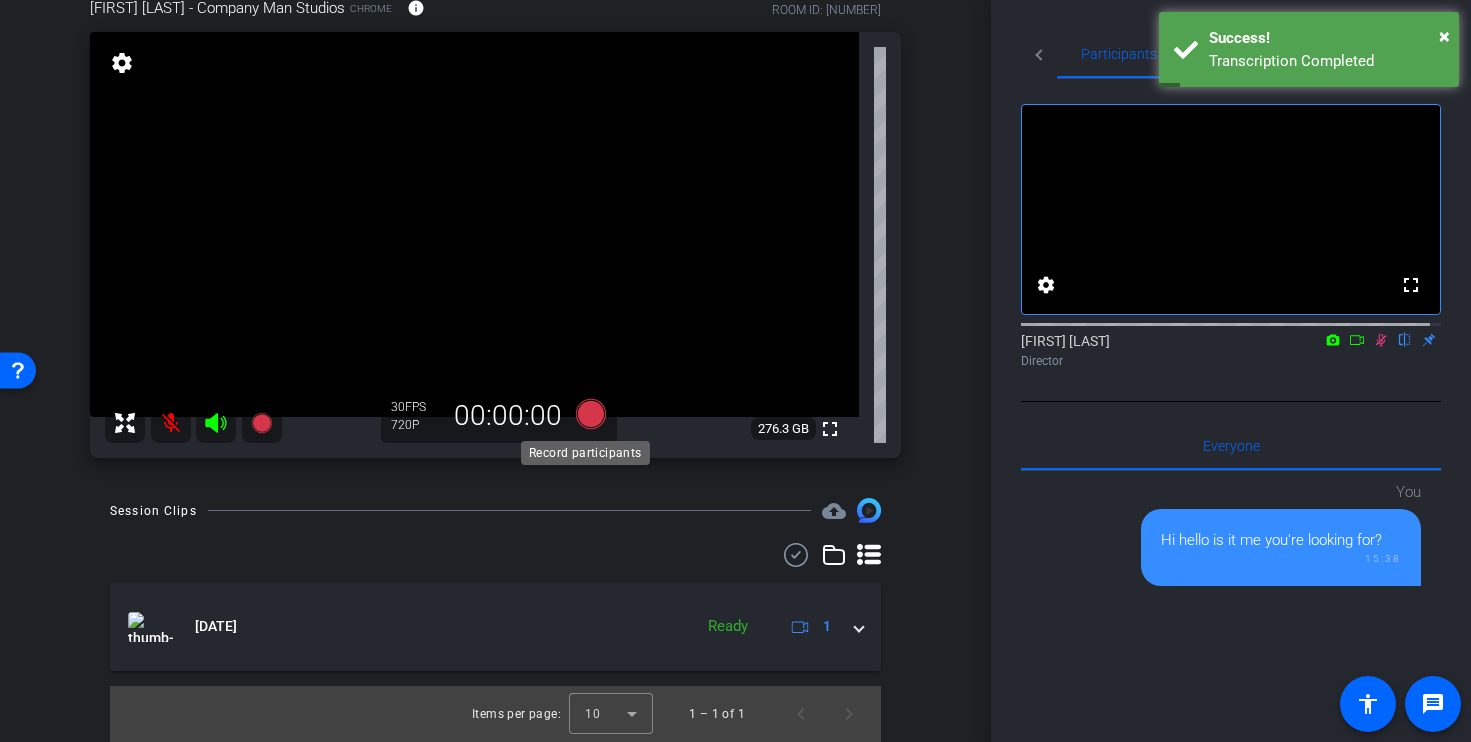click 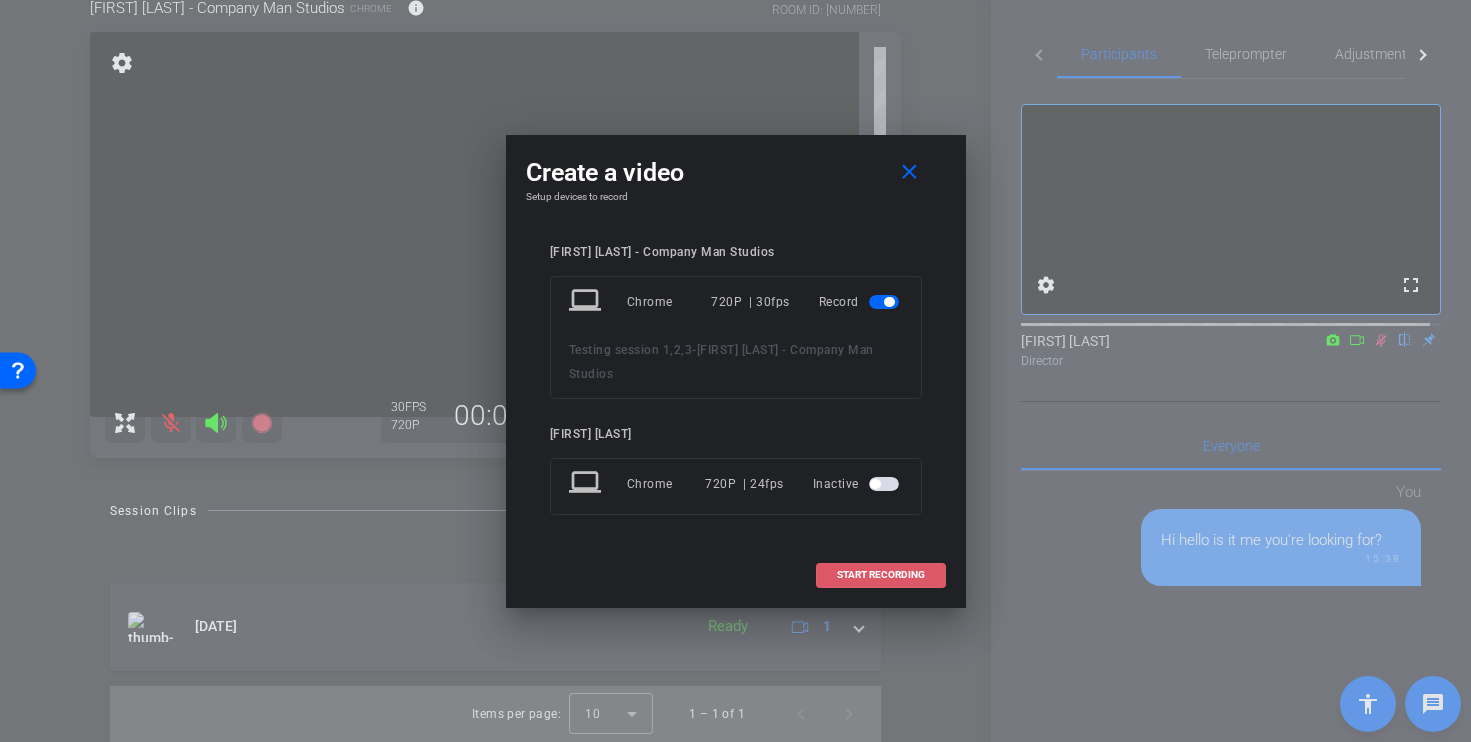 click at bounding box center (881, 575) 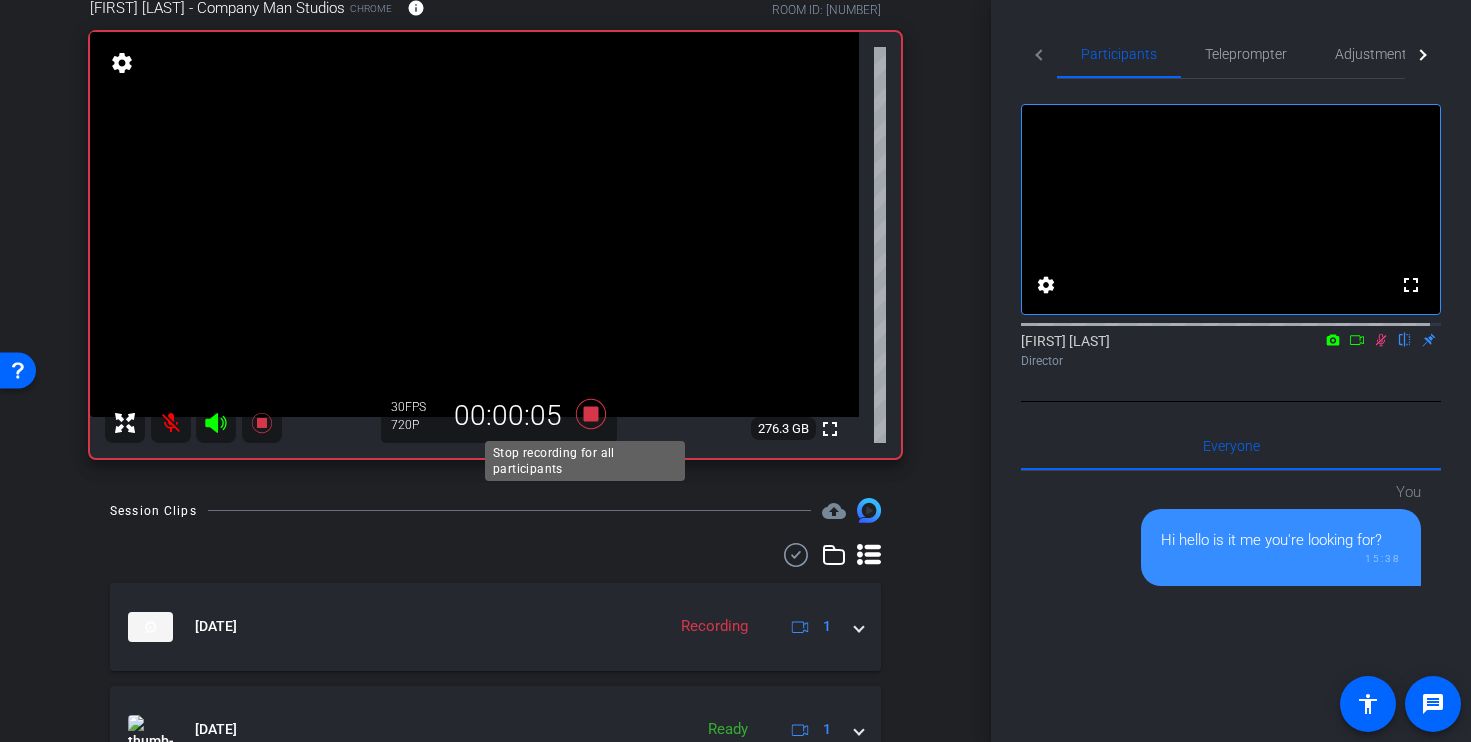 click 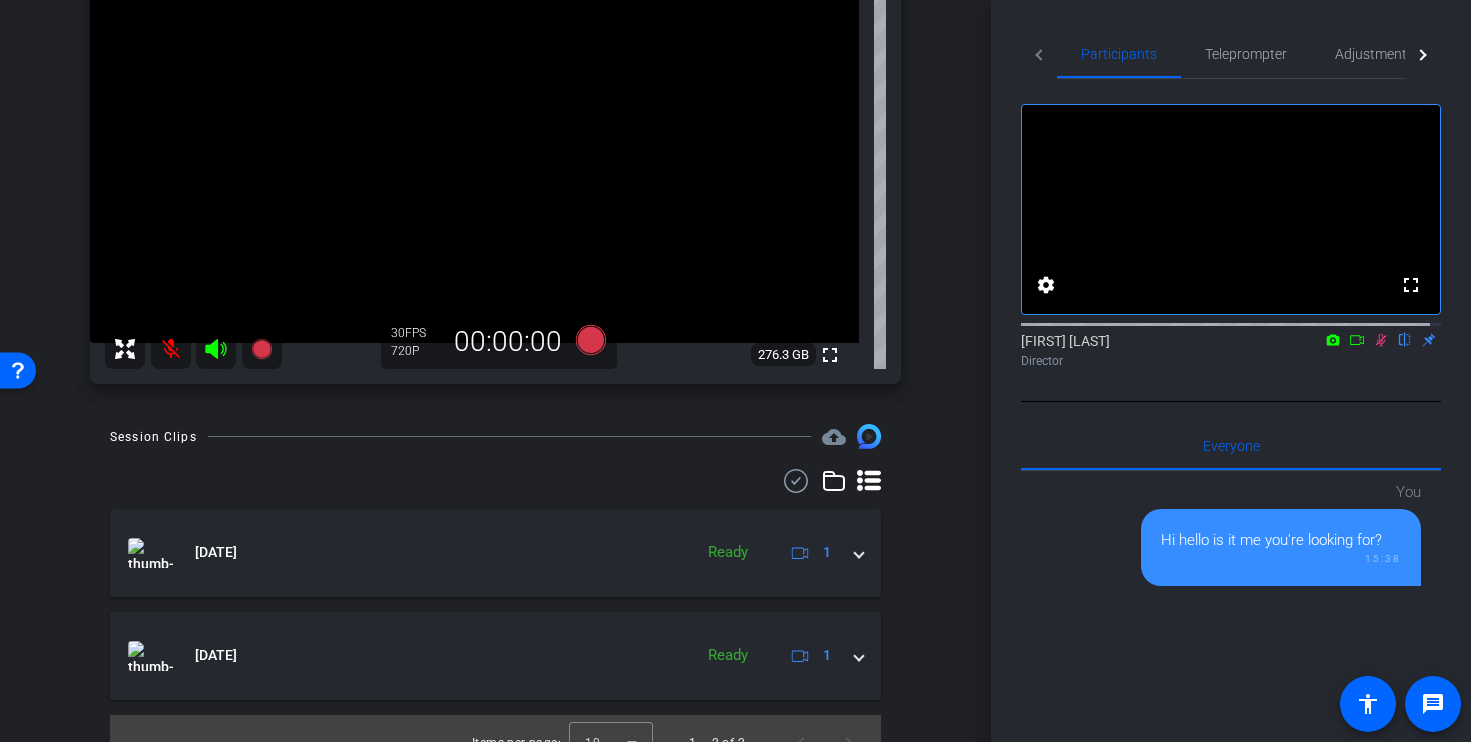 scroll, scrollTop: 295, scrollLeft: 0, axis: vertical 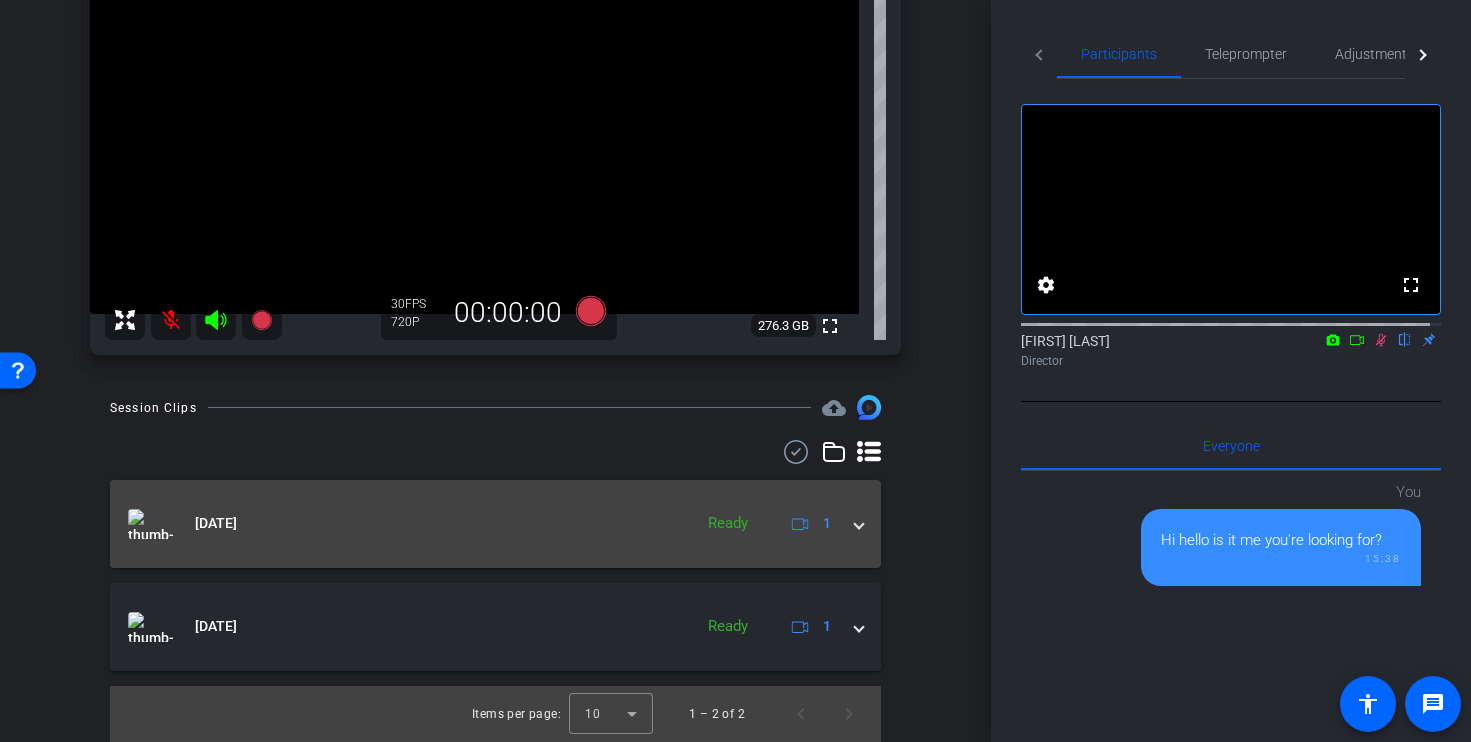 click at bounding box center [859, 523] 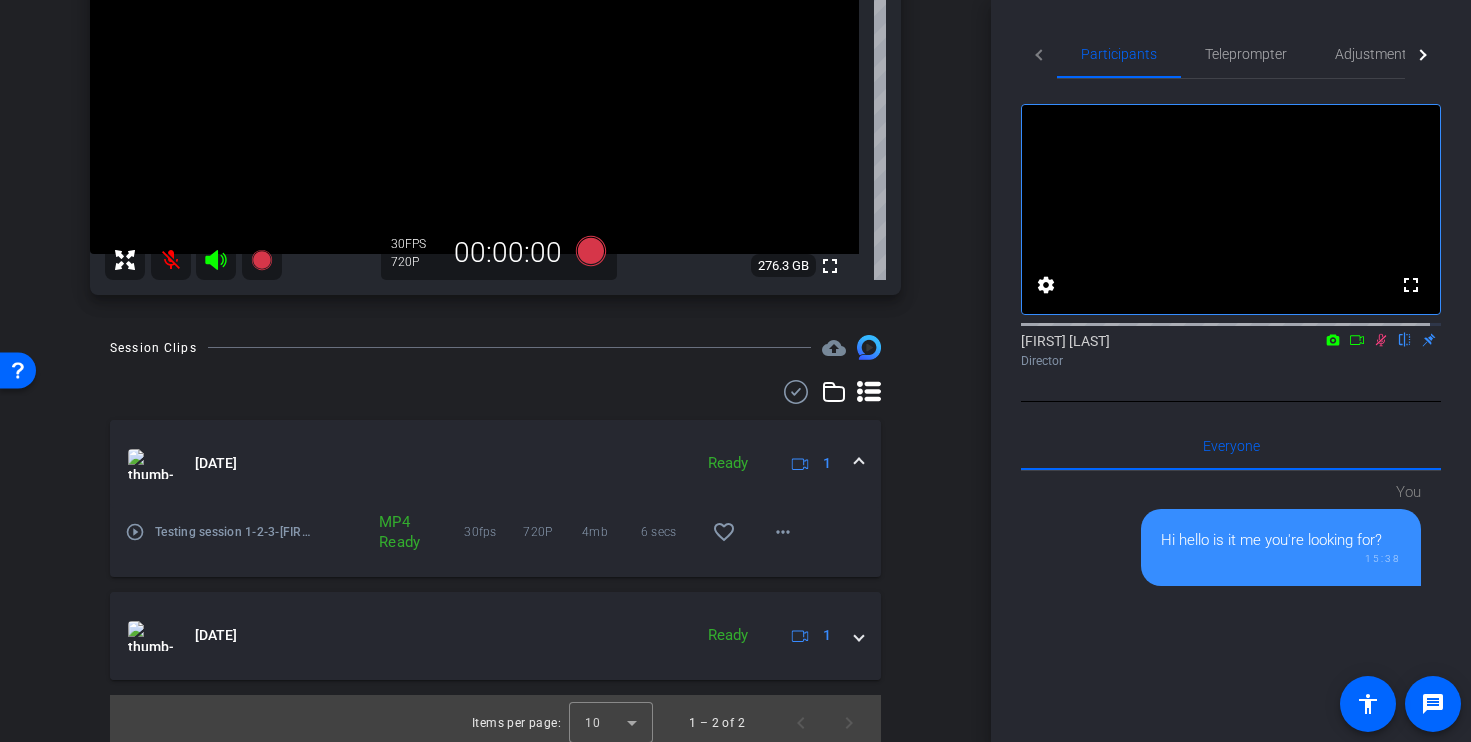 scroll, scrollTop: 364, scrollLeft: 0, axis: vertical 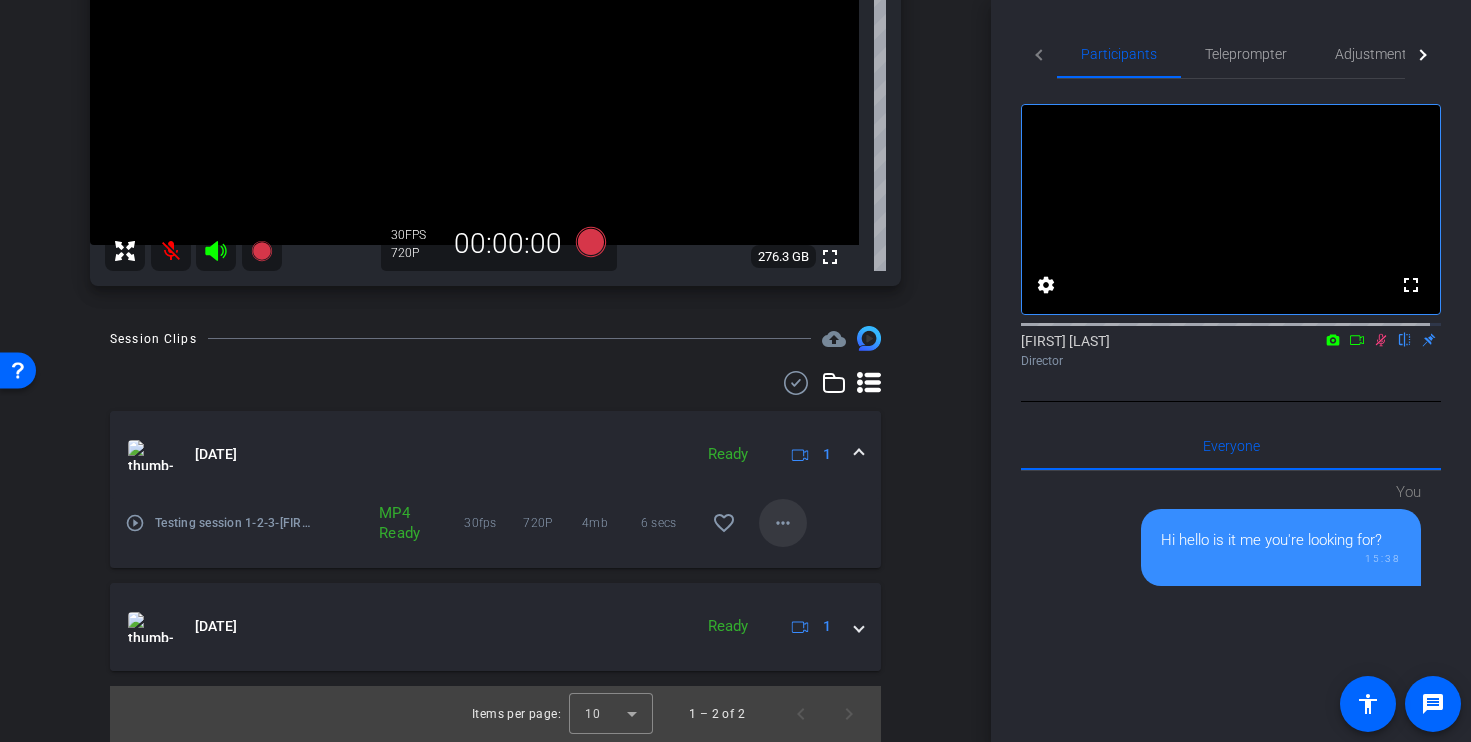 click on "more_horiz" at bounding box center [783, 523] 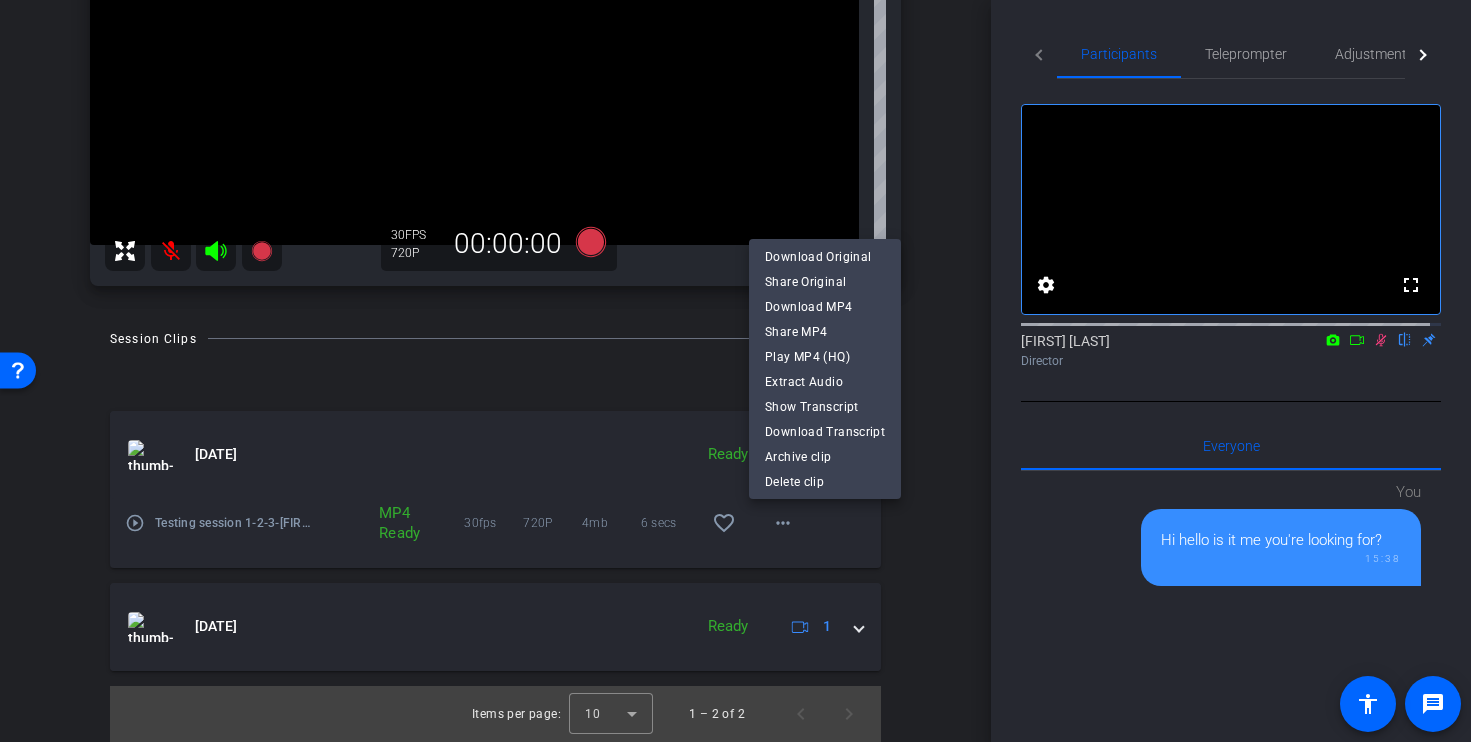 click at bounding box center [735, 371] 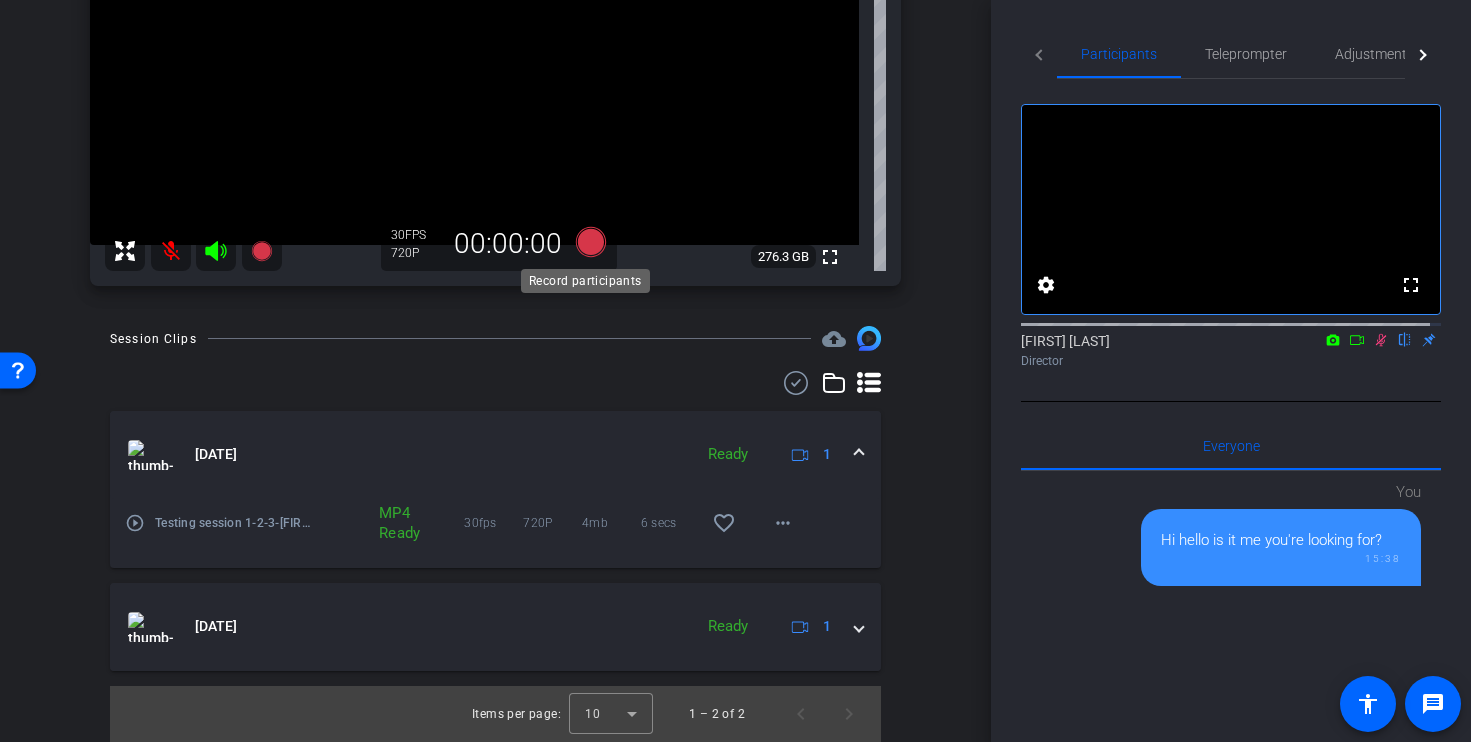 click 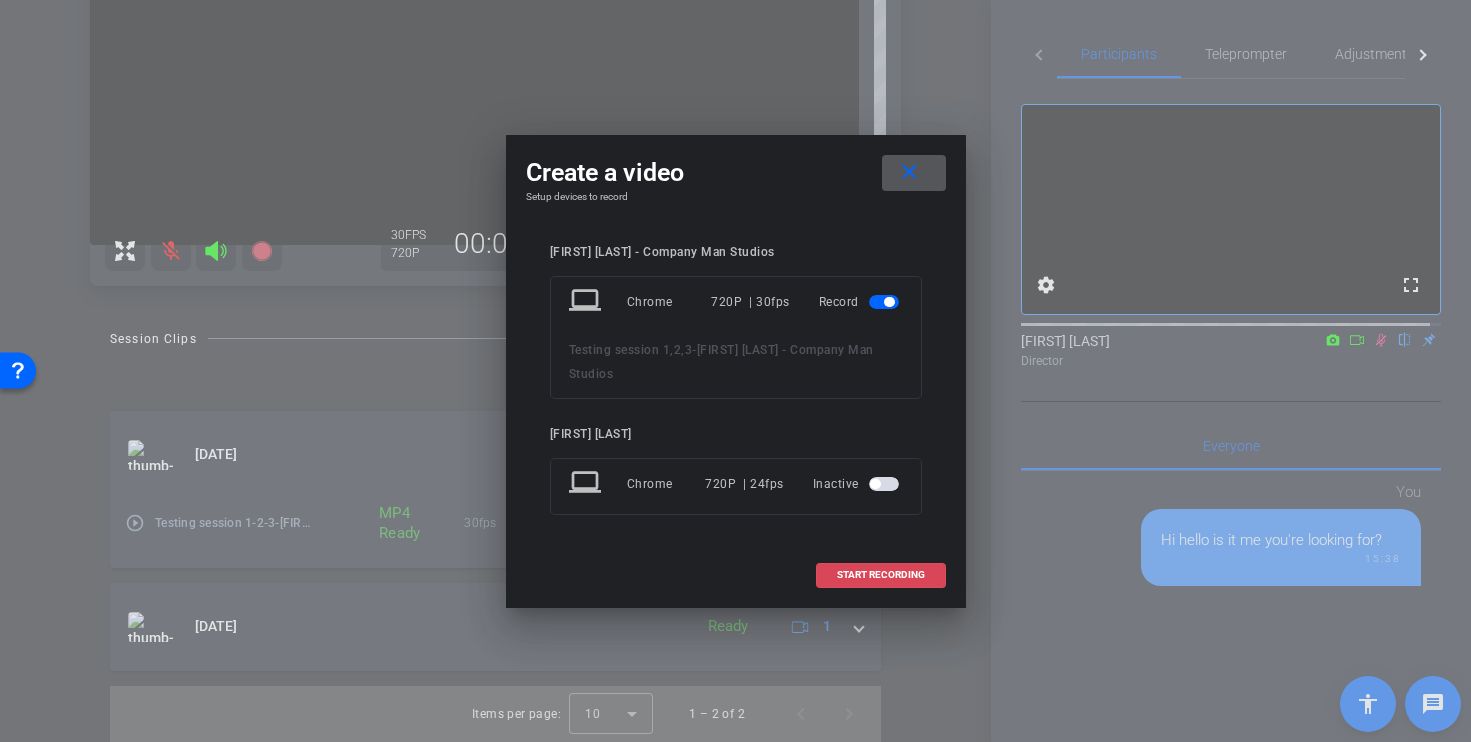 click on "START RECORDING" at bounding box center [881, 575] 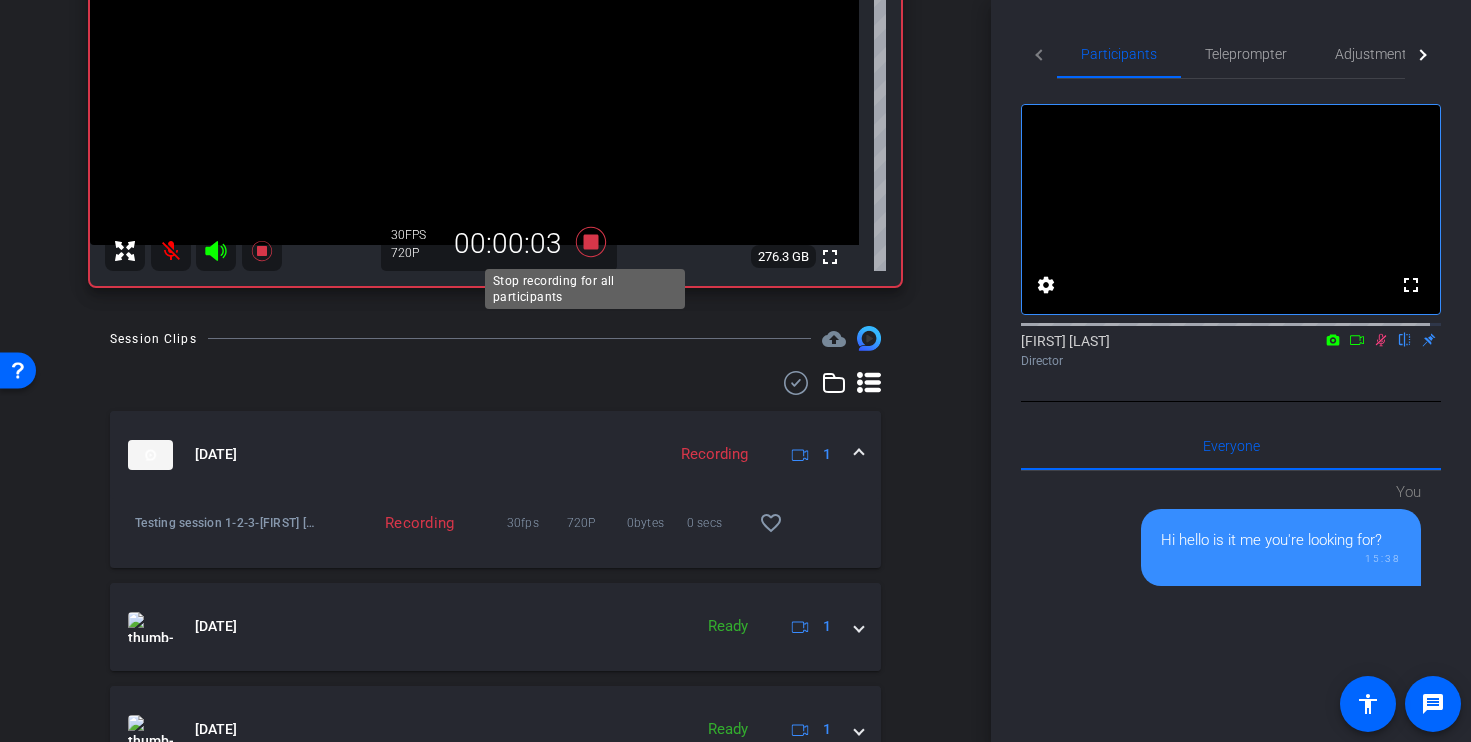 click 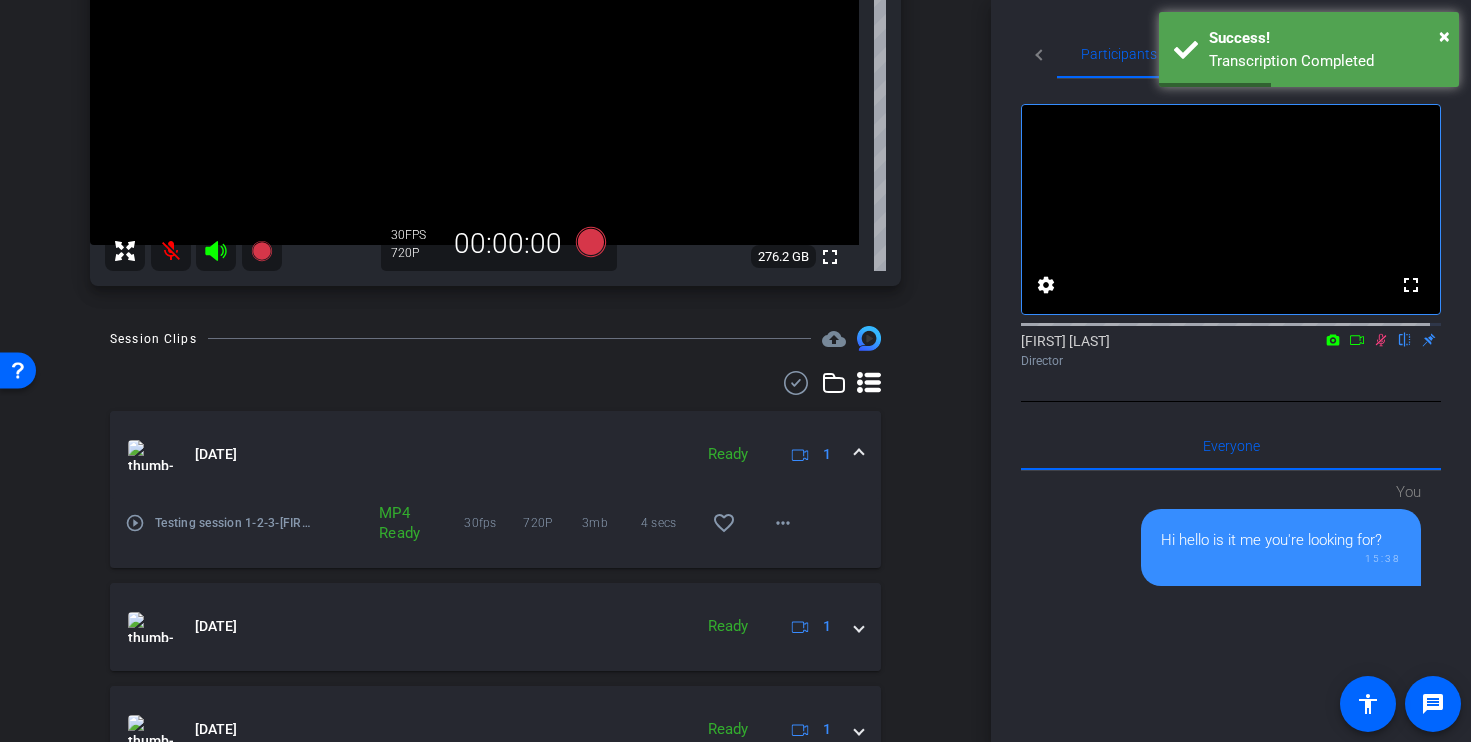 click on "Aug 6, 2025   Ready
1" at bounding box center [495, 455] 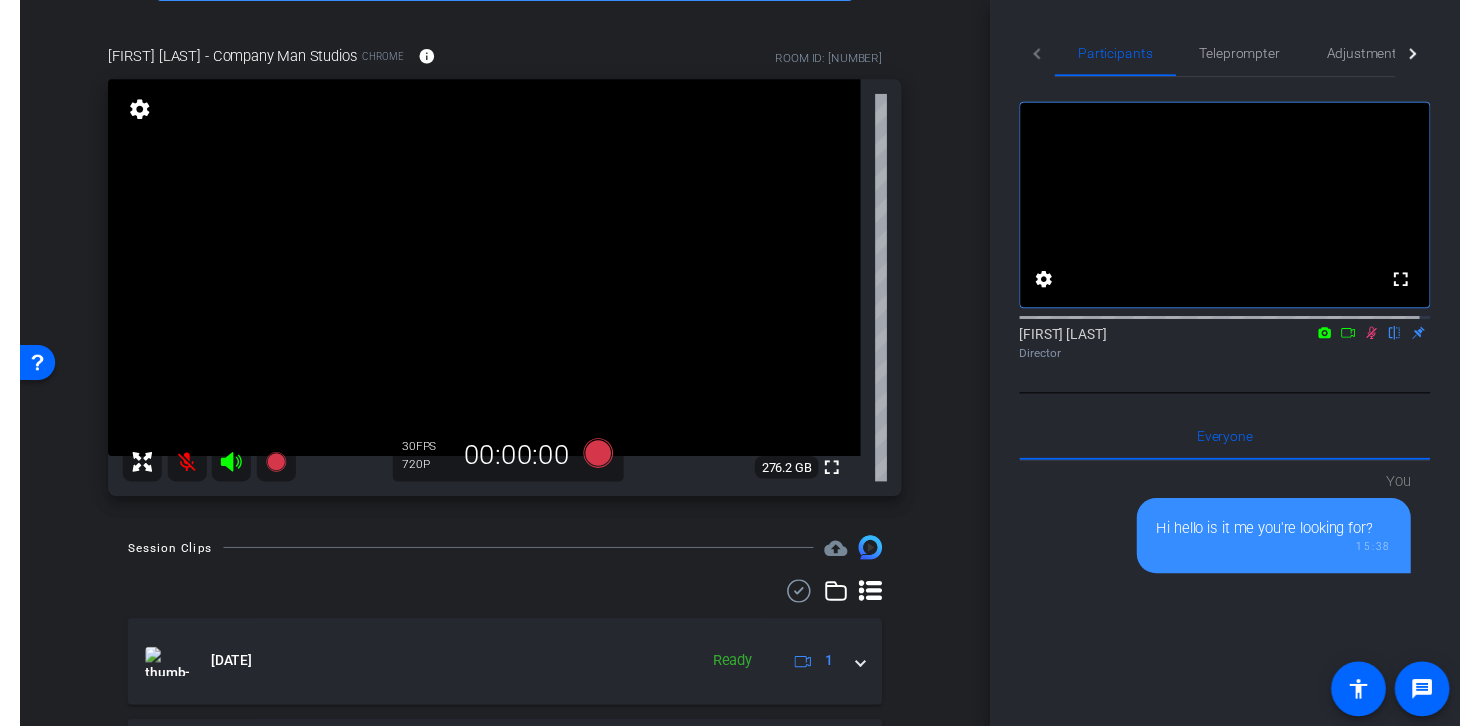 scroll, scrollTop: 0, scrollLeft: 0, axis: both 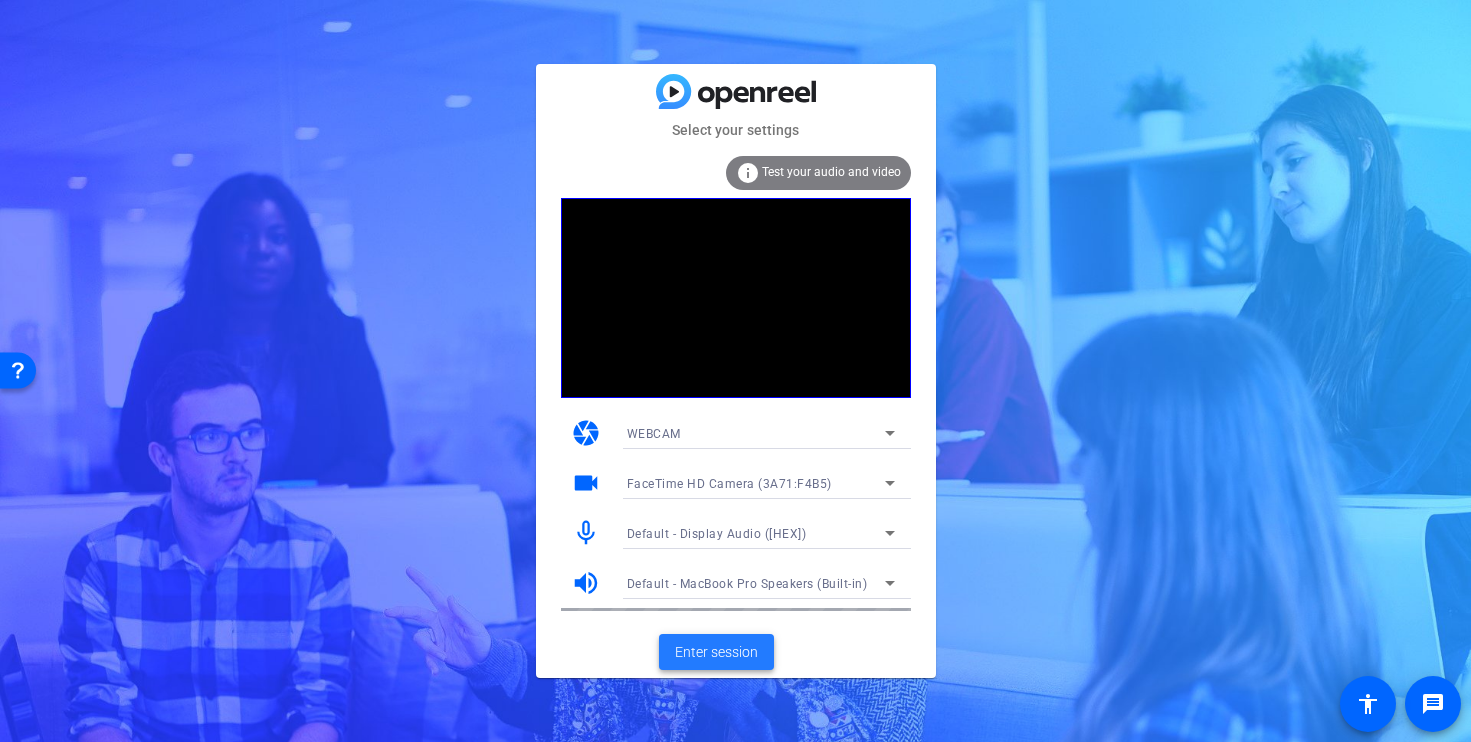 click on "Enter session" 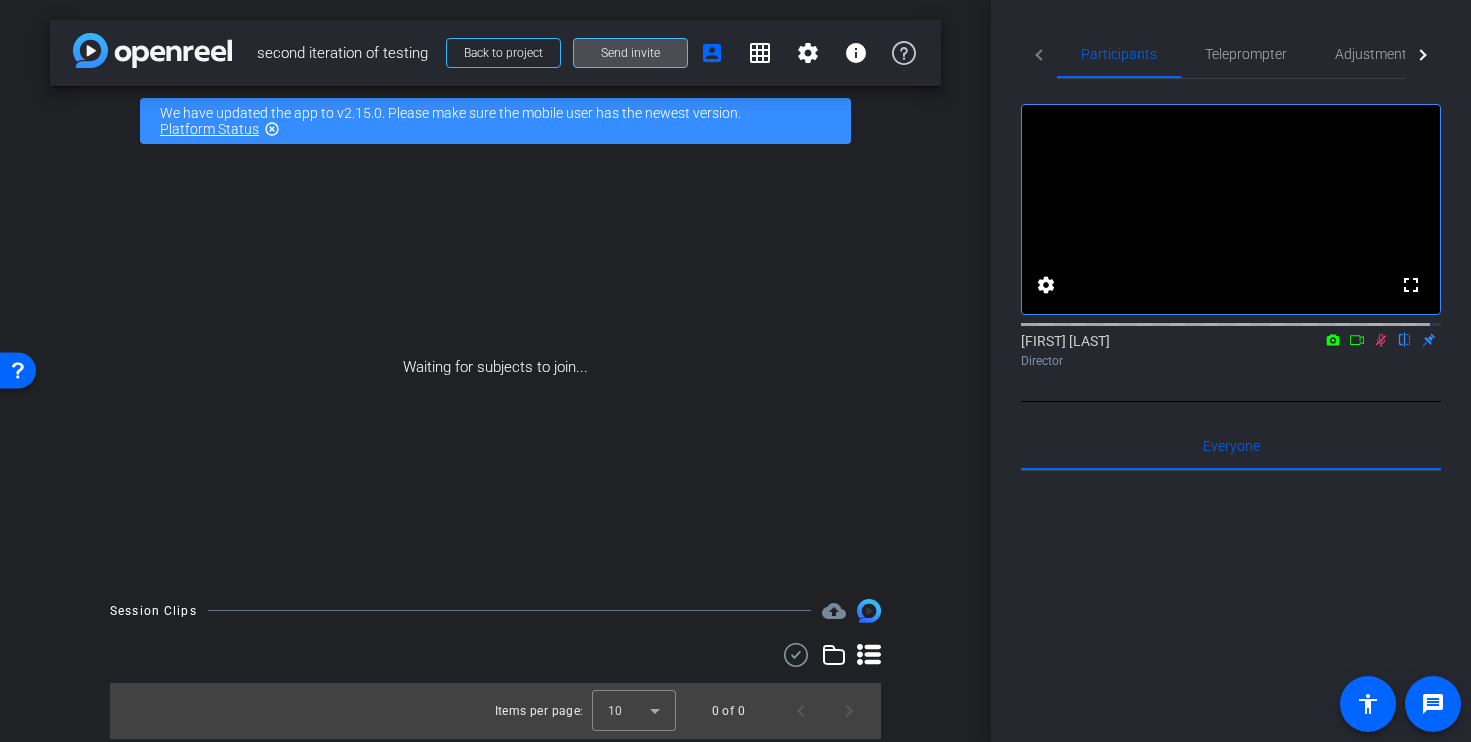 click on "Send invite" at bounding box center (630, 53) 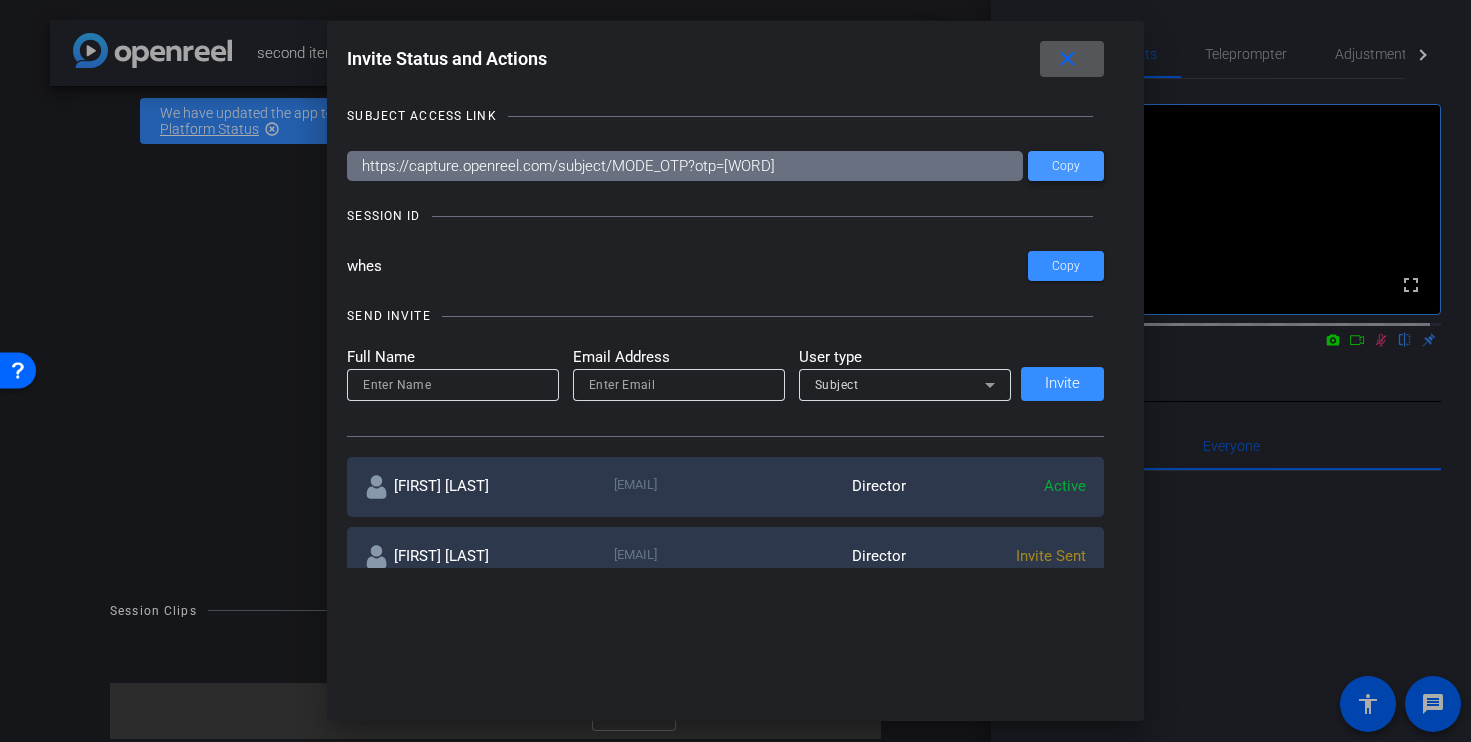 click at bounding box center [1066, 166] 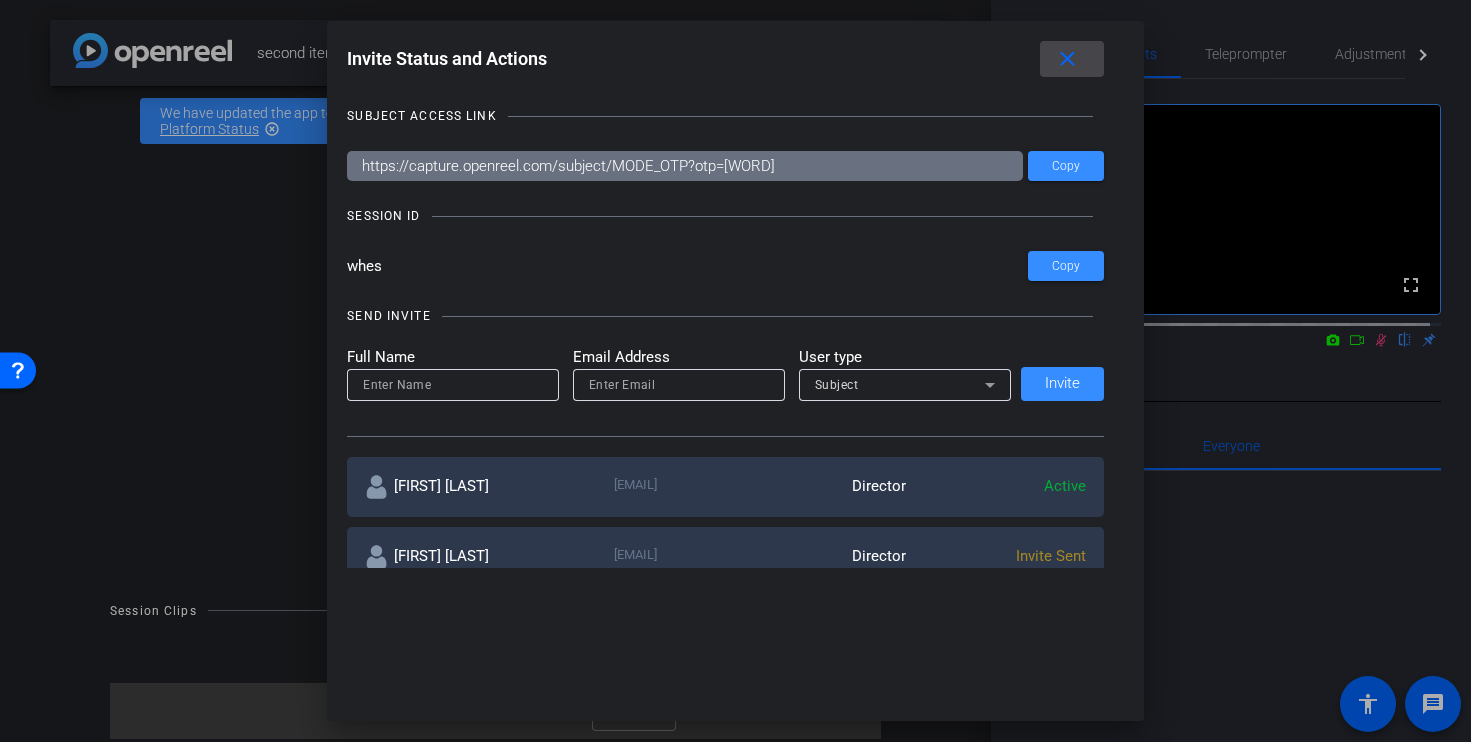 click on "close" at bounding box center [1067, 59] 